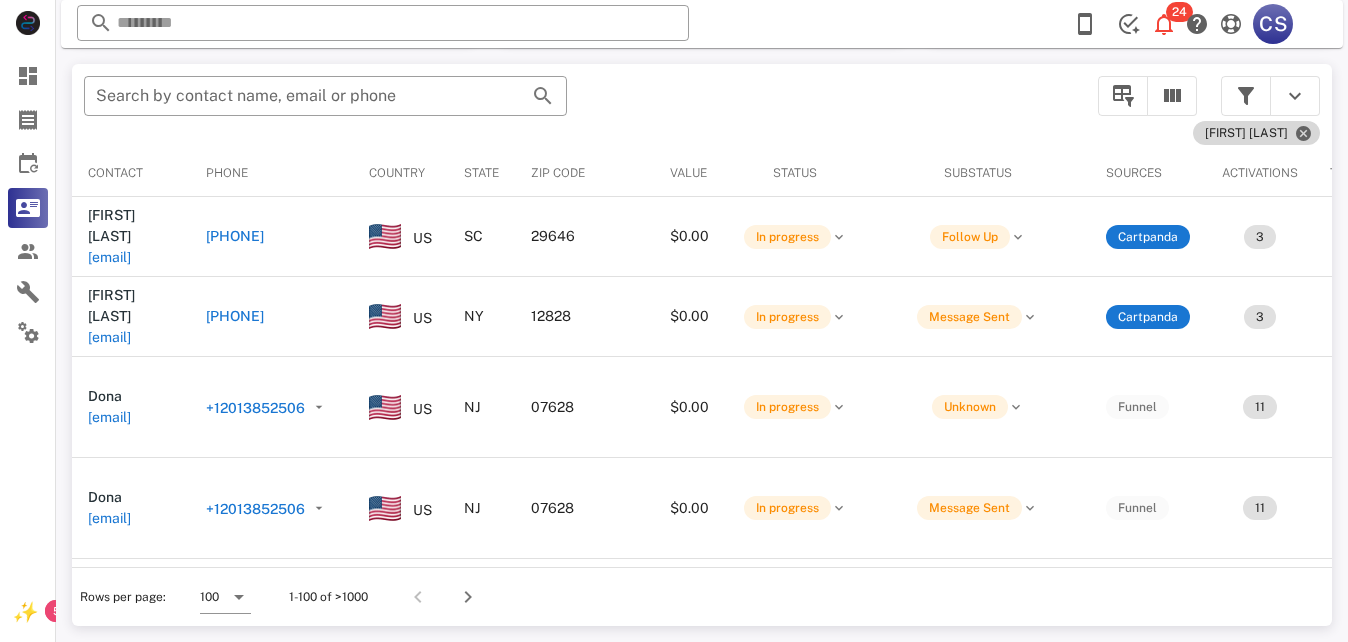 scroll, scrollTop: 380, scrollLeft: 0, axis: vertical 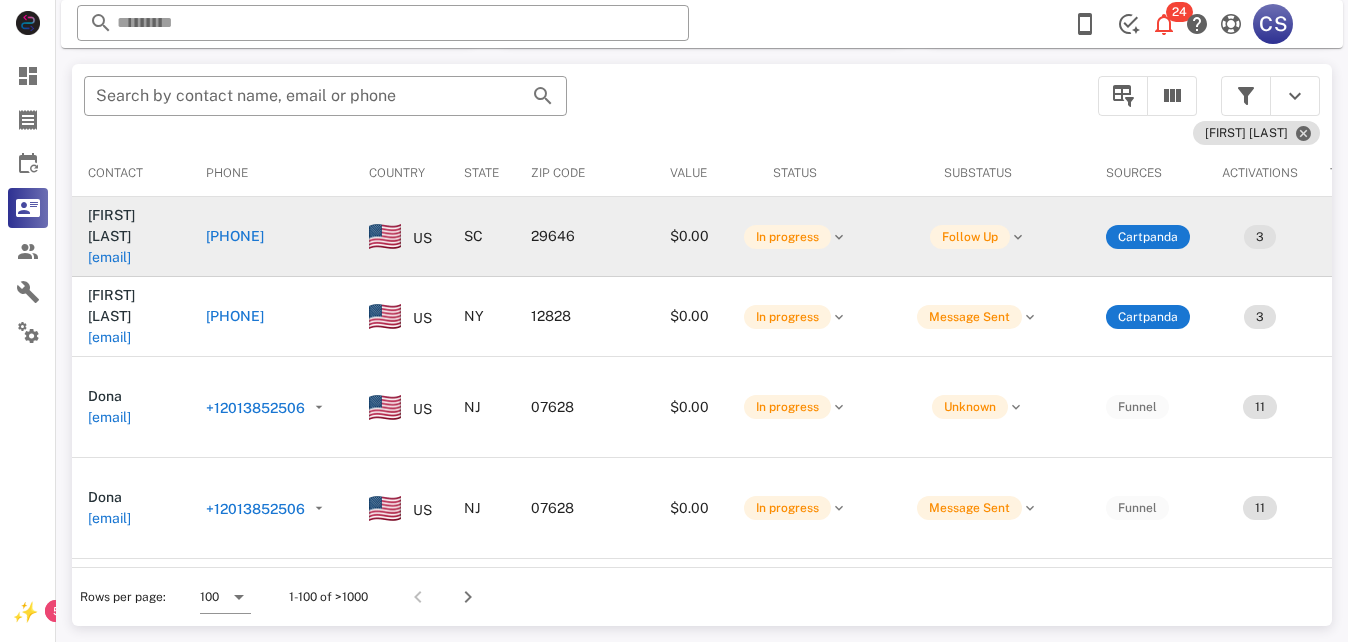 click on "[PHONE]" at bounding box center [235, 236] 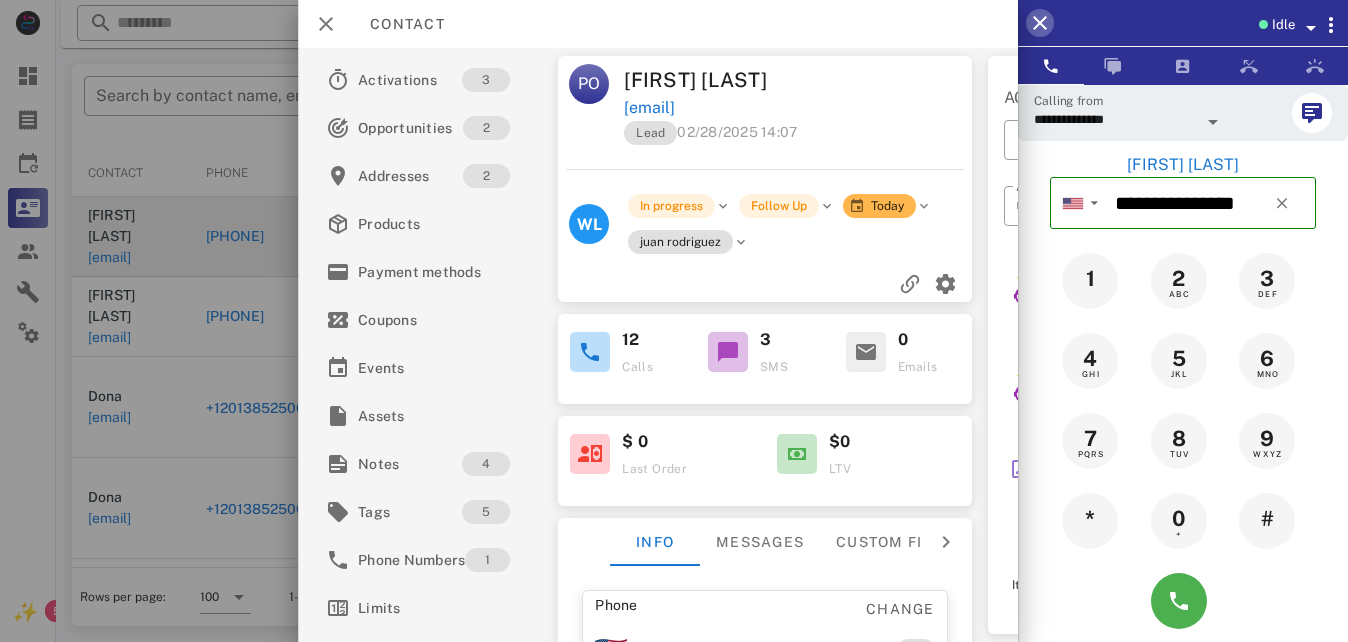 click at bounding box center [1040, 23] 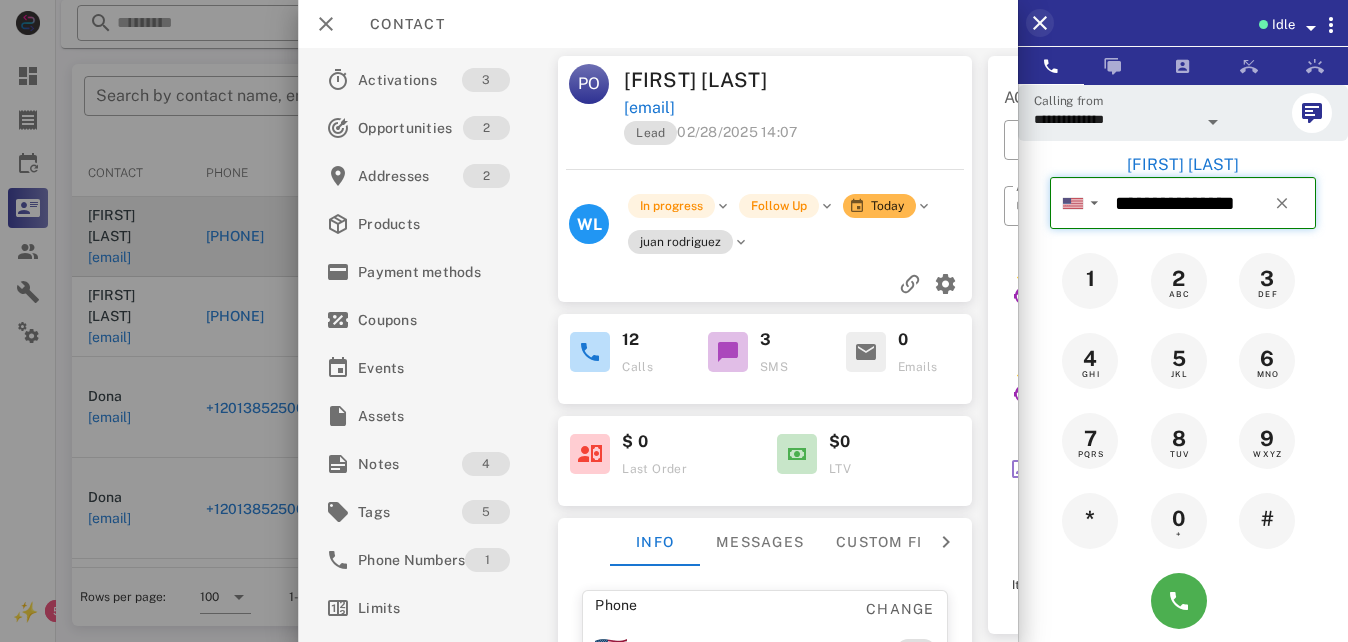 type 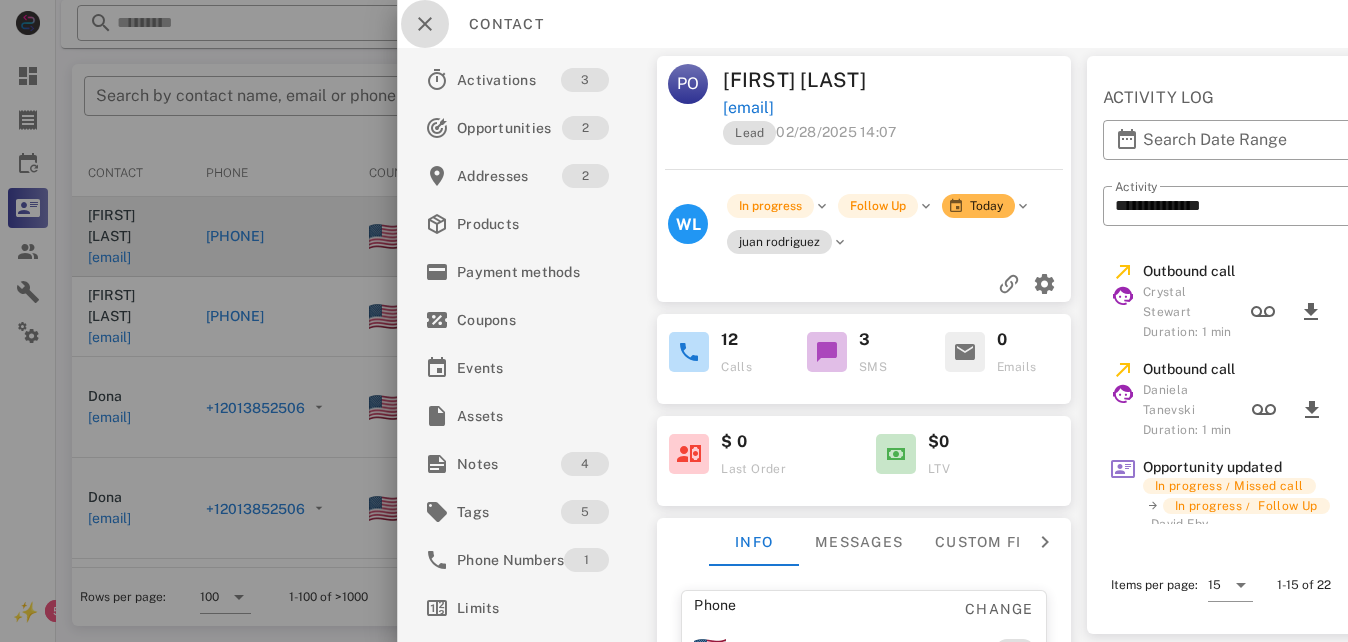 click at bounding box center (425, 24) 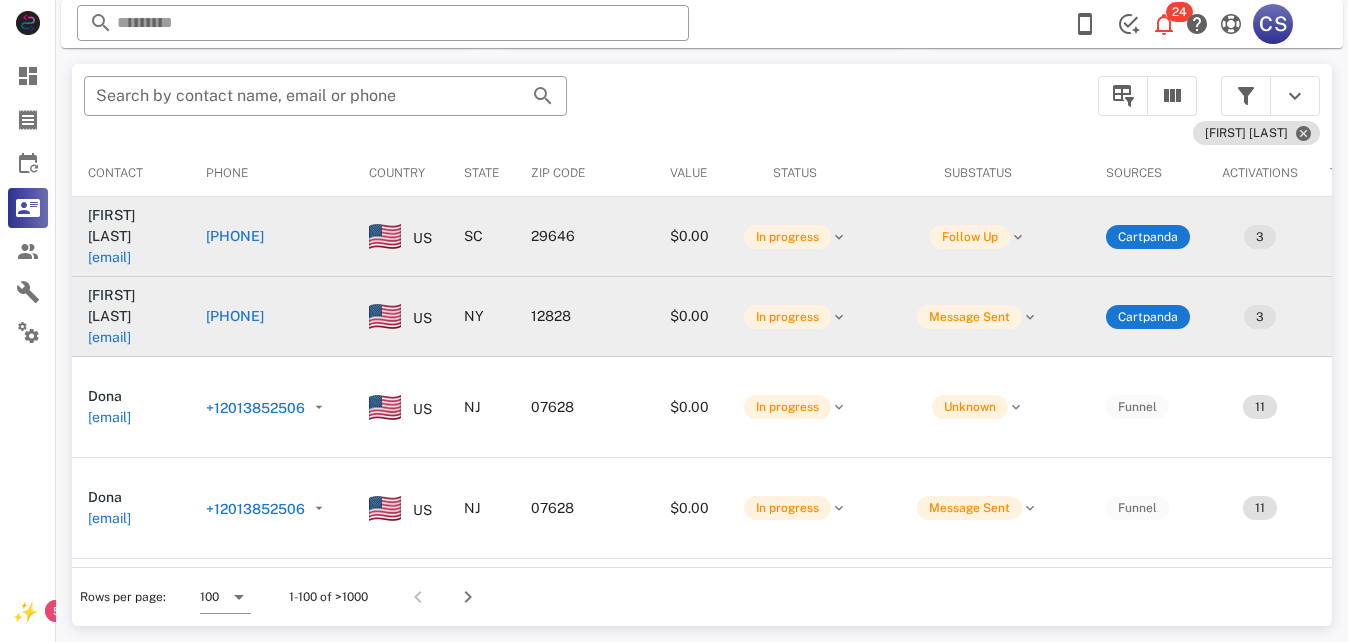 click on "[PHONE]" at bounding box center [235, 316] 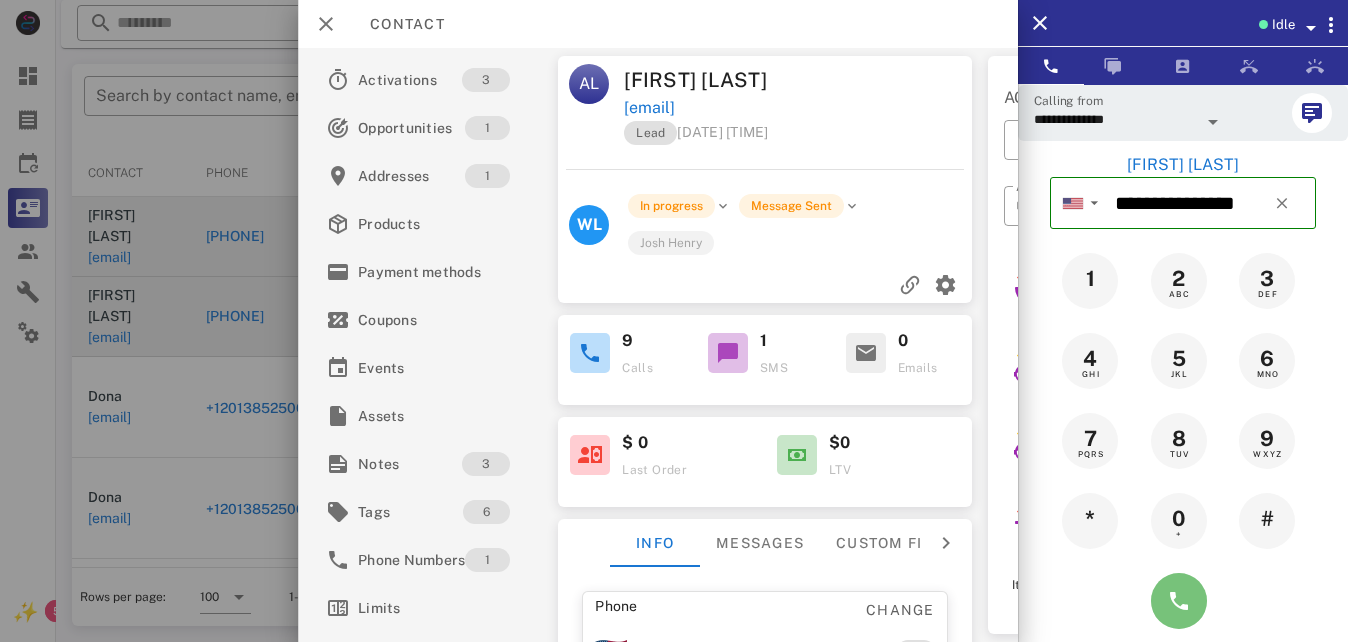 click at bounding box center [1179, 601] 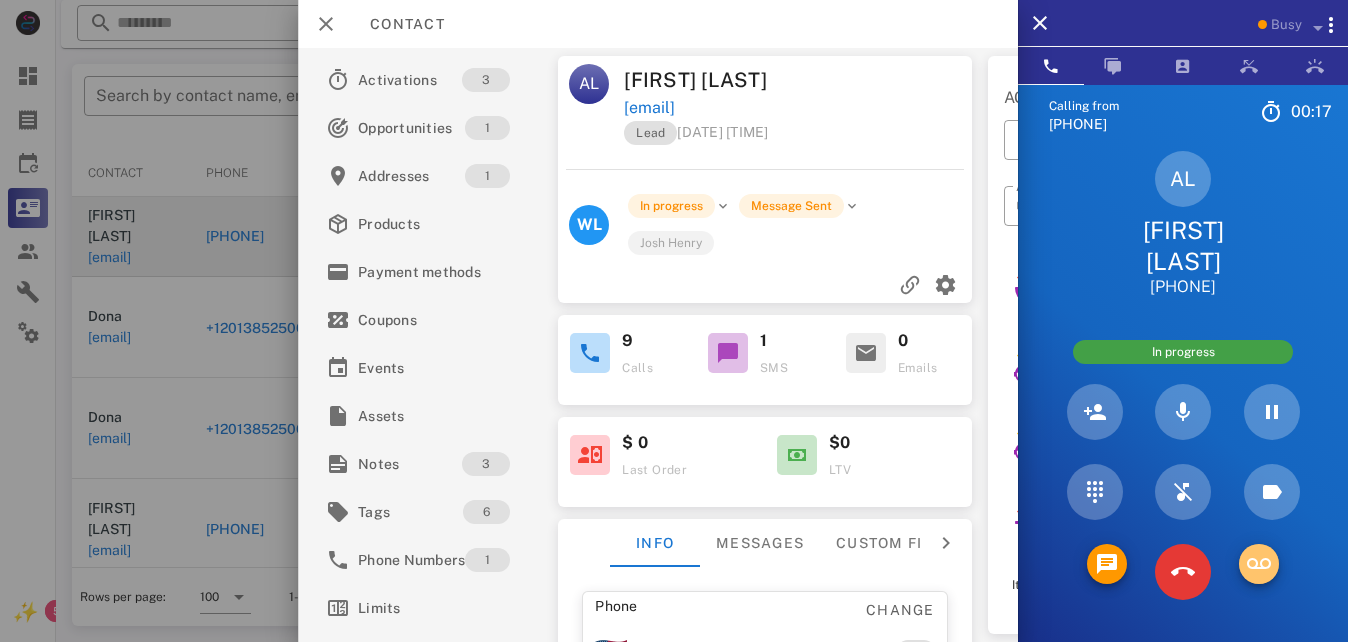 click at bounding box center (1259, 564) 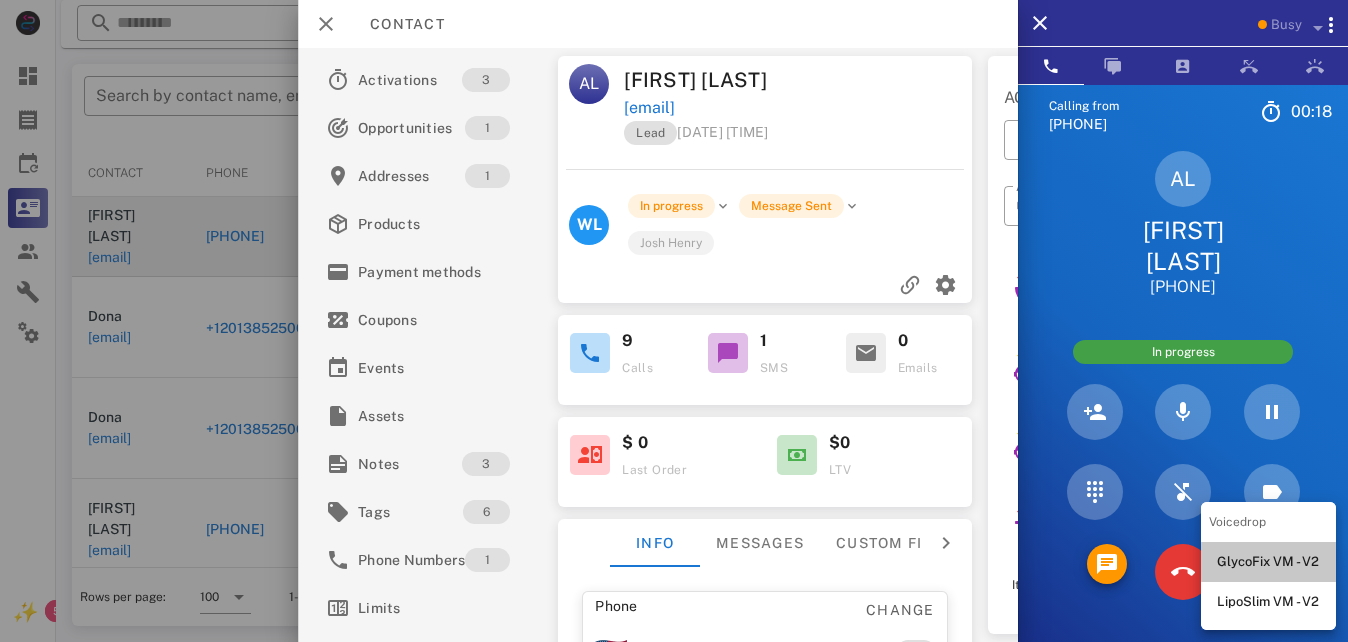 click on "GlycoFix VM - V2" at bounding box center [1268, 562] 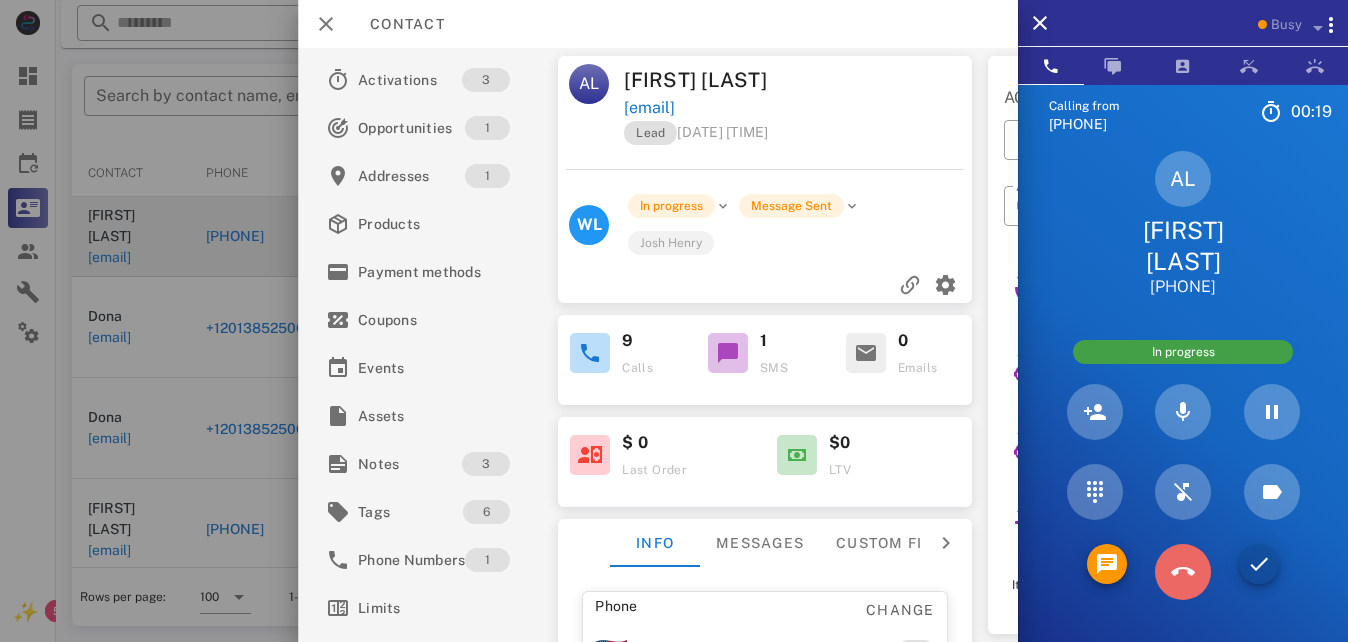 click at bounding box center [1183, 572] 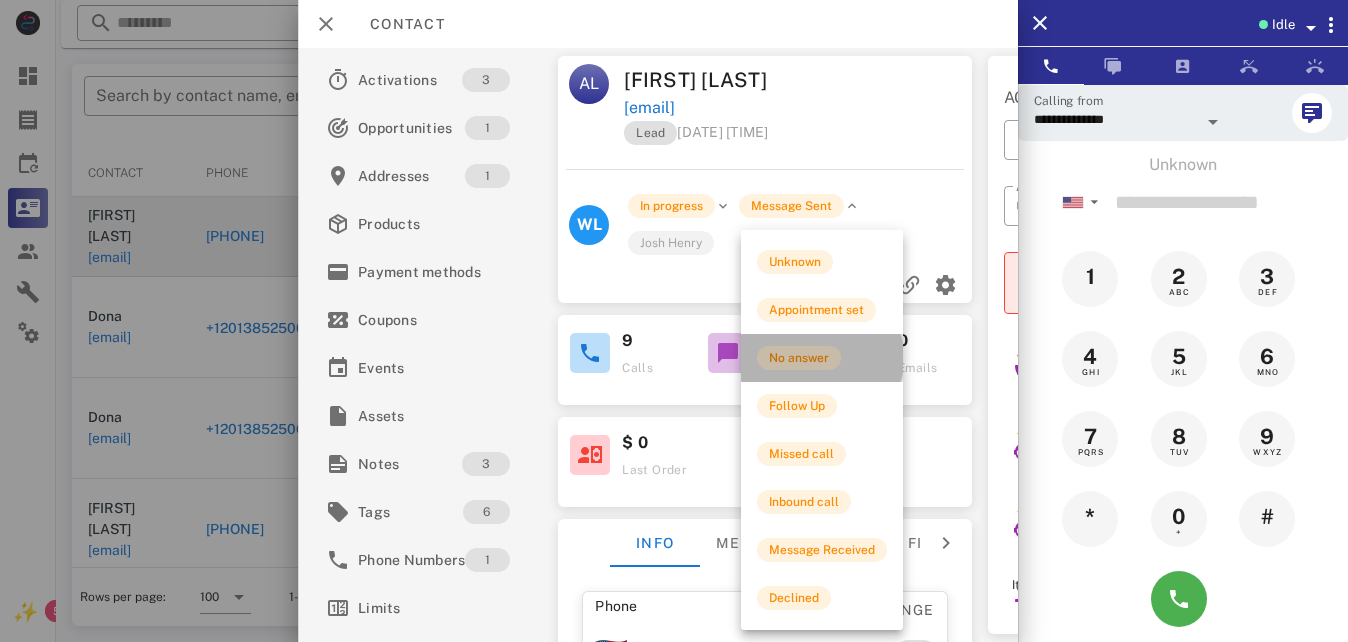 click on "No answer" at bounding box center (799, 358) 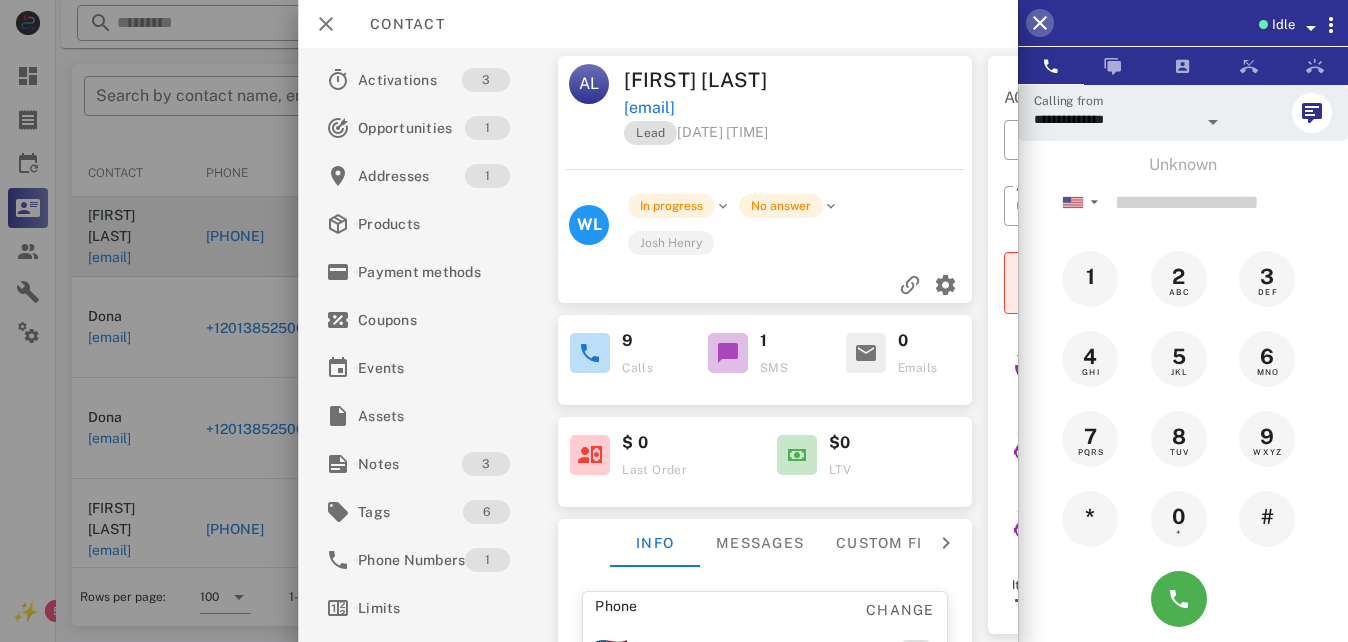 click at bounding box center [1040, 23] 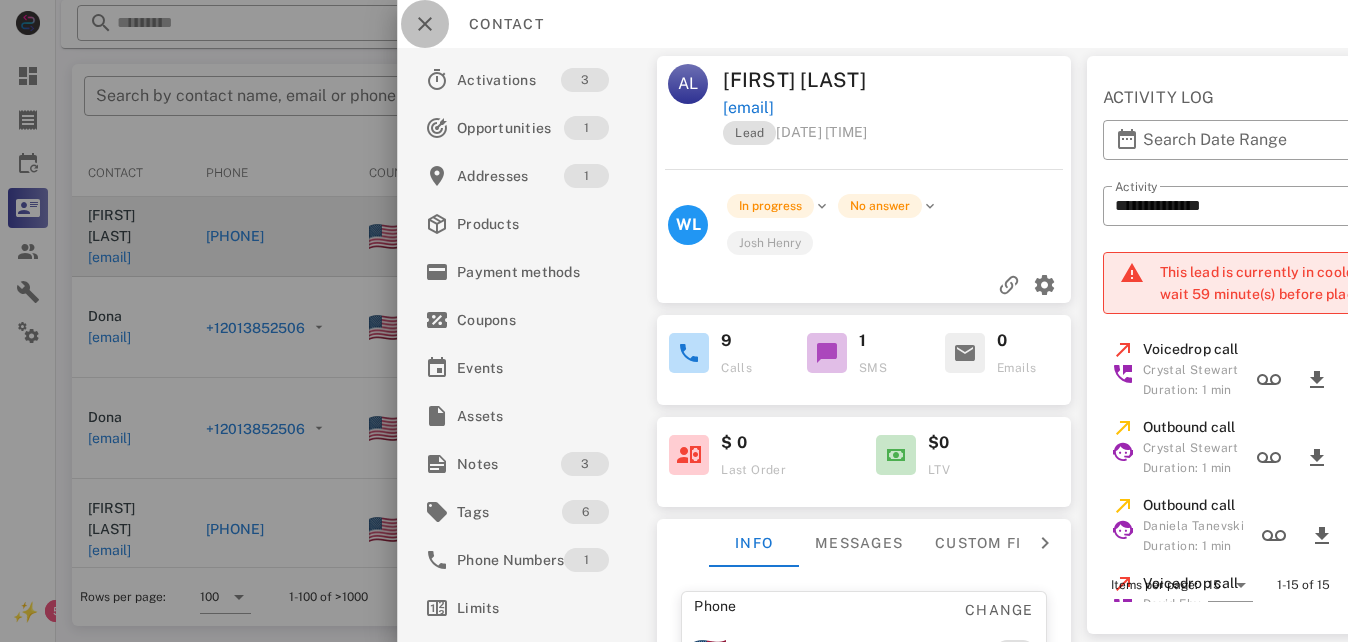 click at bounding box center (425, 24) 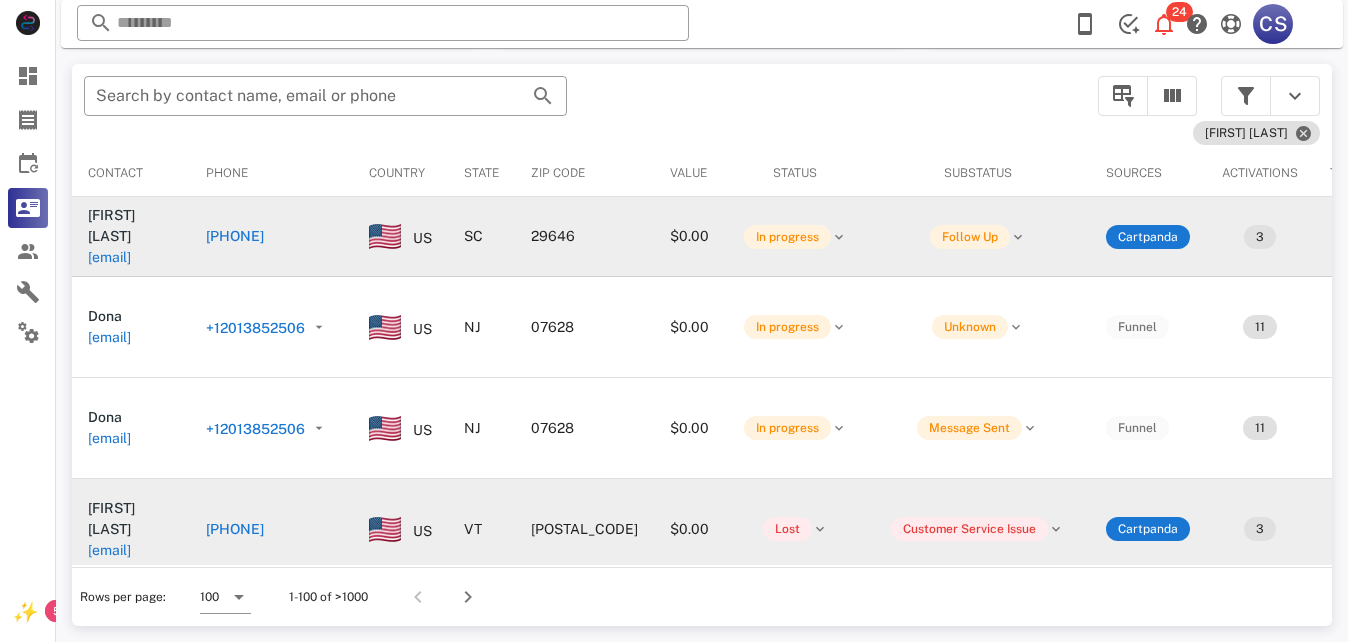 click on "[PHONE]" at bounding box center (235, 529) 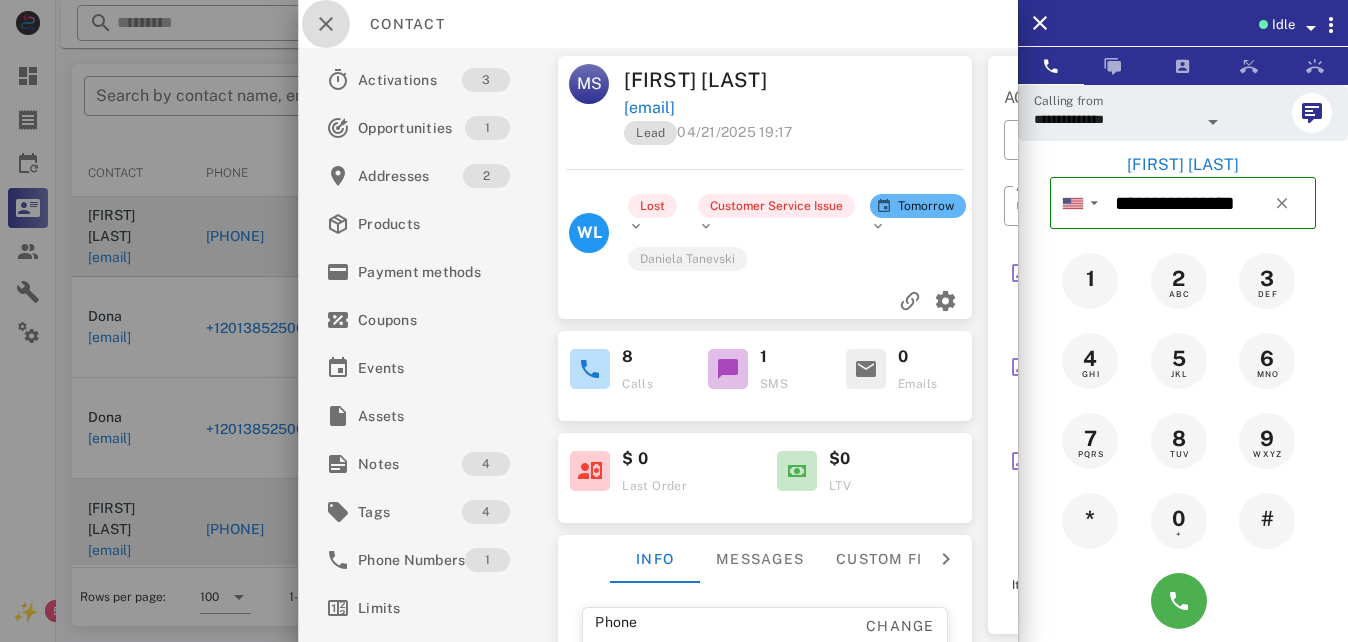 click at bounding box center (326, 24) 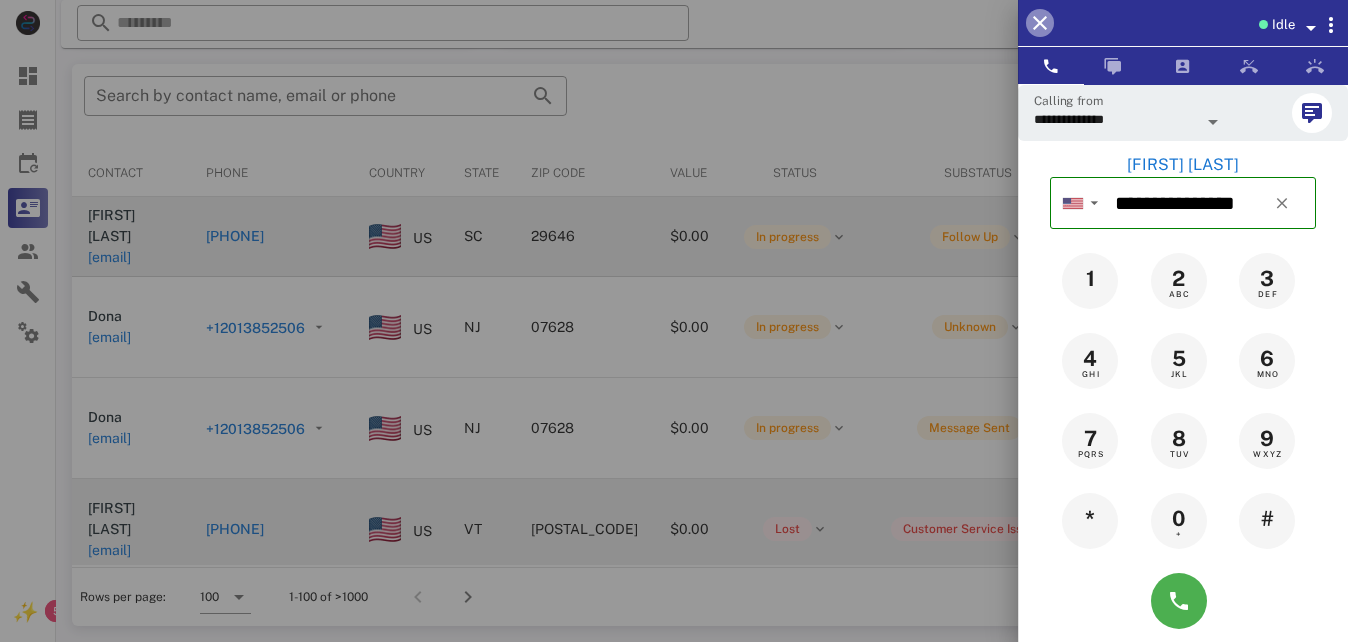 click at bounding box center (1040, 23) 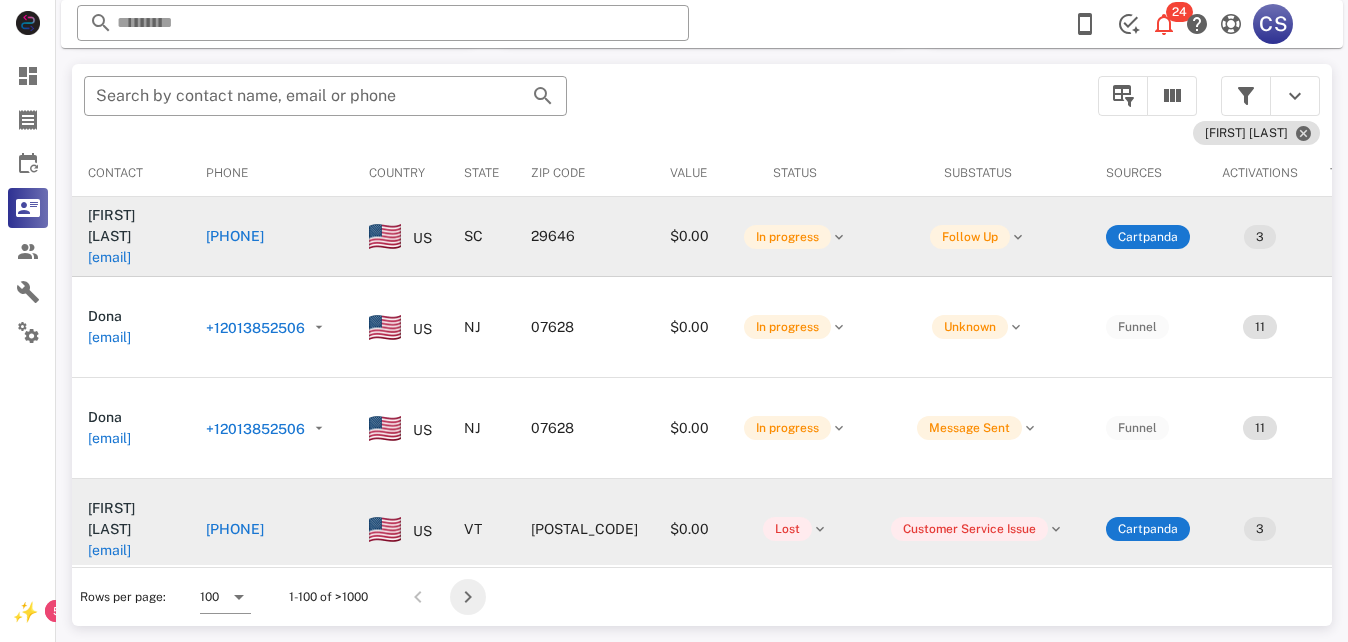 click at bounding box center (468, 597) 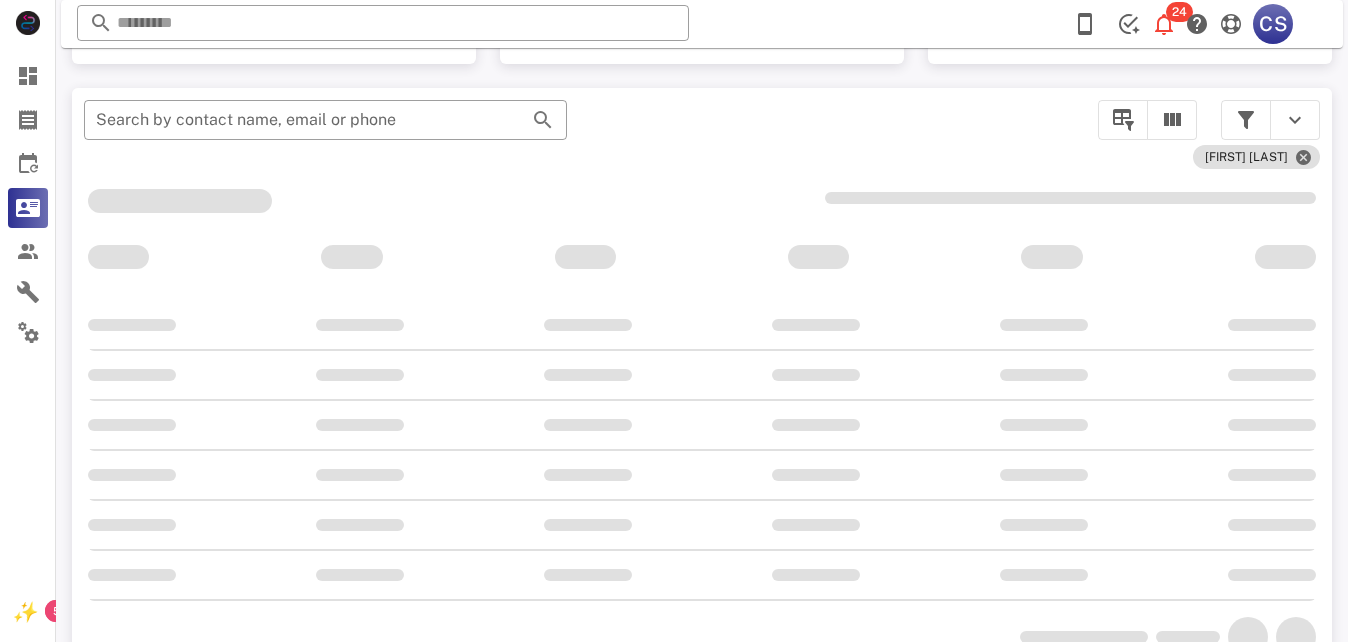 scroll, scrollTop: 380, scrollLeft: 0, axis: vertical 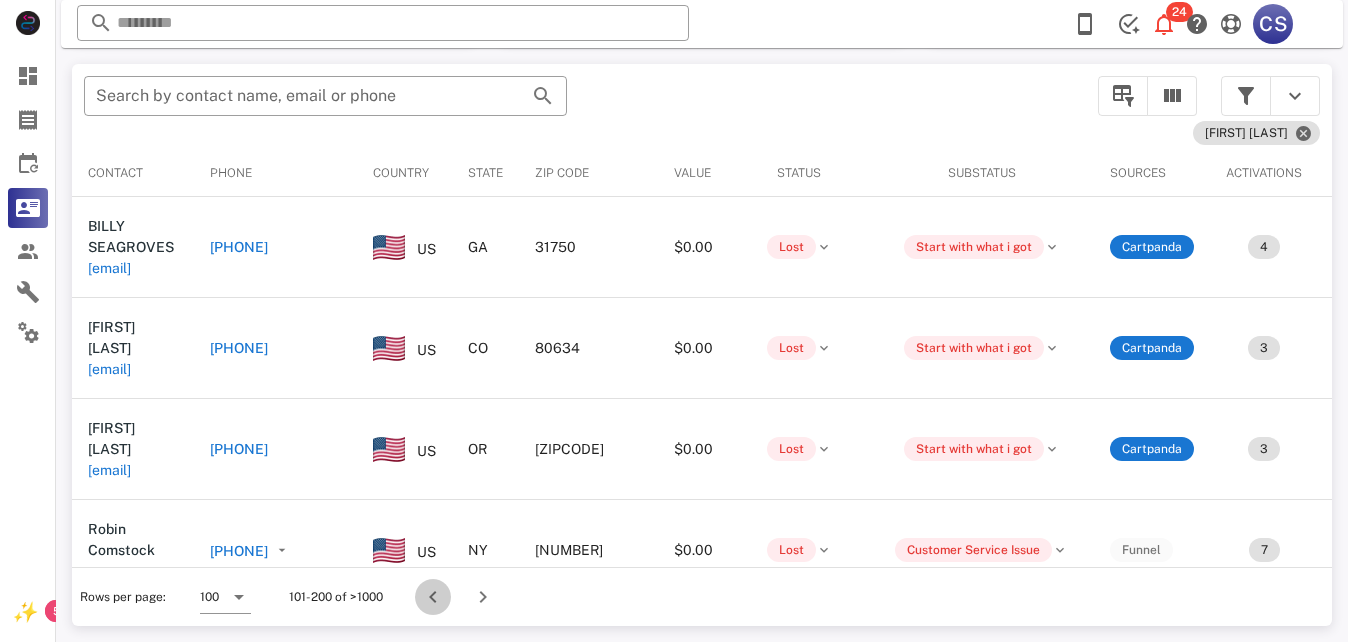 click at bounding box center [433, 597] 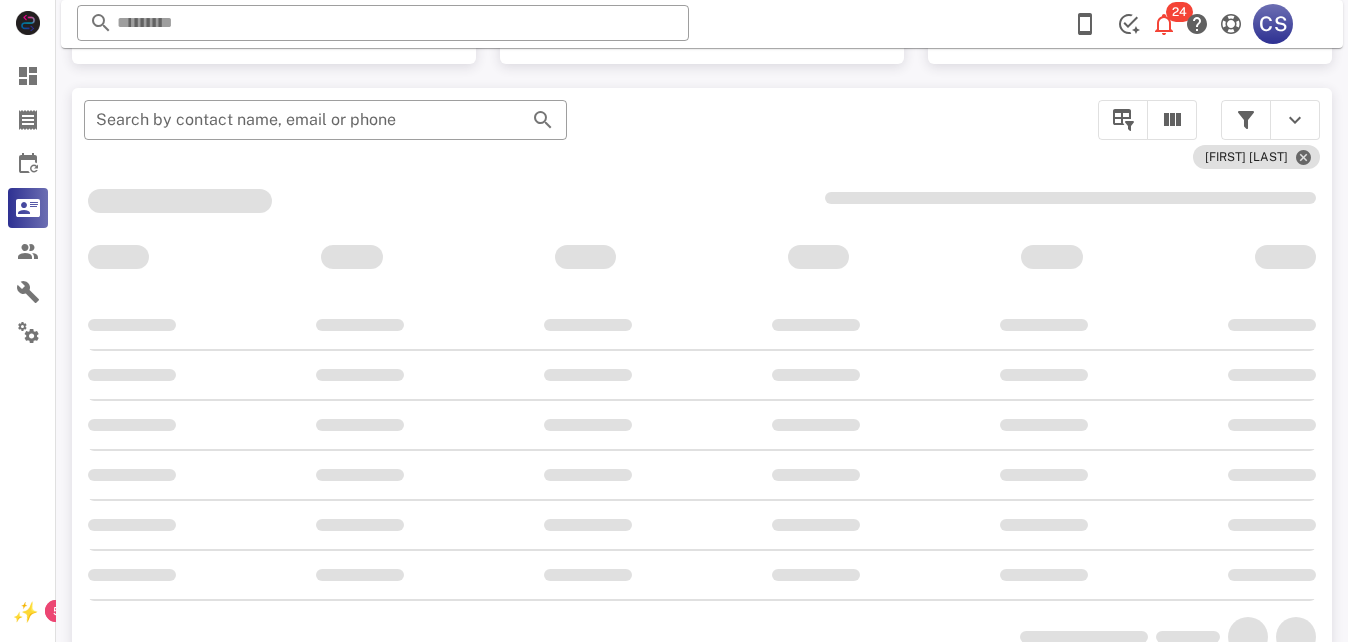scroll, scrollTop: 380, scrollLeft: 0, axis: vertical 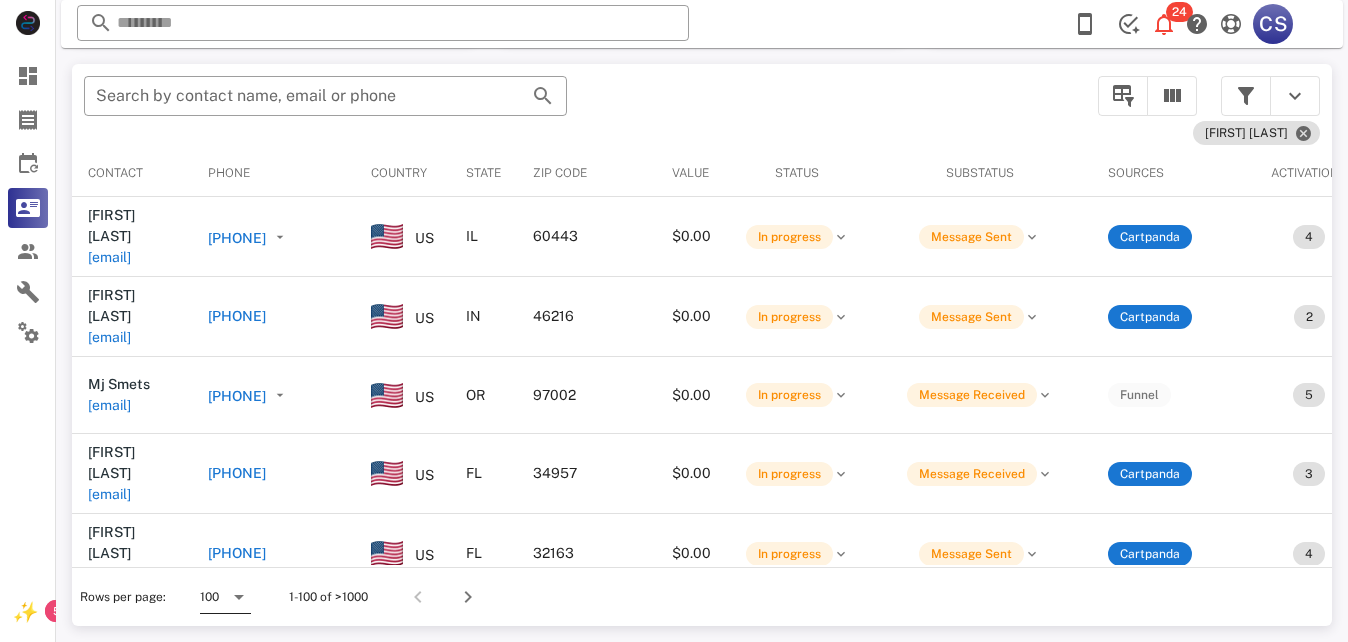 click at bounding box center [239, 597] 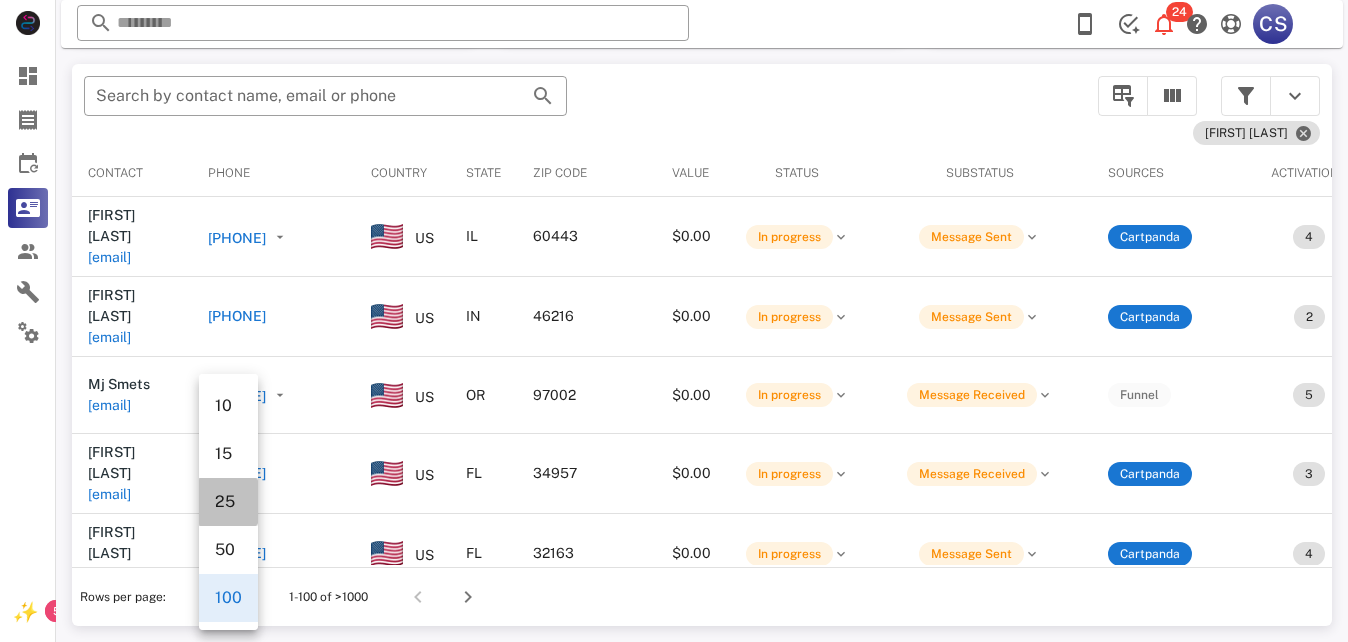 click on "25" at bounding box center [228, 501] 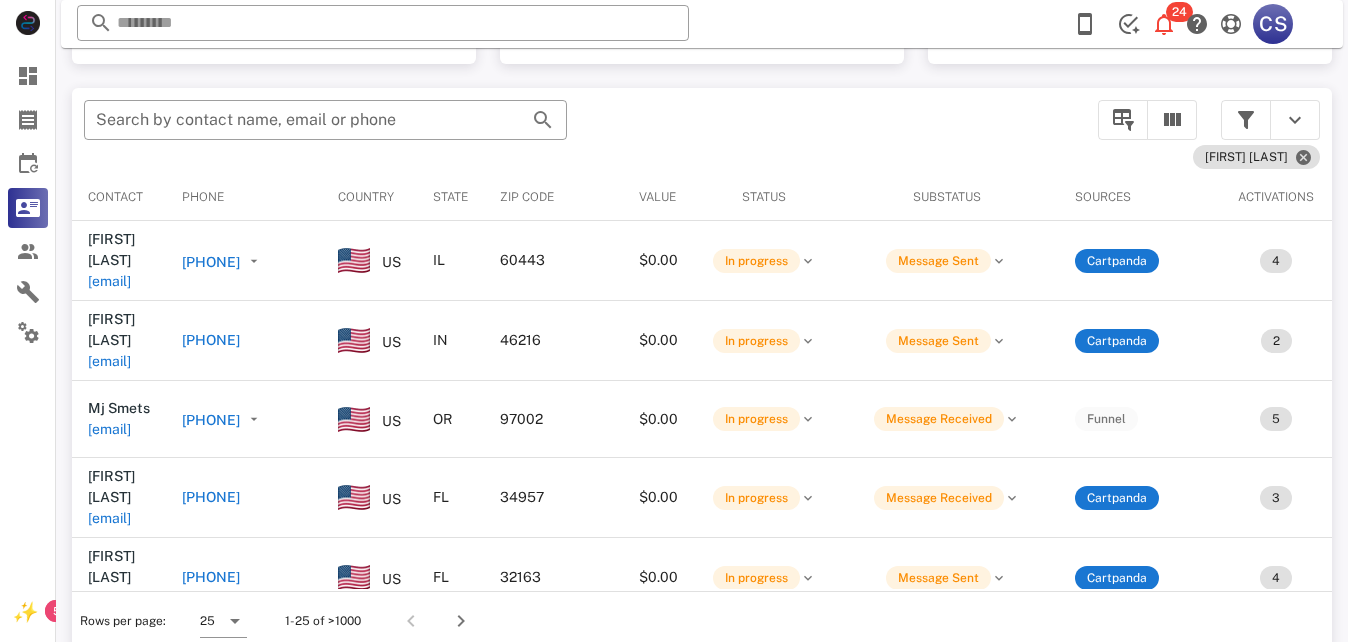scroll, scrollTop: 380, scrollLeft: 0, axis: vertical 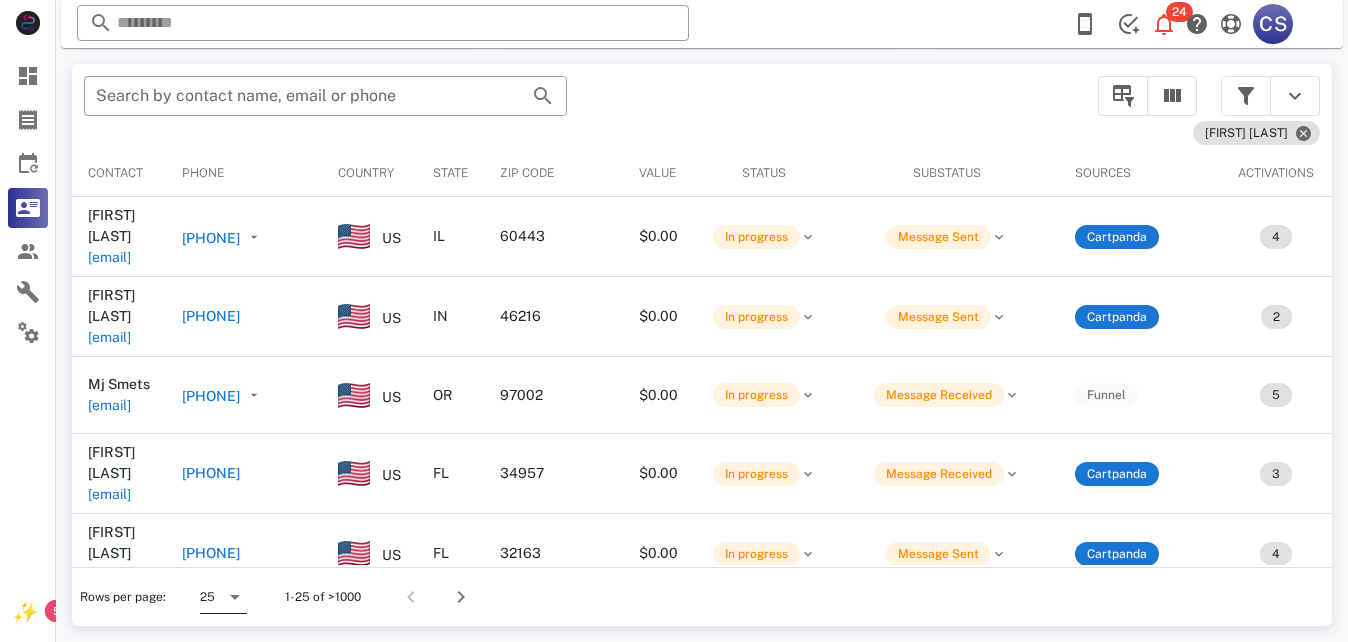 click at bounding box center (235, 597) 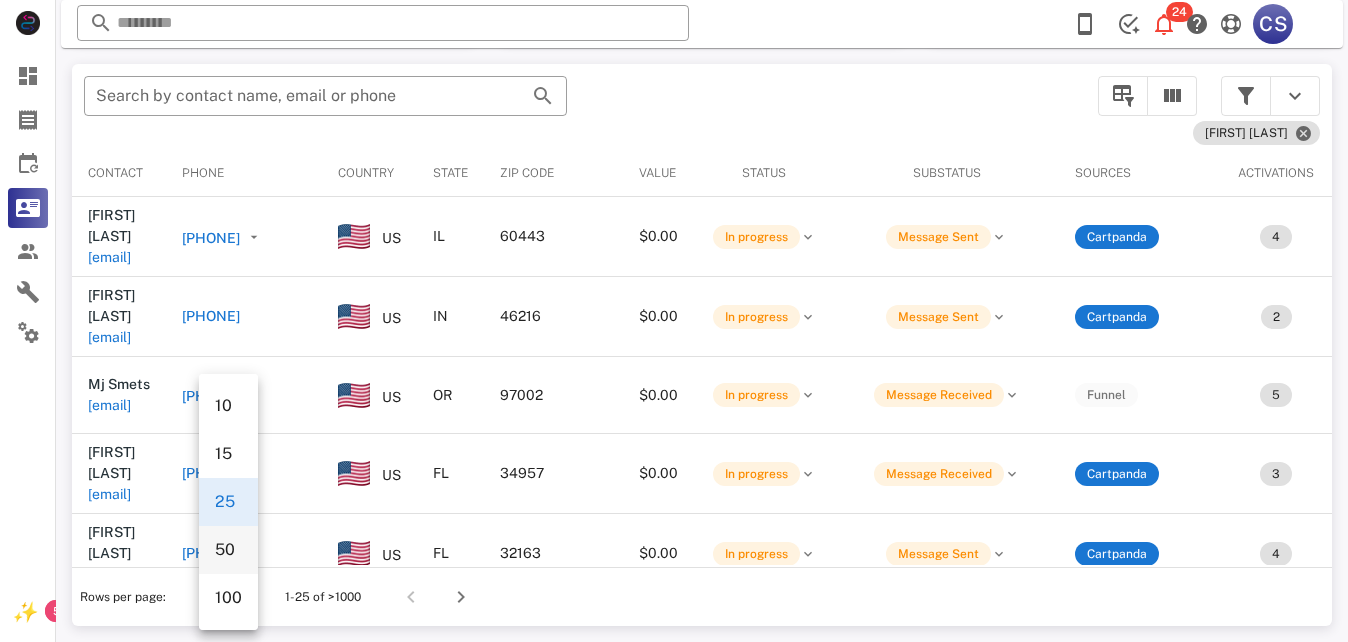 click on "50" at bounding box center (228, 549) 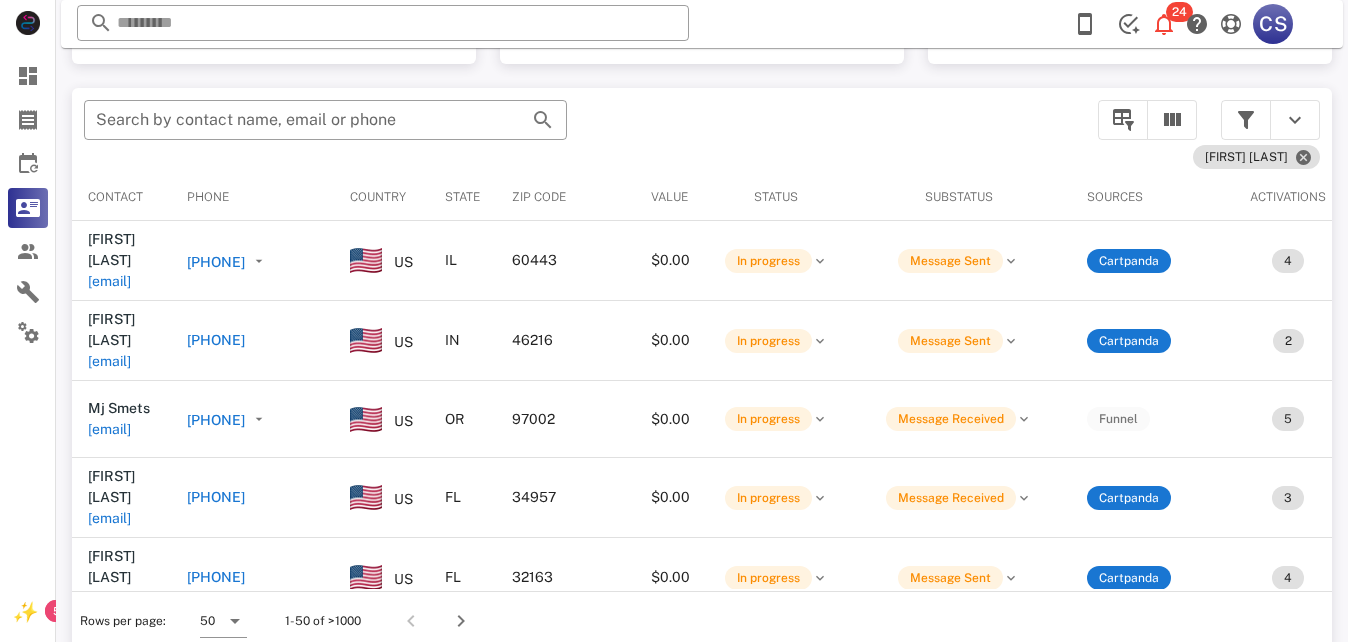 scroll, scrollTop: 380, scrollLeft: 0, axis: vertical 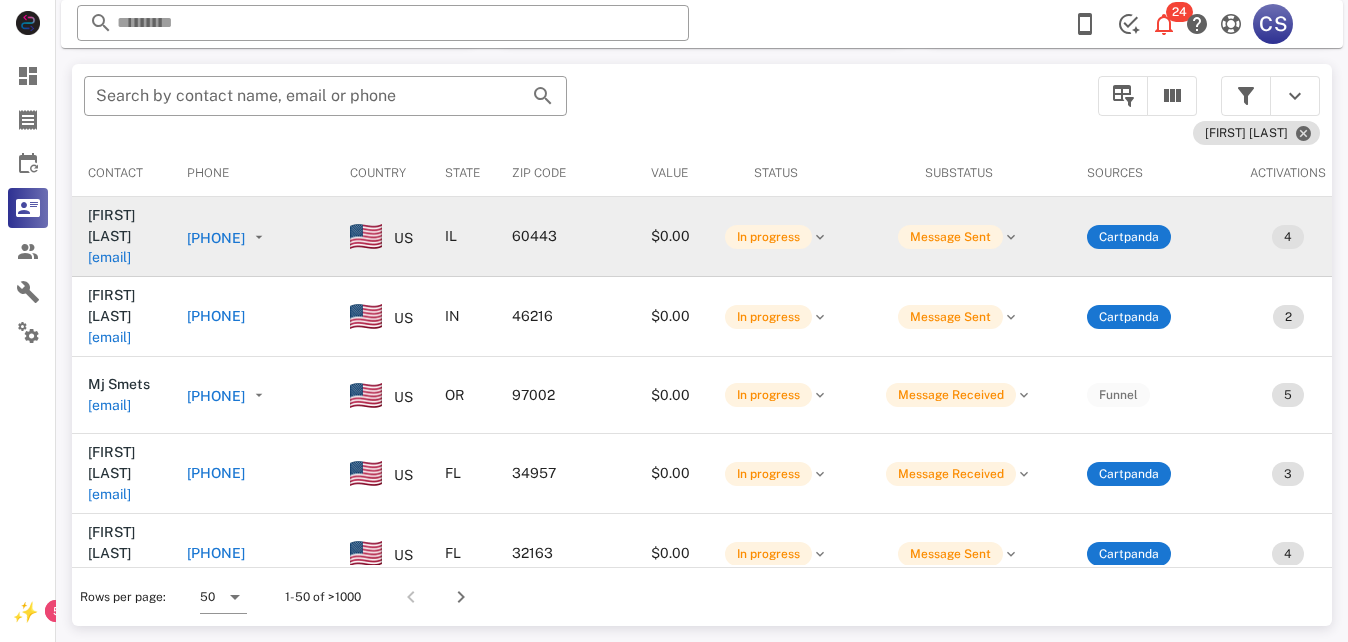 click on "[PHONE]" at bounding box center [216, 238] 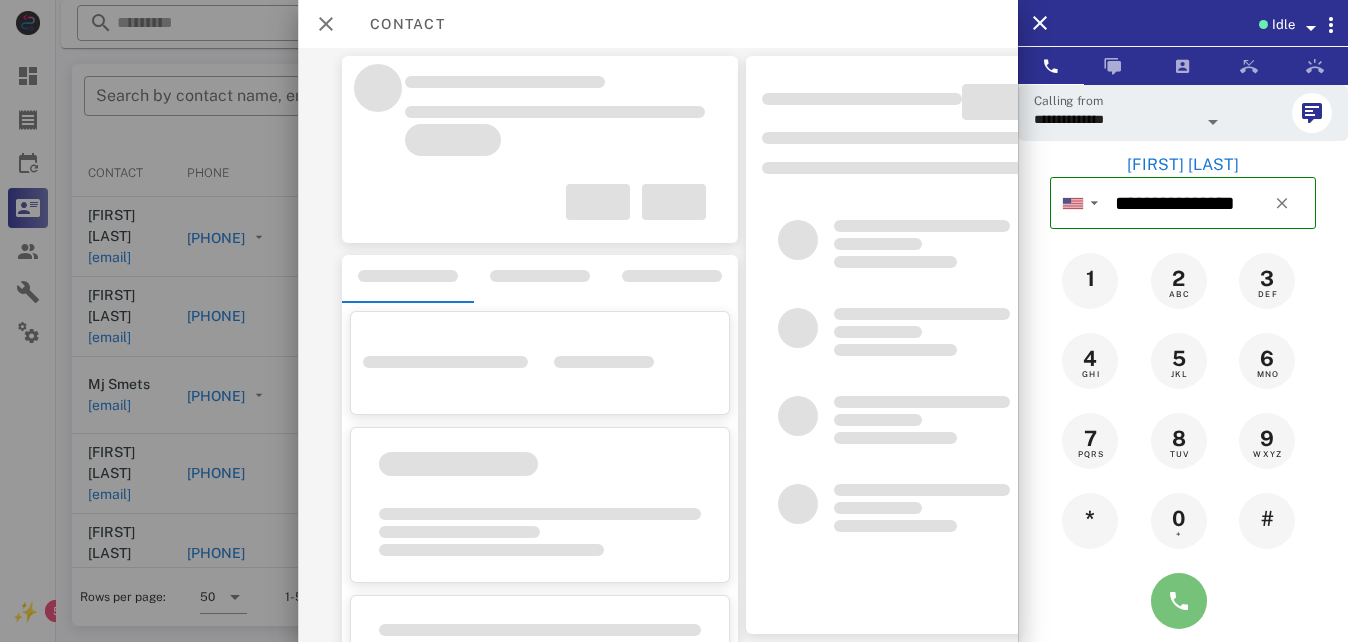 click at bounding box center (1179, 601) 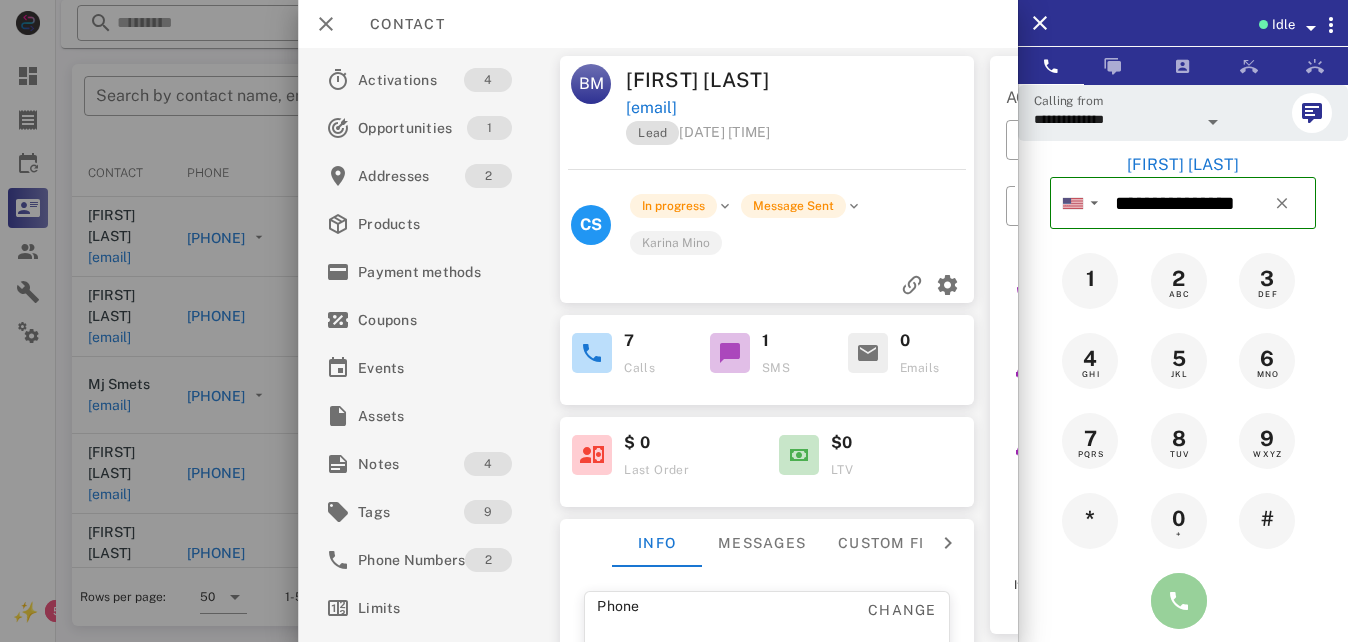 click at bounding box center (1179, 601) 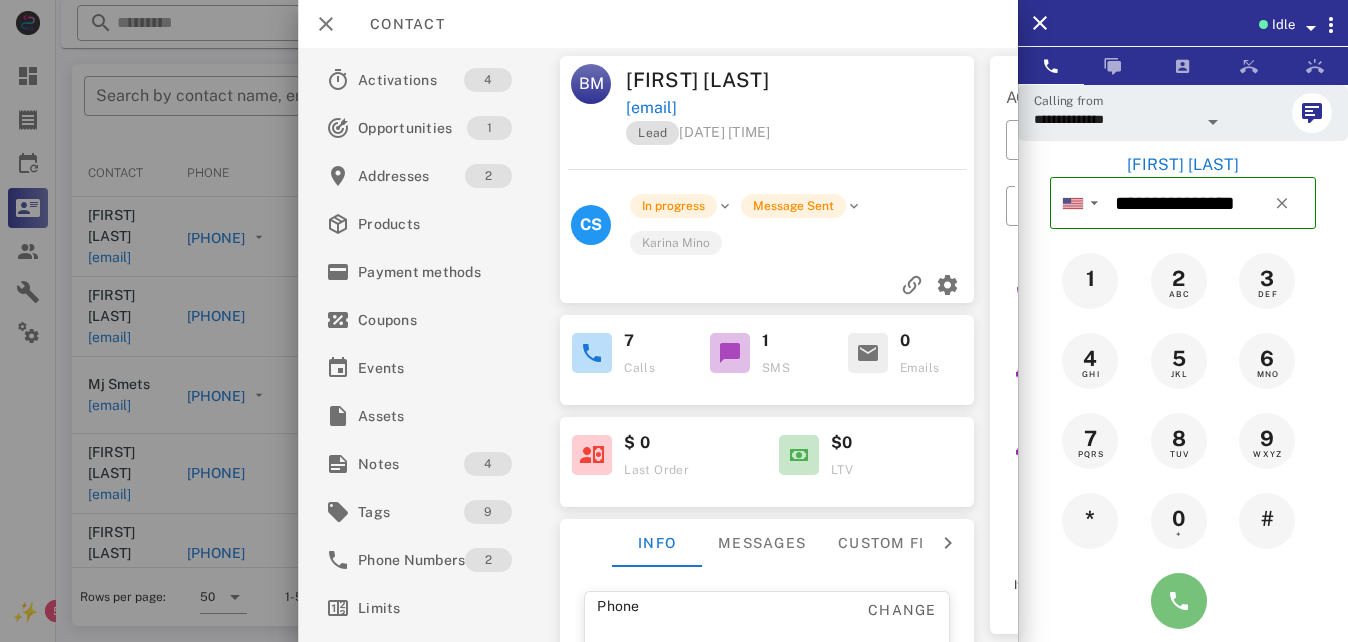 click at bounding box center [1179, 601] 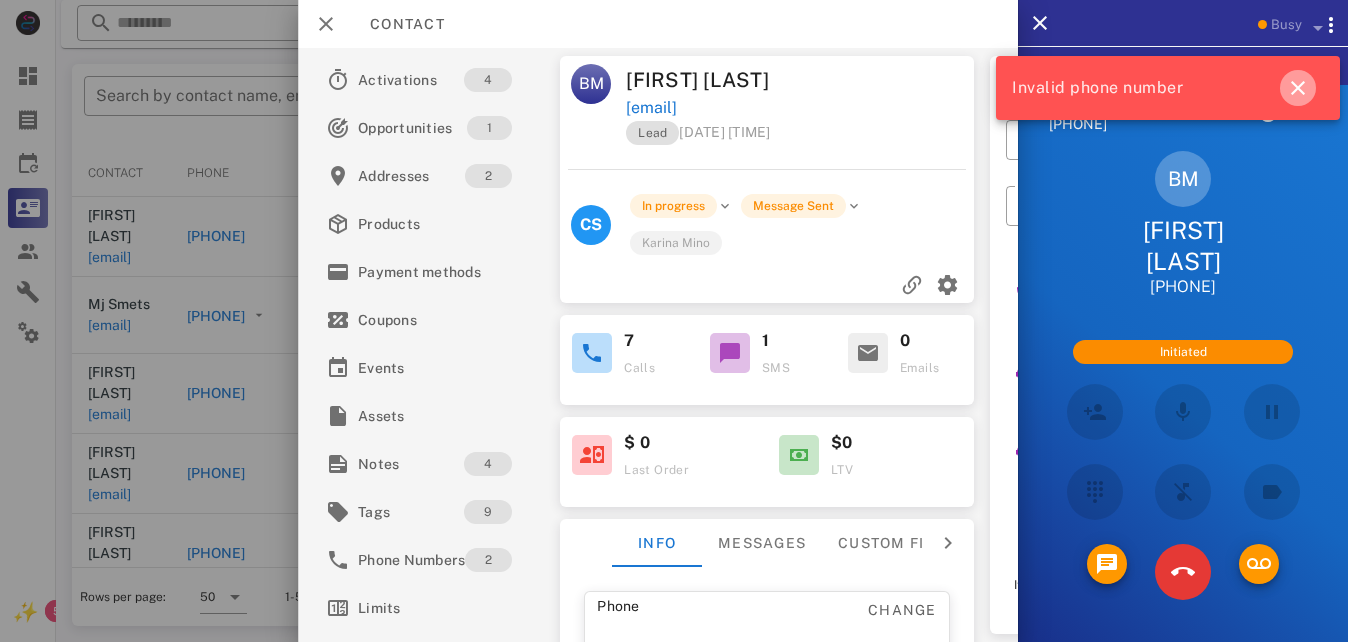 click at bounding box center (1298, 88) 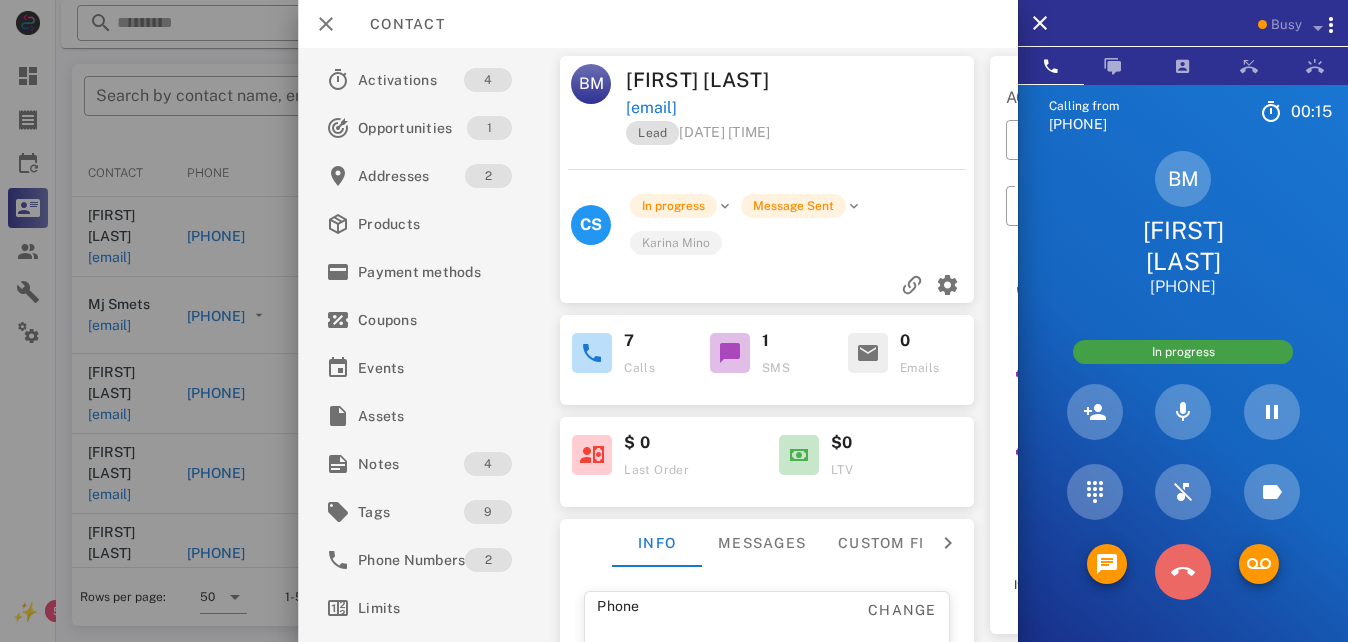 click at bounding box center (1183, 572) 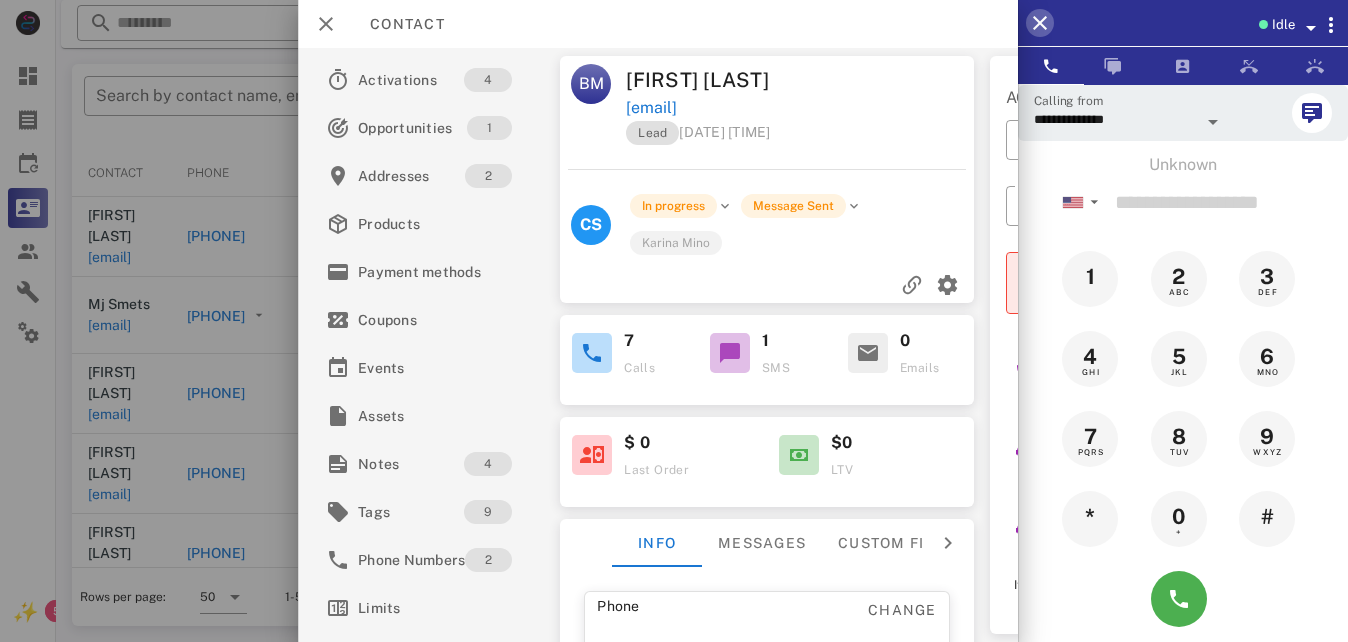 click at bounding box center [1040, 23] 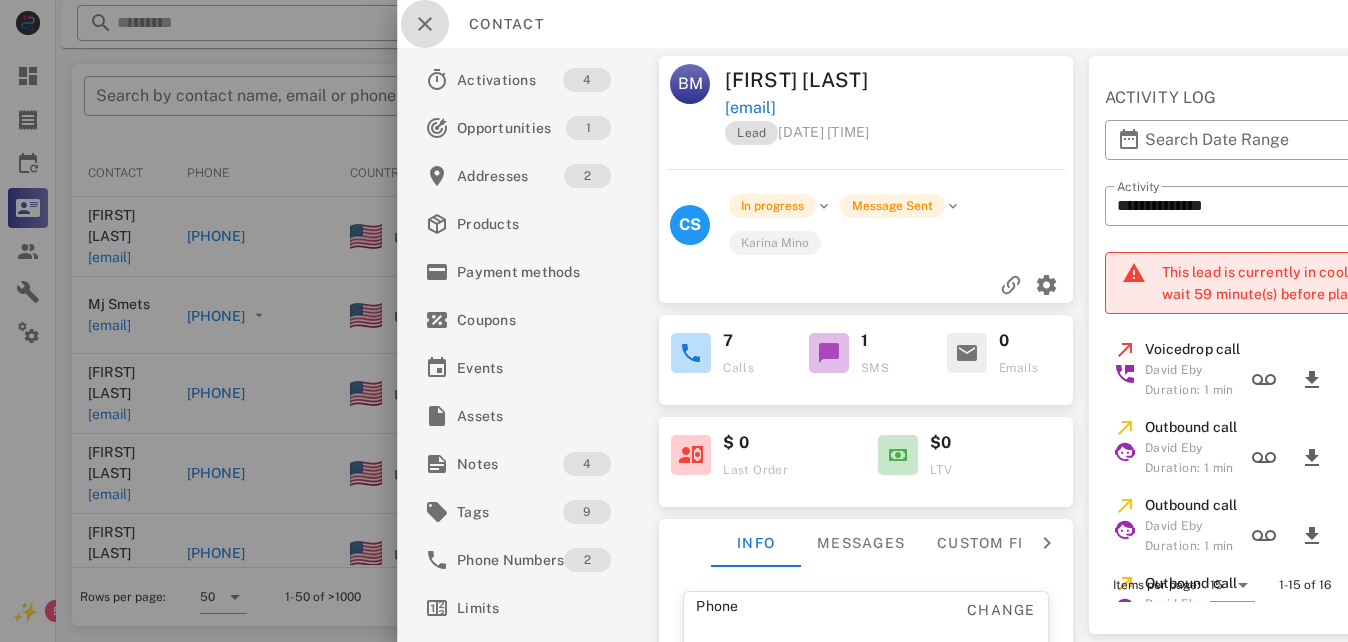 click at bounding box center [425, 24] 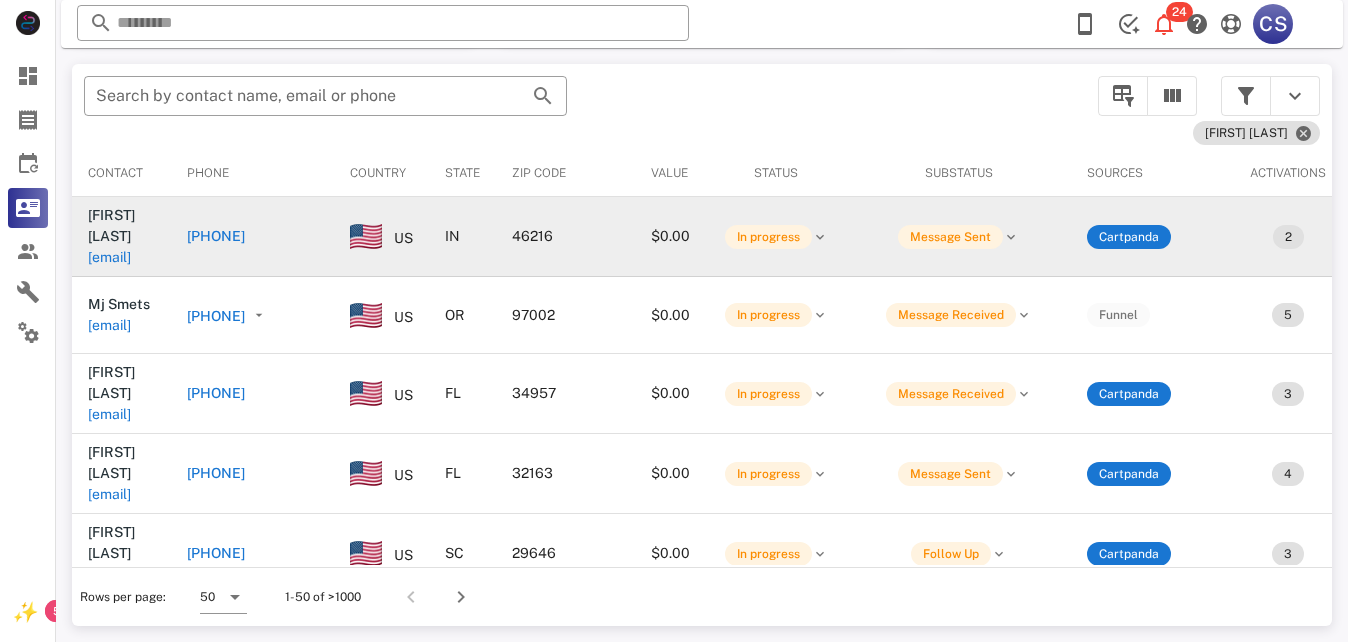 click on "[PHONE]" at bounding box center [216, 236] 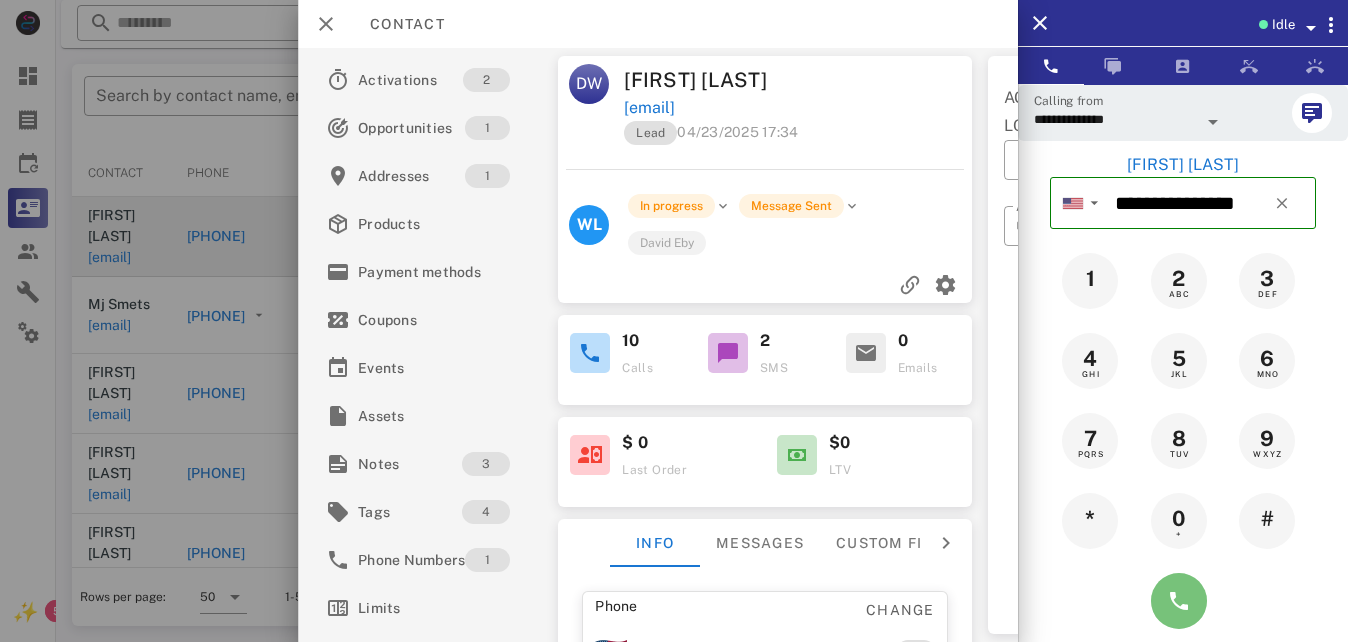 click at bounding box center [1179, 601] 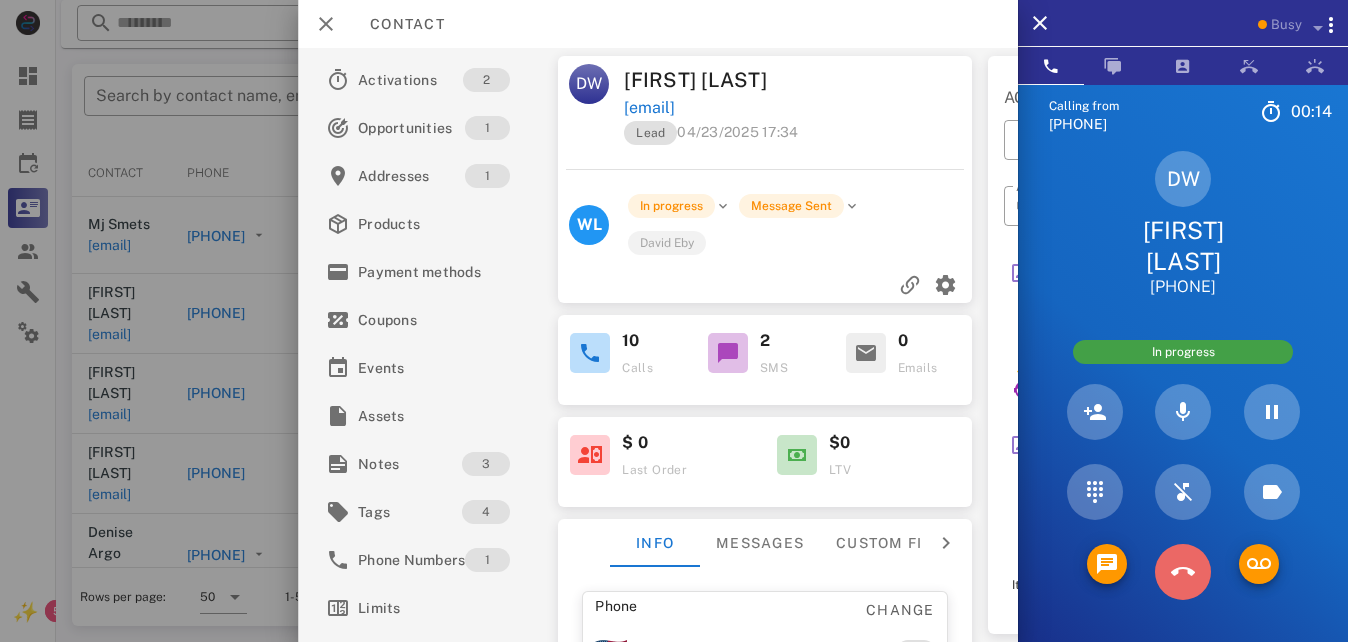 click at bounding box center [1183, 572] 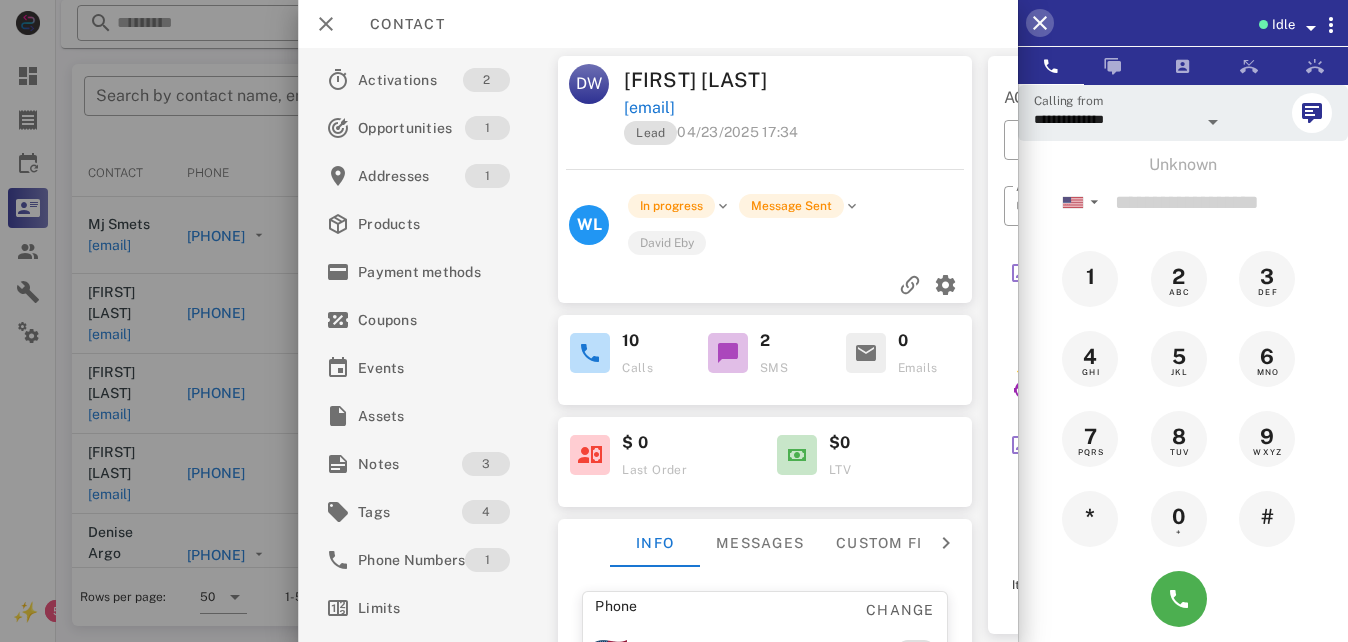 click at bounding box center [1040, 23] 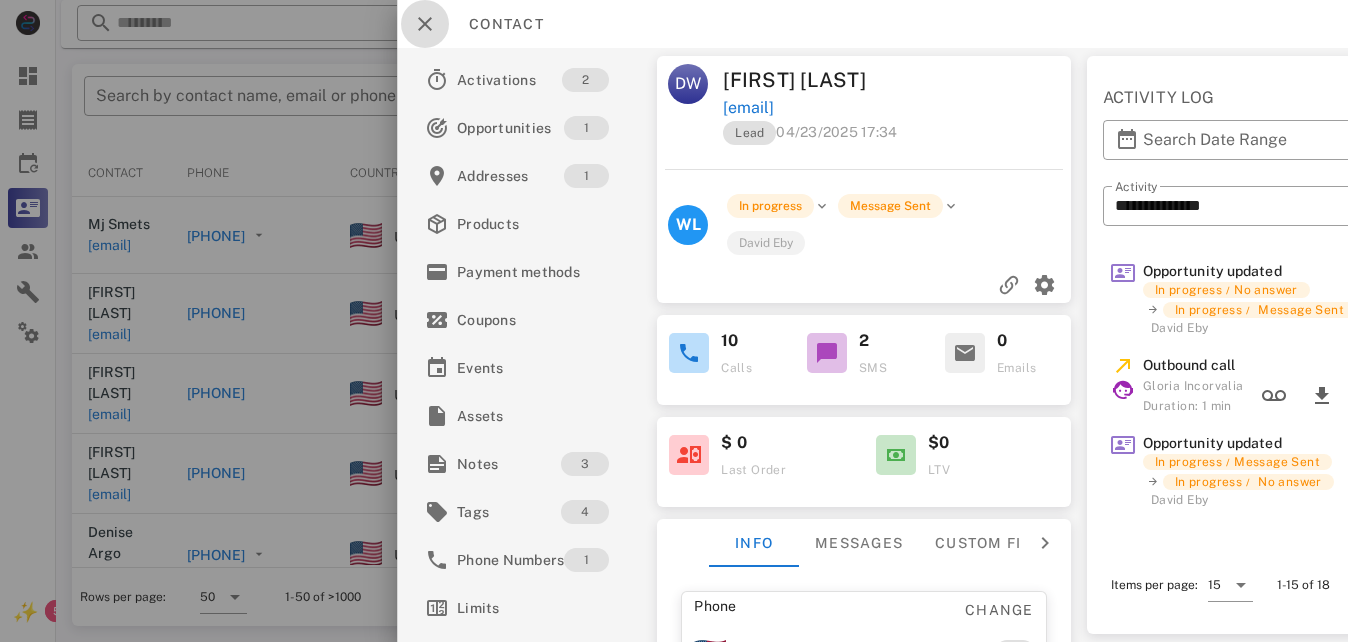 click at bounding box center [425, 24] 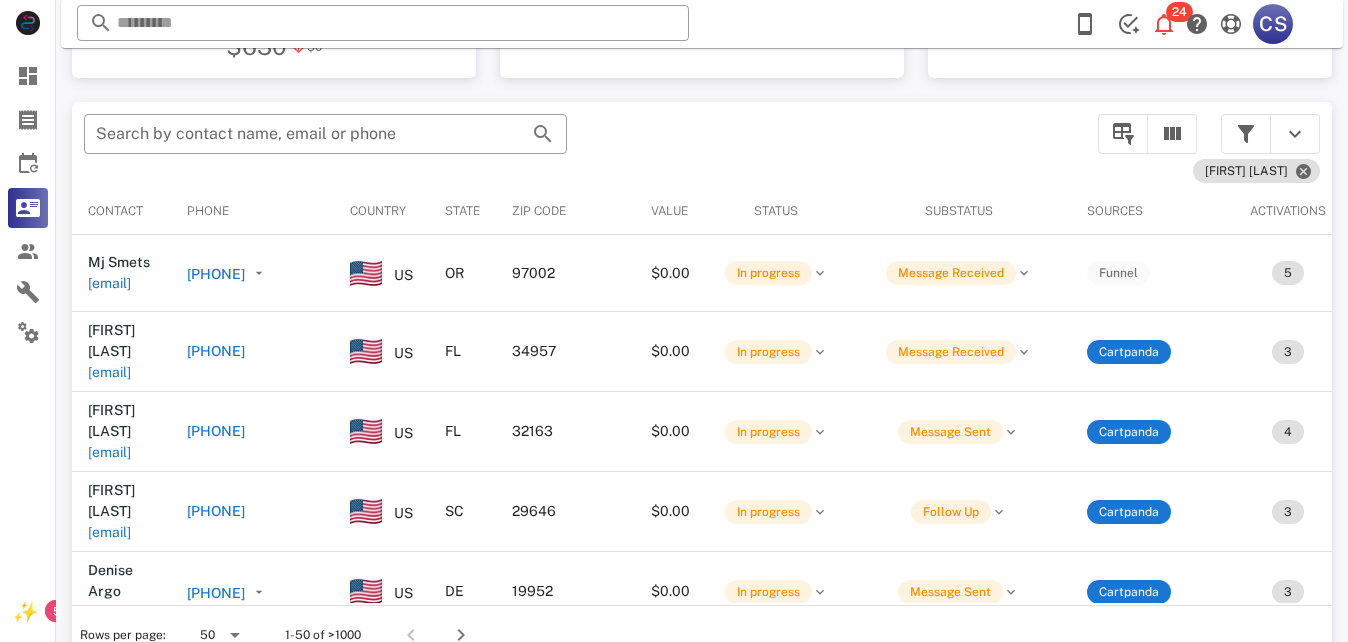 scroll, scrollTop: 380, scrollLeft: 0, axis: vertical 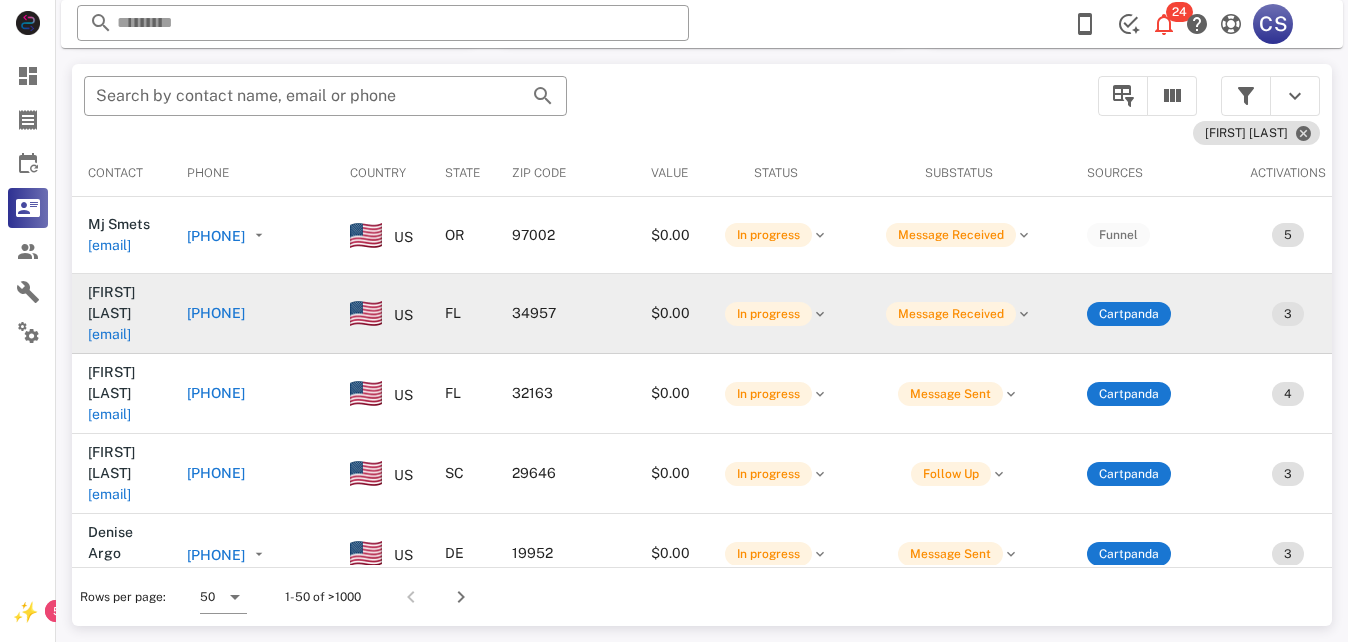 click on "[PHONE]" at bounding box center (216, 313) 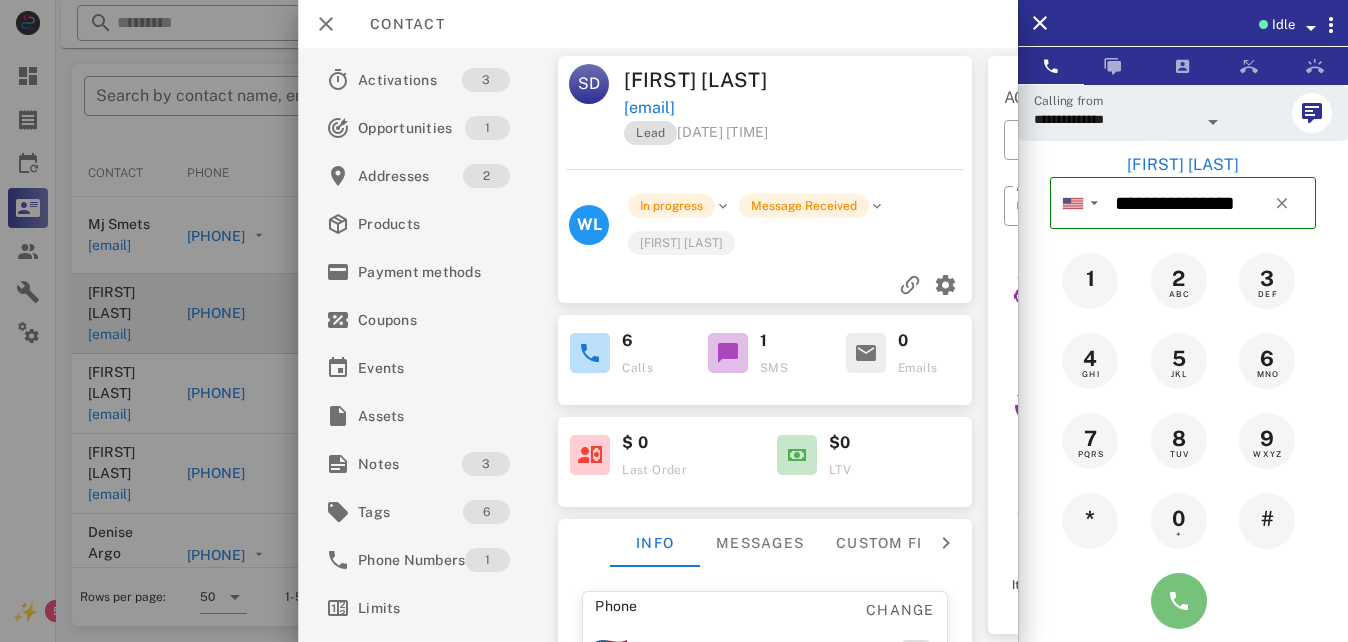 click at bounding box center (1179, 601) 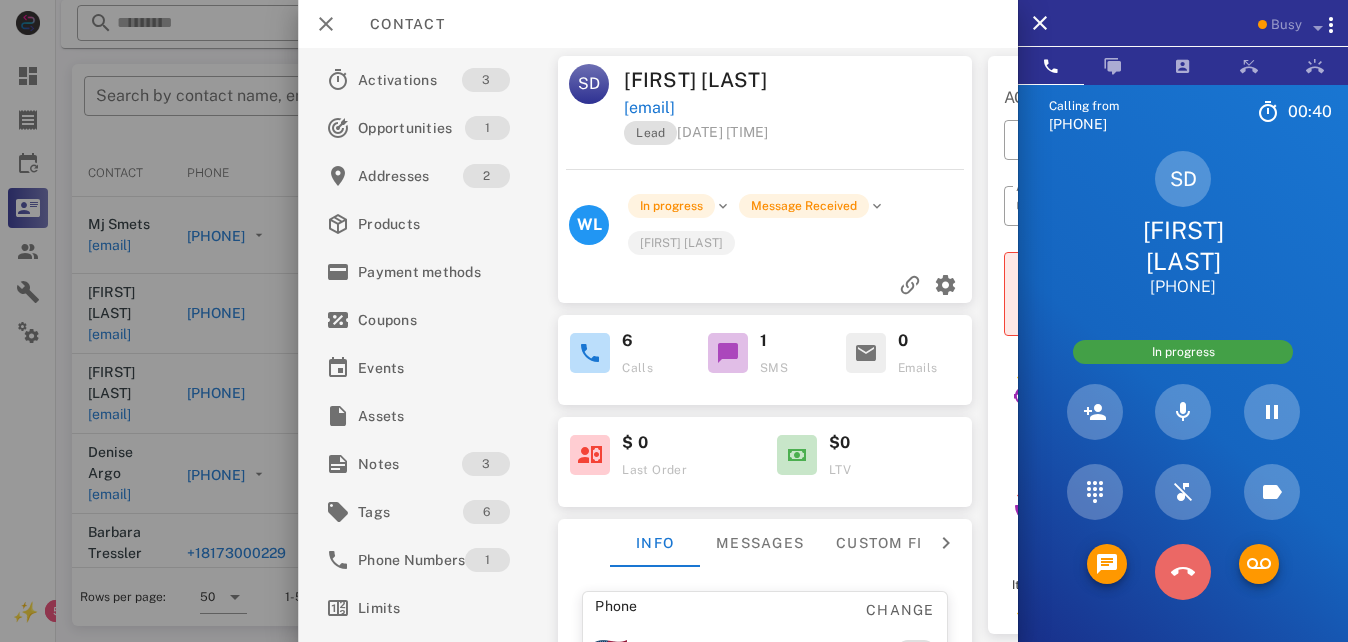 click at bounding box center [1183, 572] 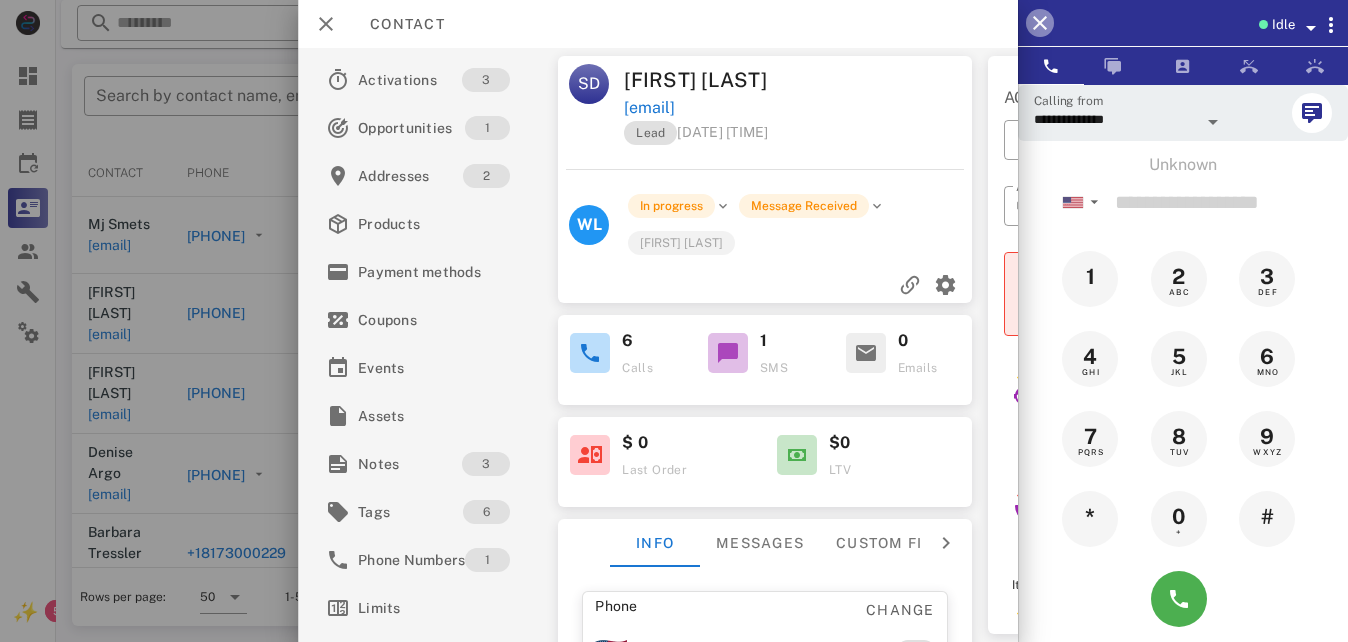 click at bounding box center [1040, 23] 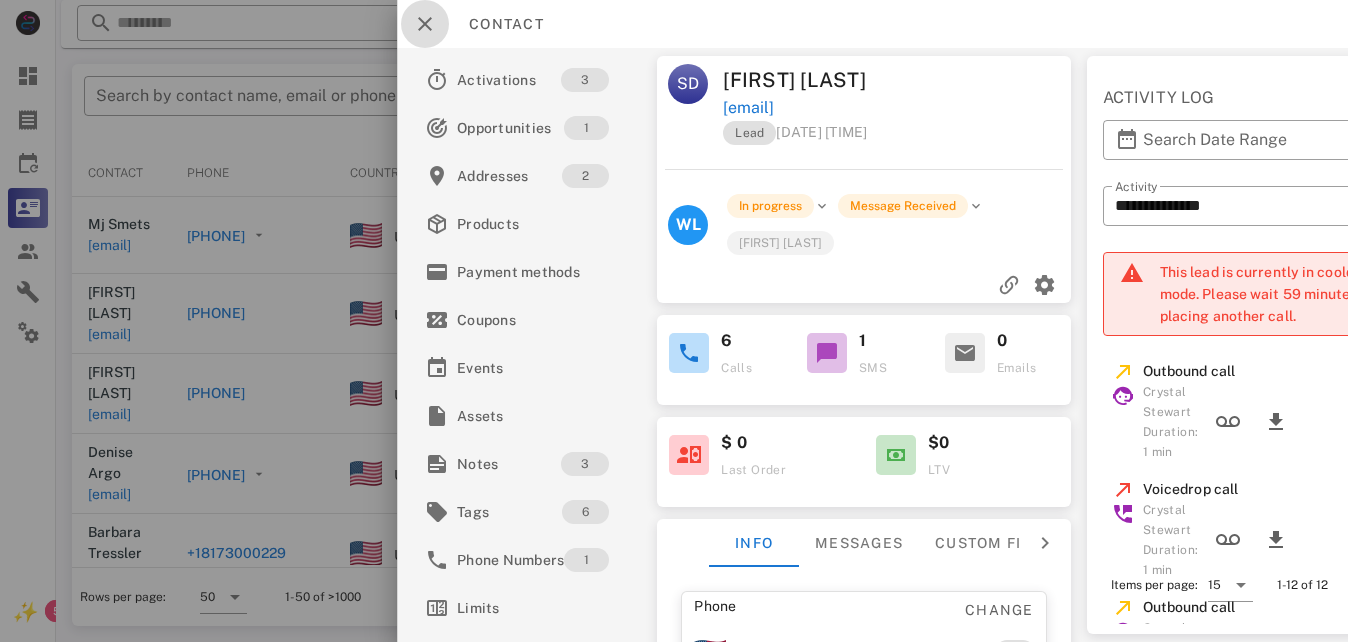 click at bounding box center (425, 24) 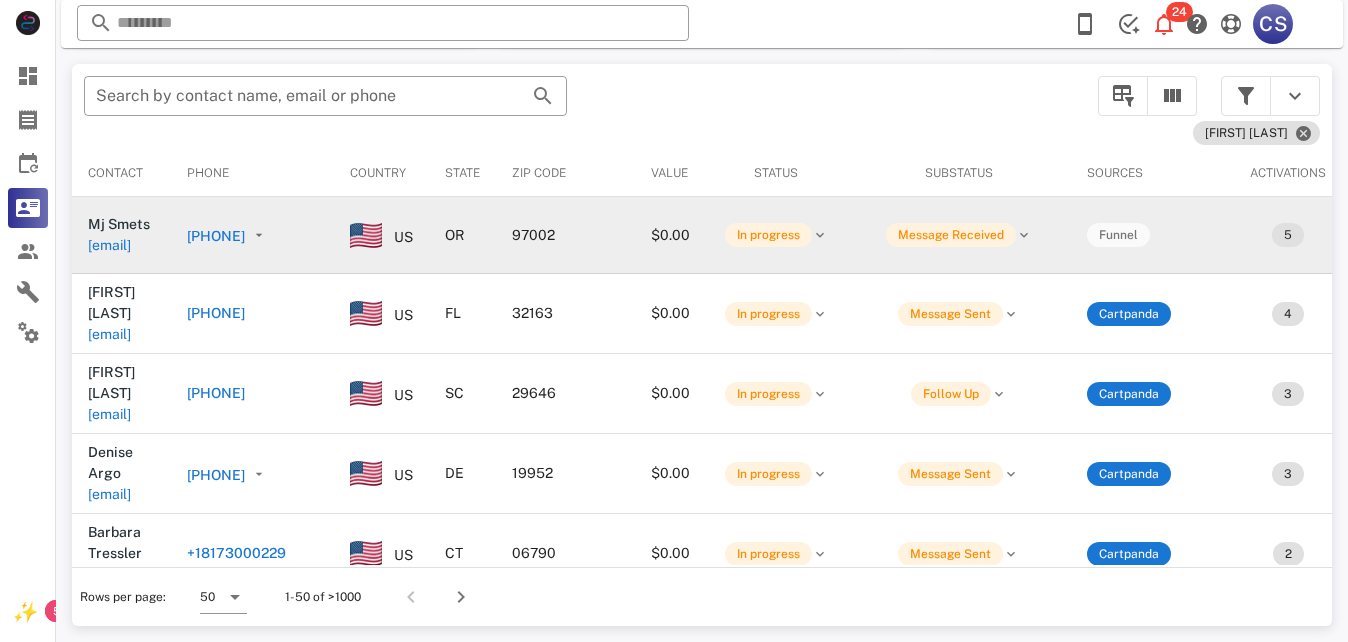 click on "[PHONE]" at bounding box center (216, 236) 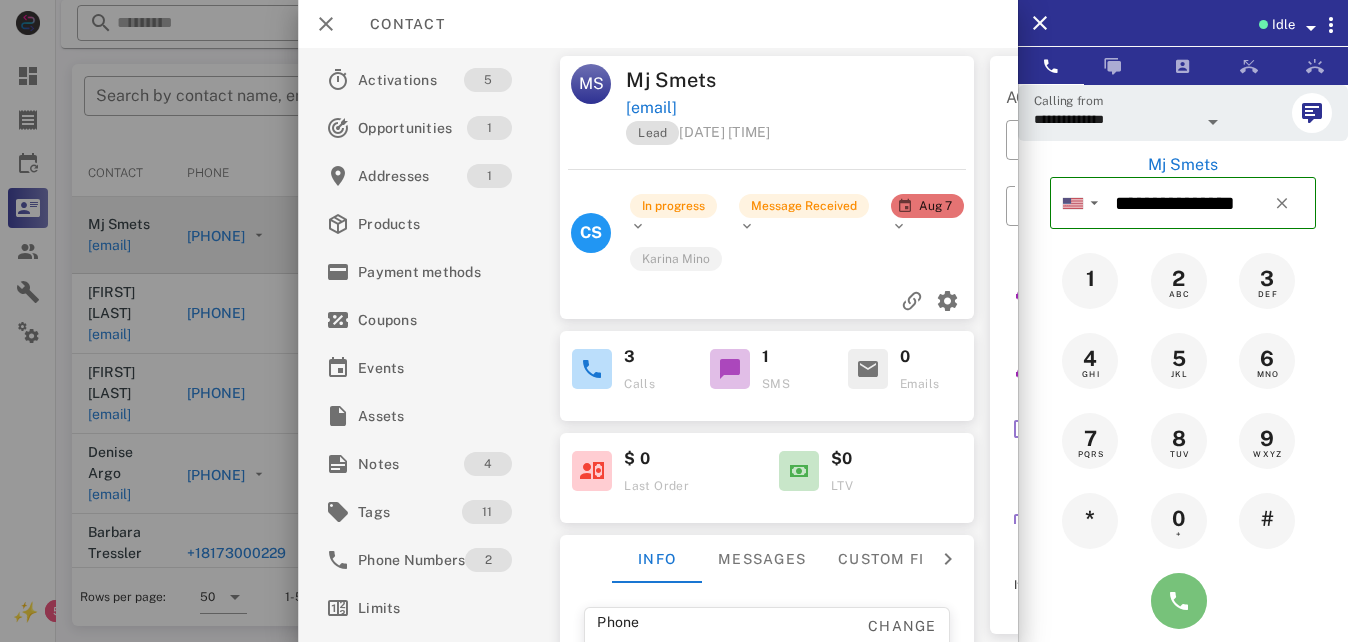 click at bounding box center [1179, 601] 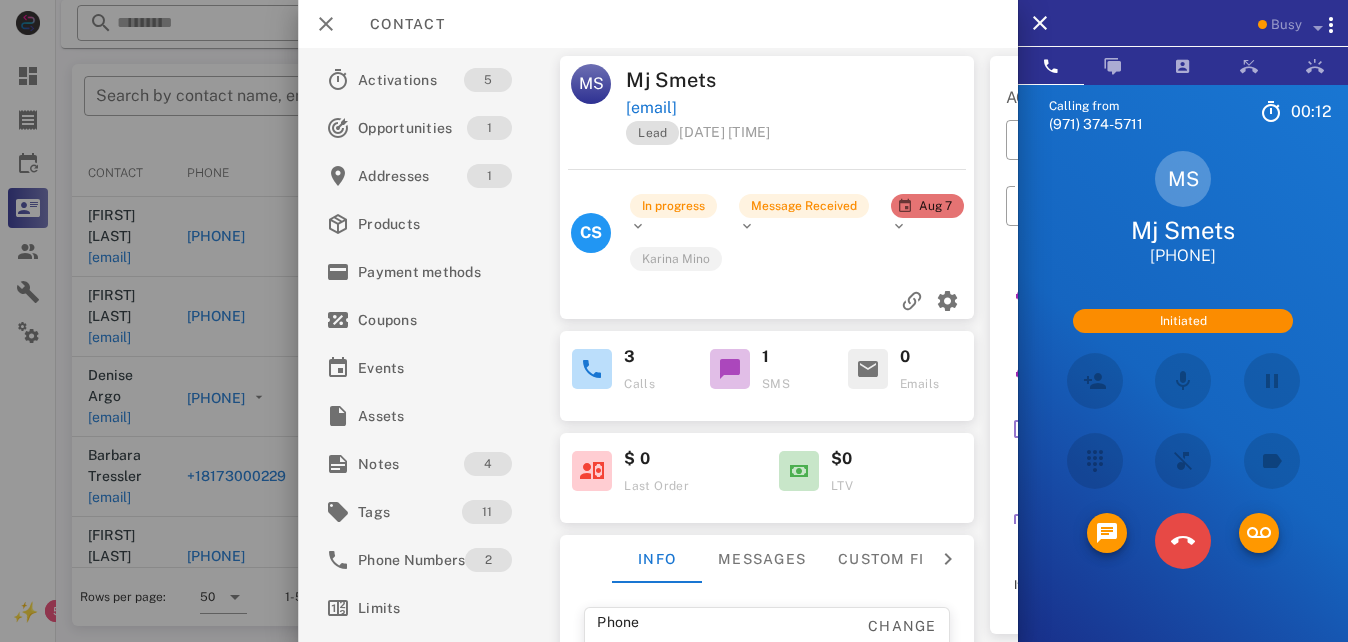 drag, startPoint x: 1174, startPoint y: 609, endPoint x: 1199, endPoint y: 521, distance: 91.48224 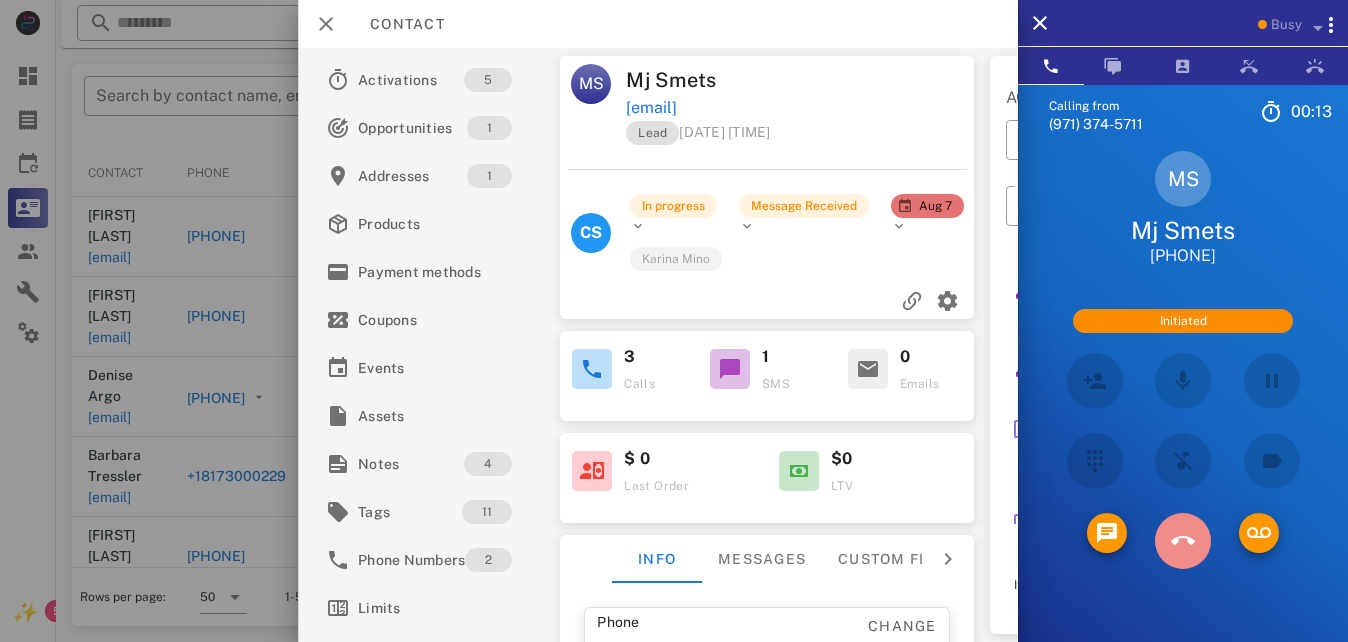 click at bounding box center [1183, 541] 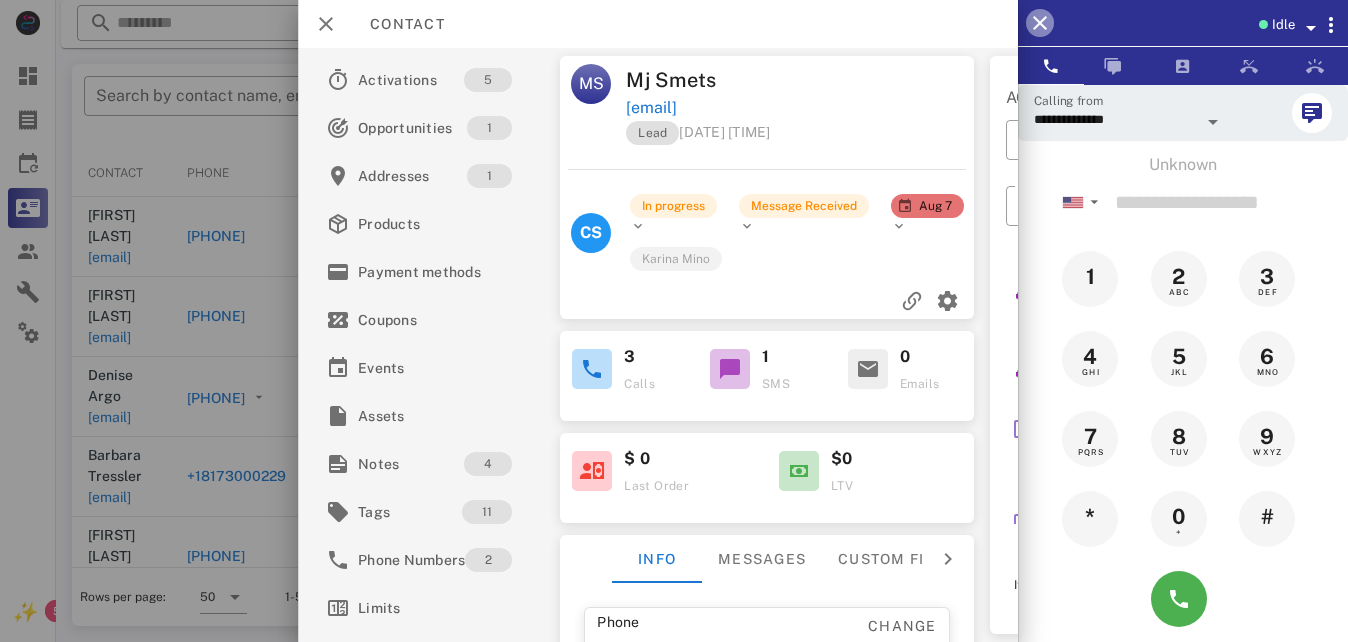 click at bounding box center (1040, 23) 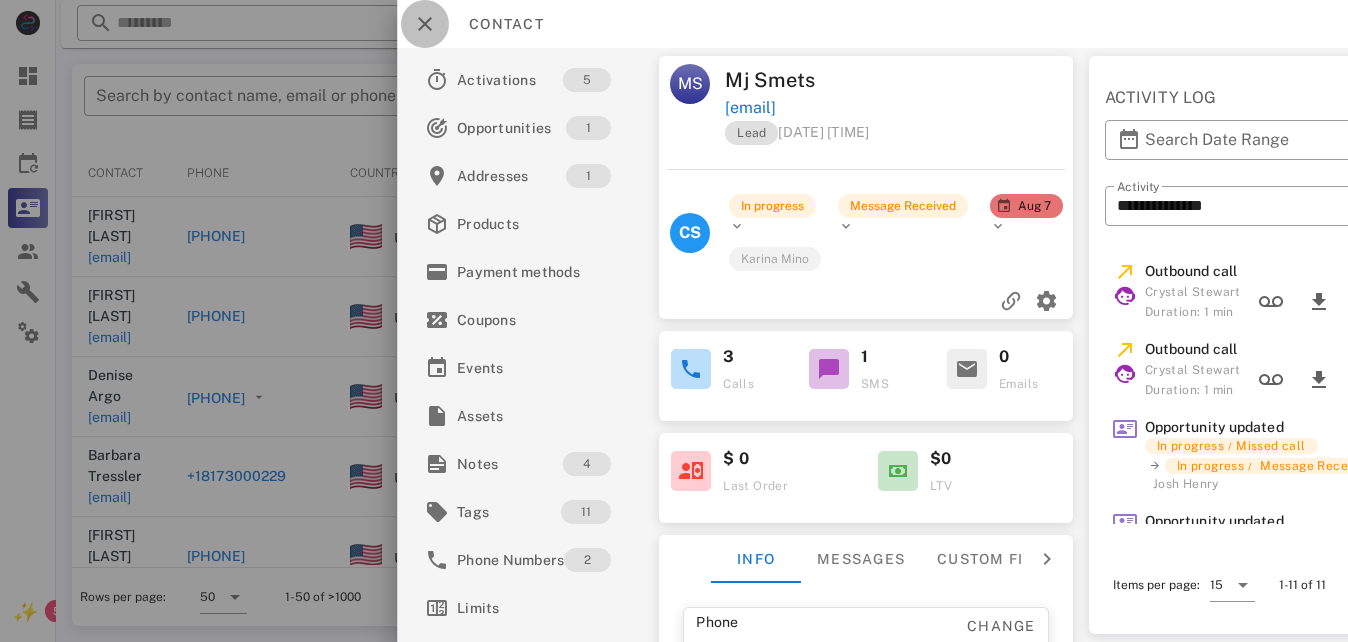 click at bounding box center [425, 24] 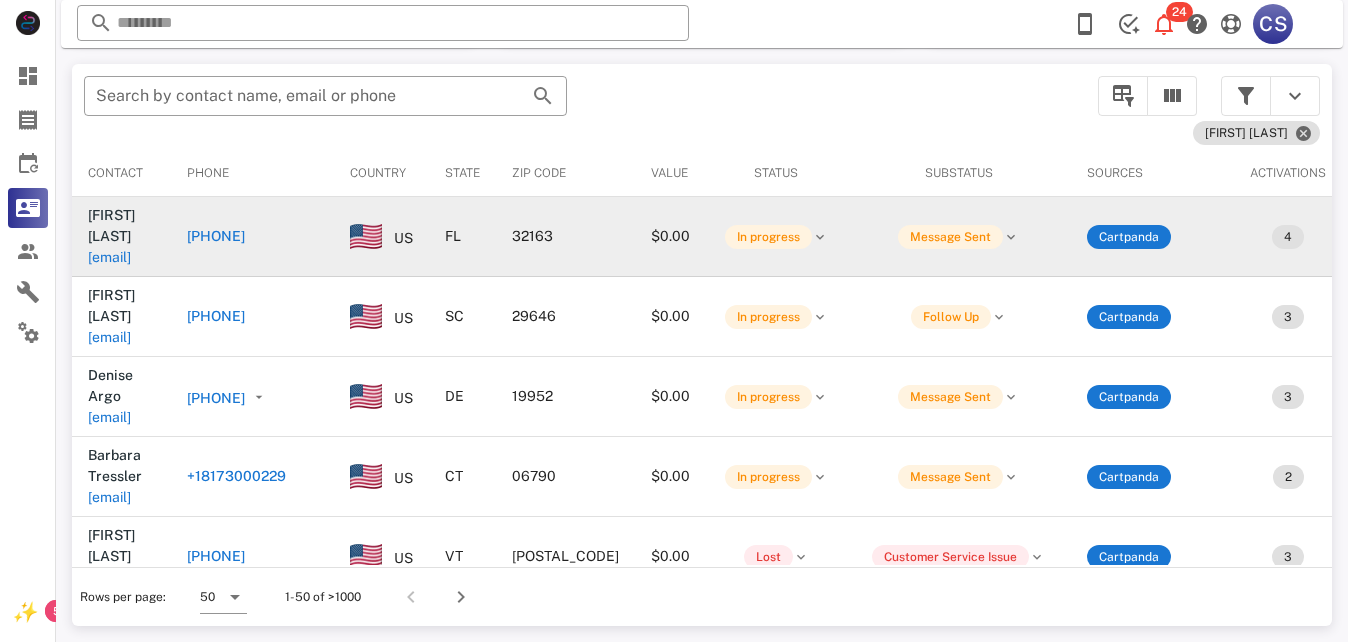 click on "[PHONE]" at bounding box center (216, 236) 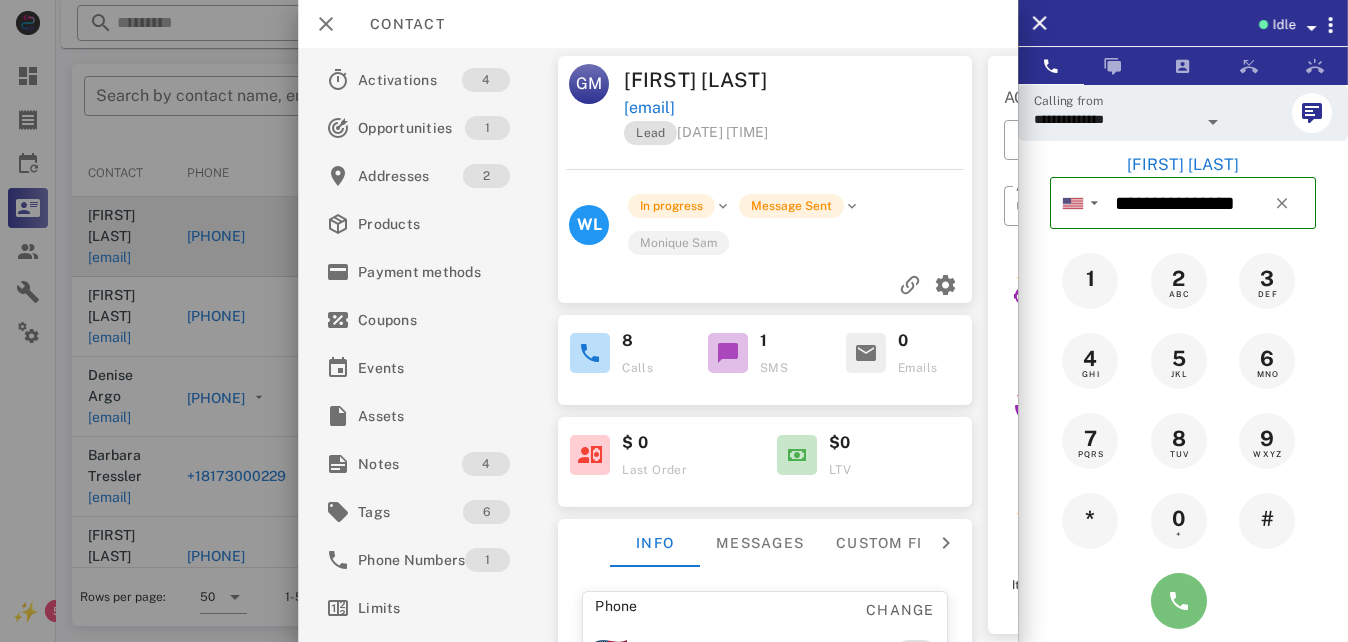 click at bounding box center (1179, 601) 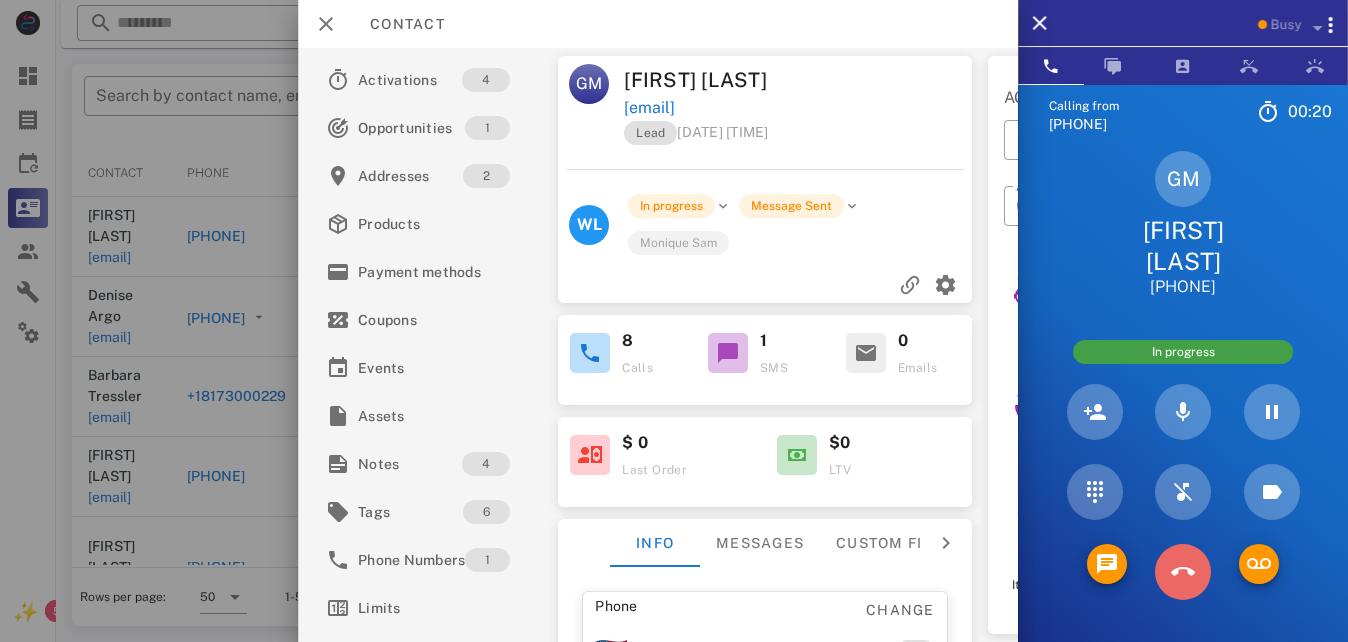 click at bounding box center (1183, 572) 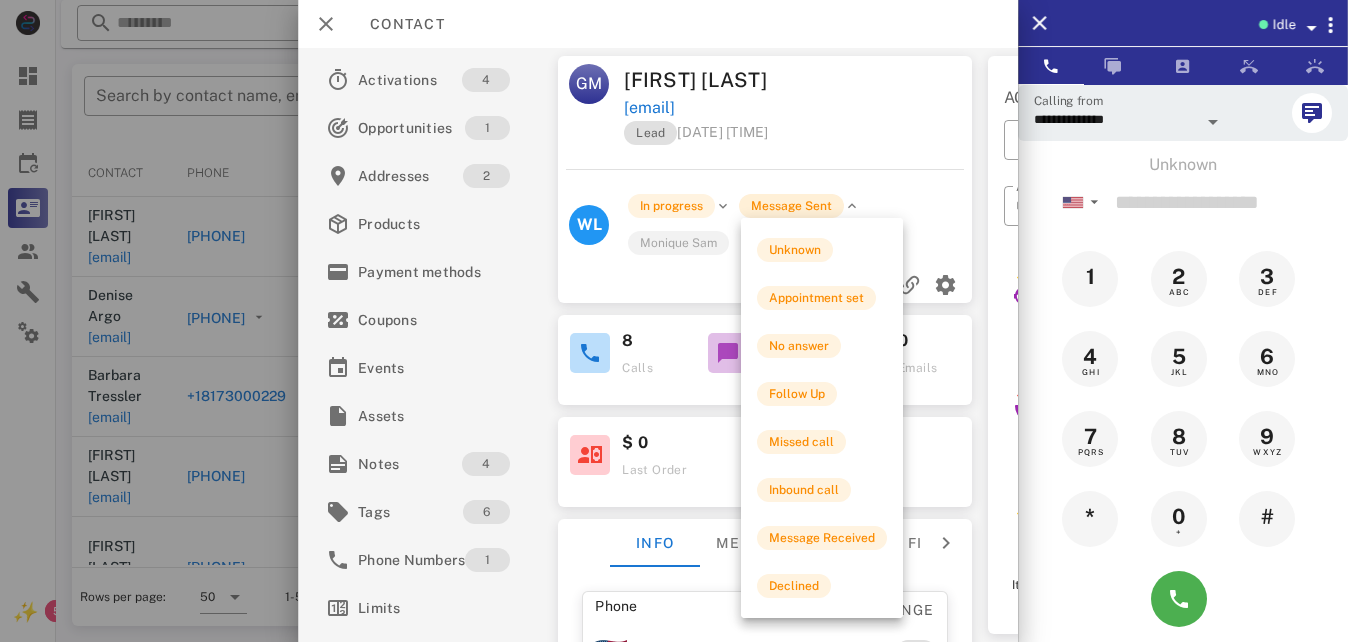 click on "Message Sent" at bounding box center [792, 206] 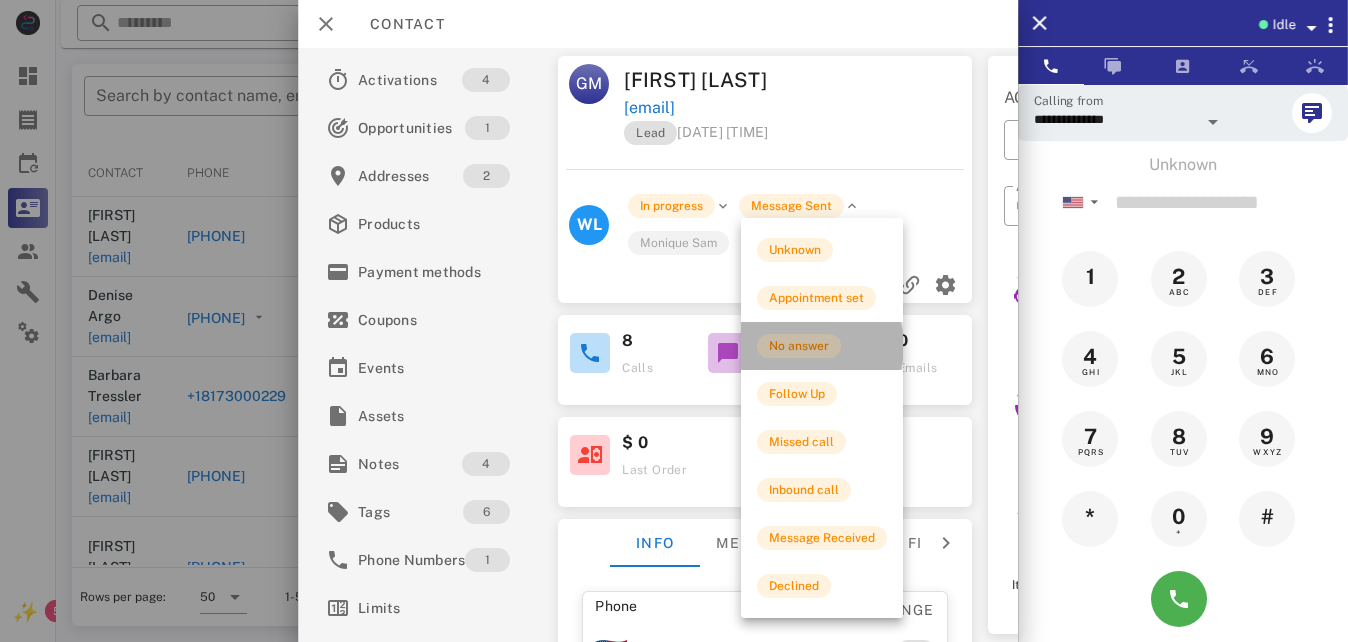 click on "No answer" at bounding box center [799, 346] 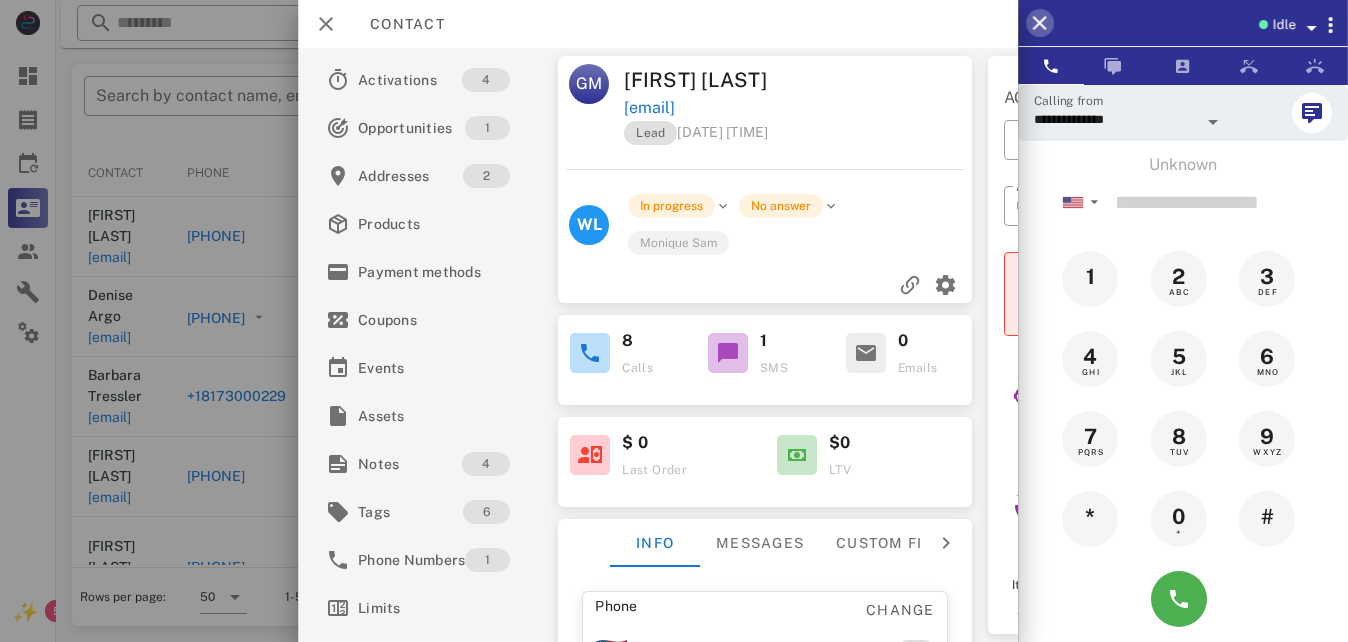 click at bounding box center [1040, 23] 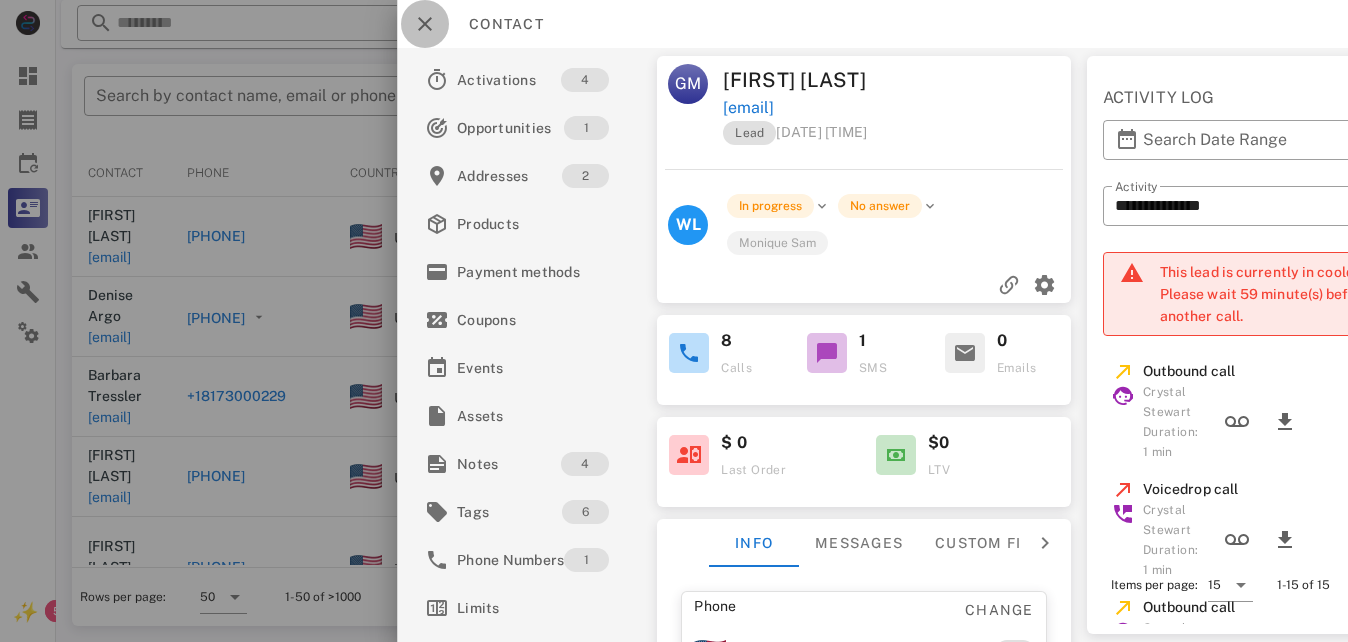 click at bounding box center (425, 24) 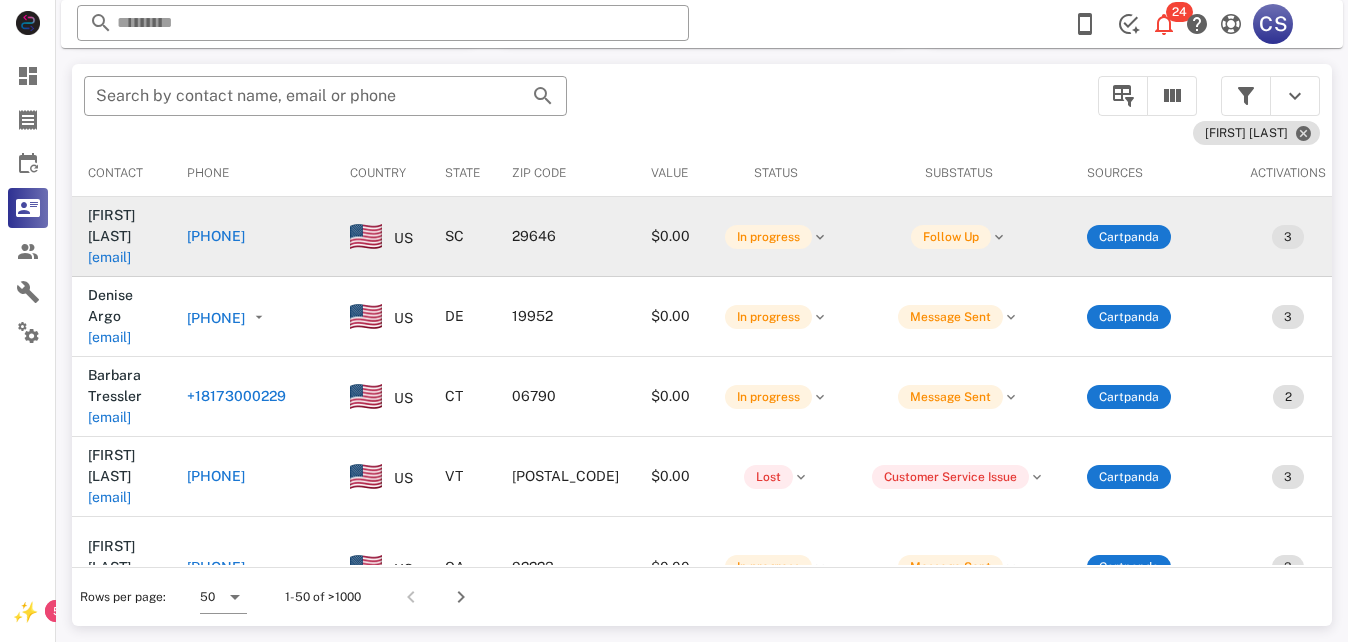 click on "[PHONE]" at bounding box center [216, 236] 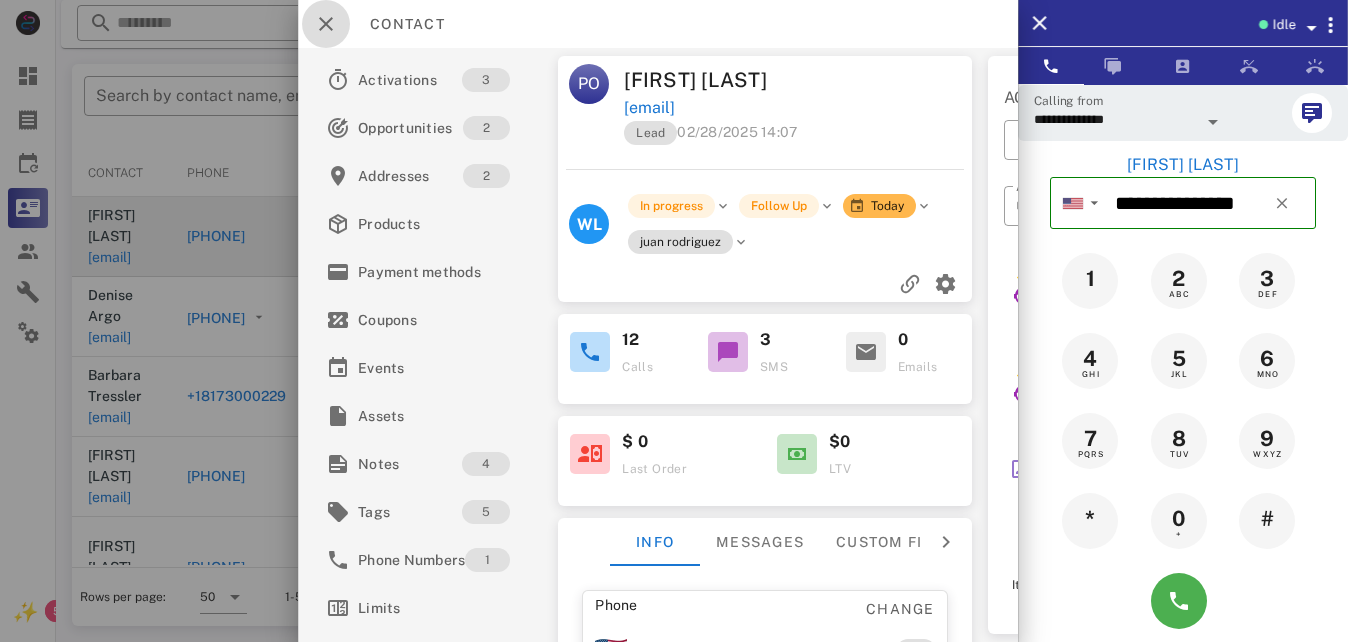 click at bounding box center (326, 24) 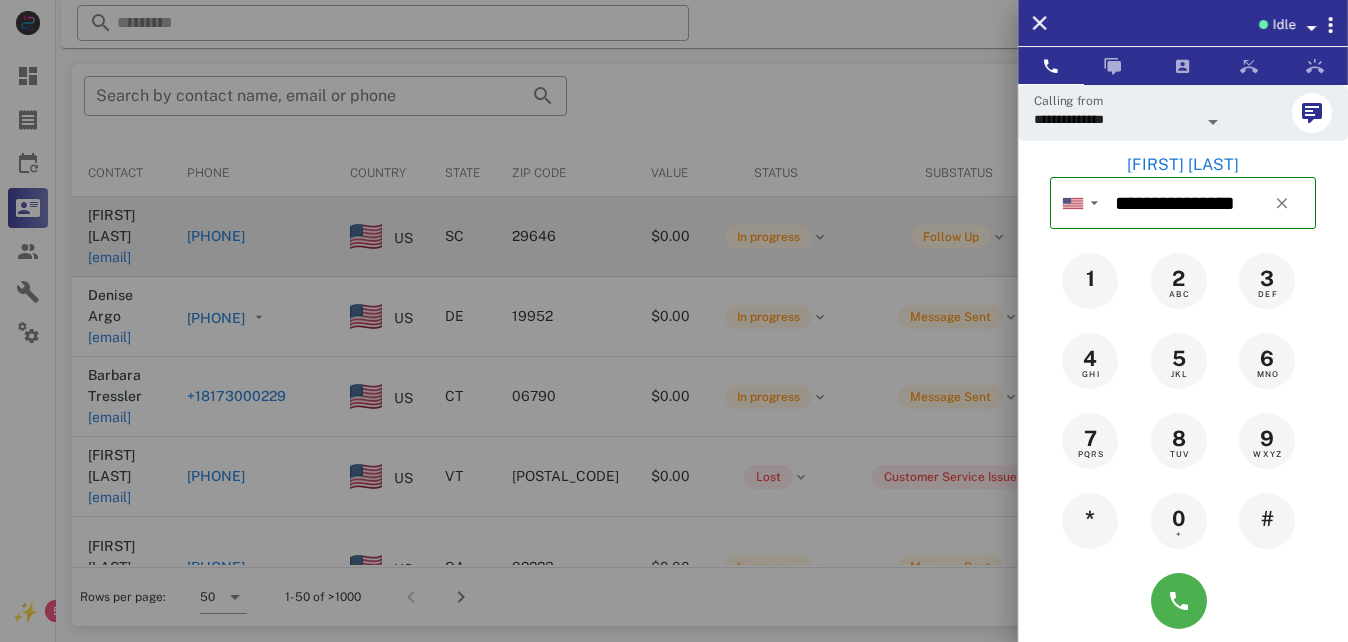 click at bounding box center [674, 321] 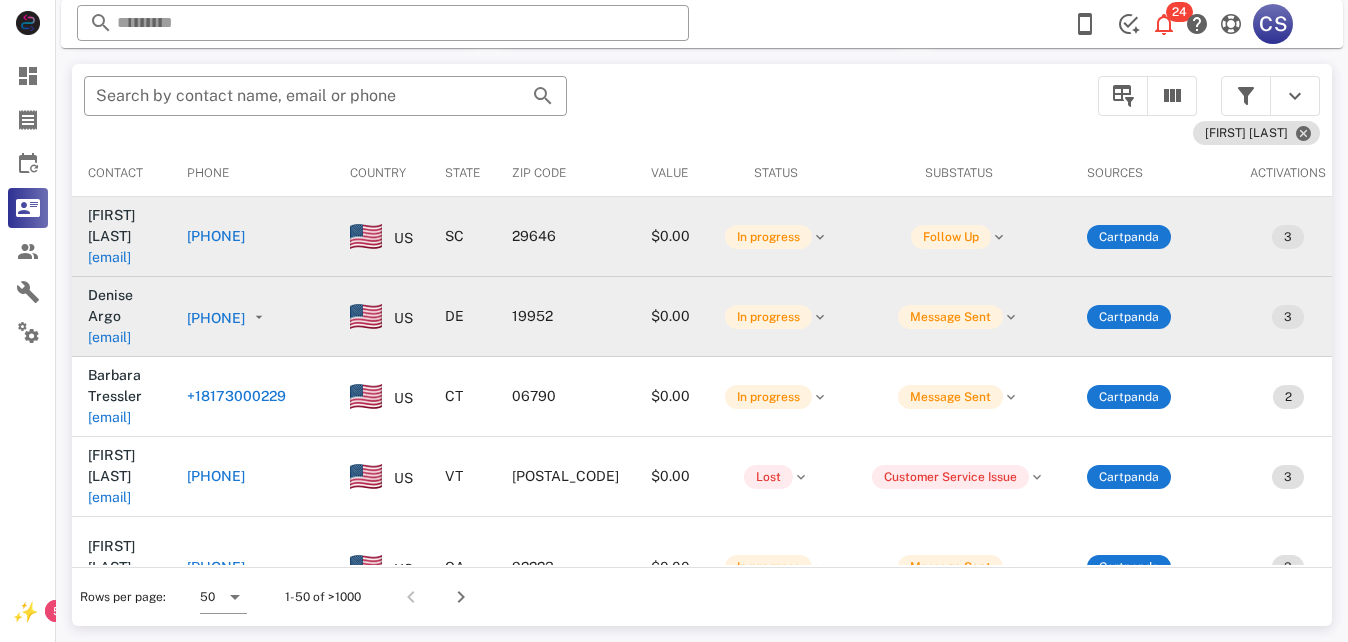 click on "[PHONE]" at bounding box center [216, 318] 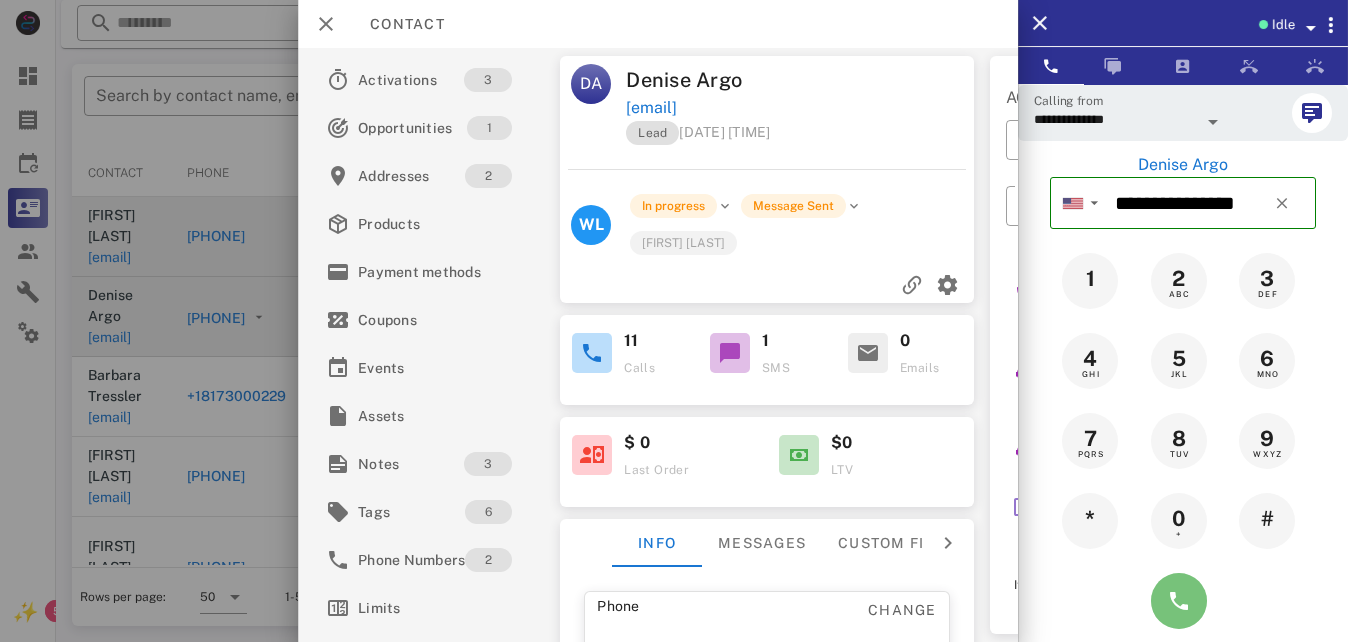 click at bounding box center [1179, 601] 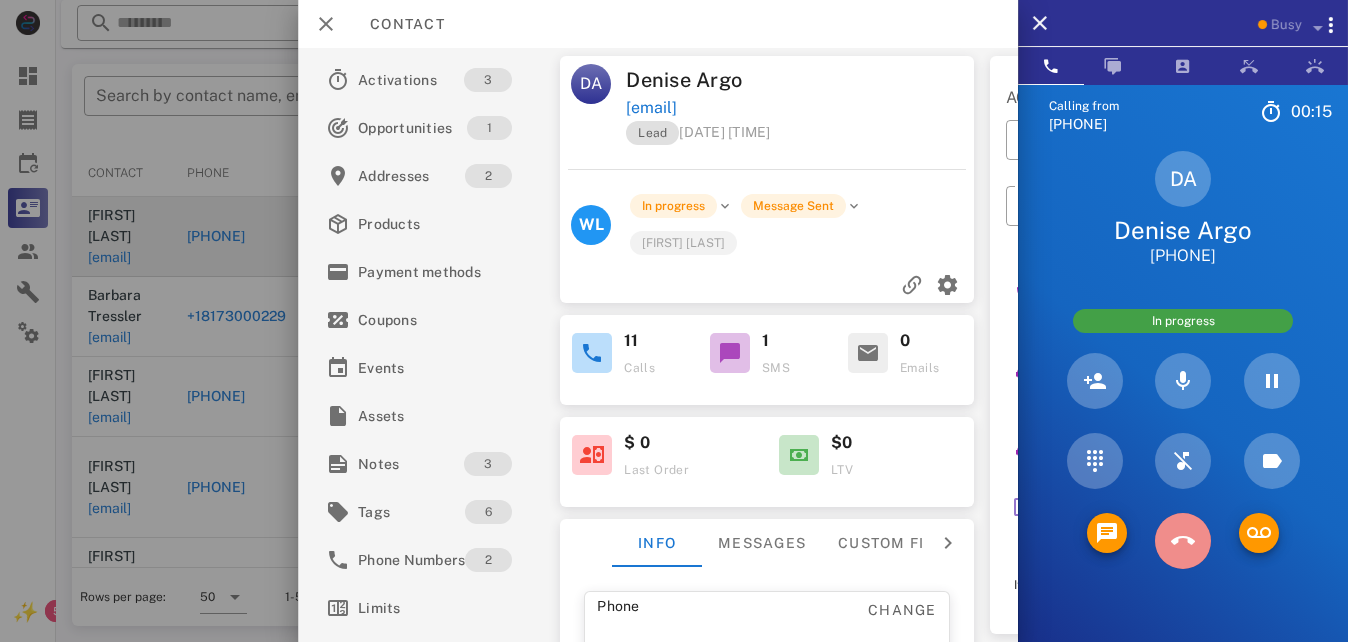 click at bounding box center (1183, 541) 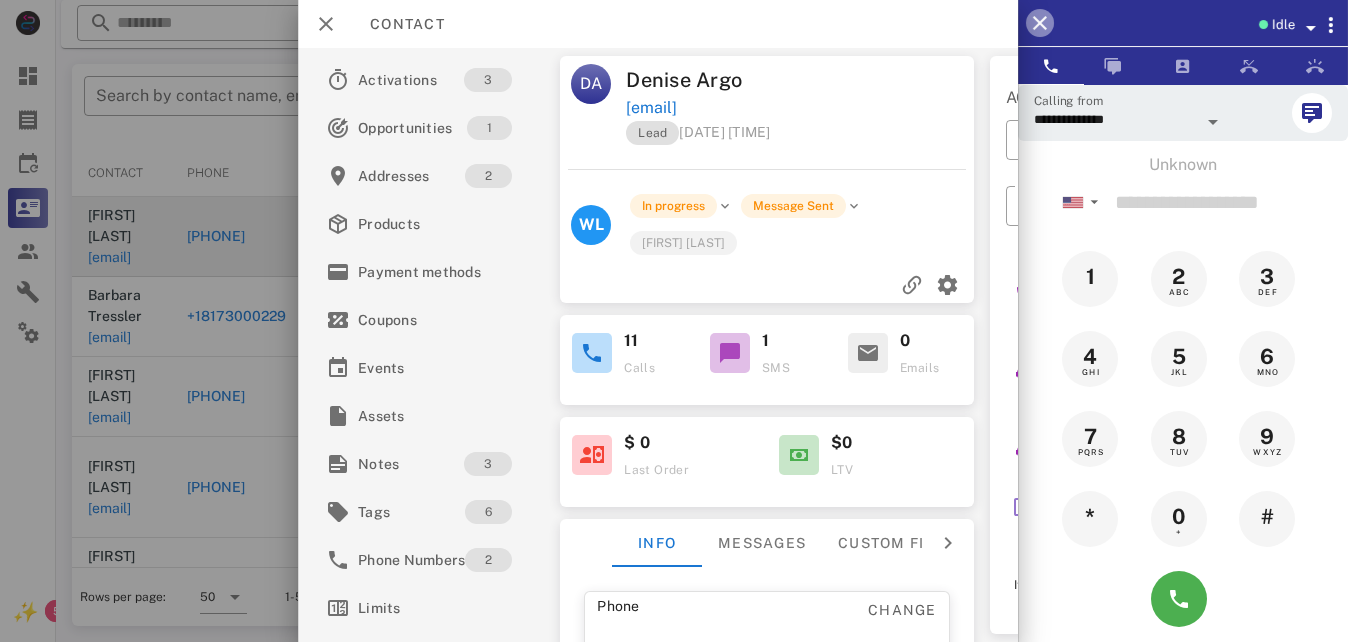 click at bounding box center (1040, 23) 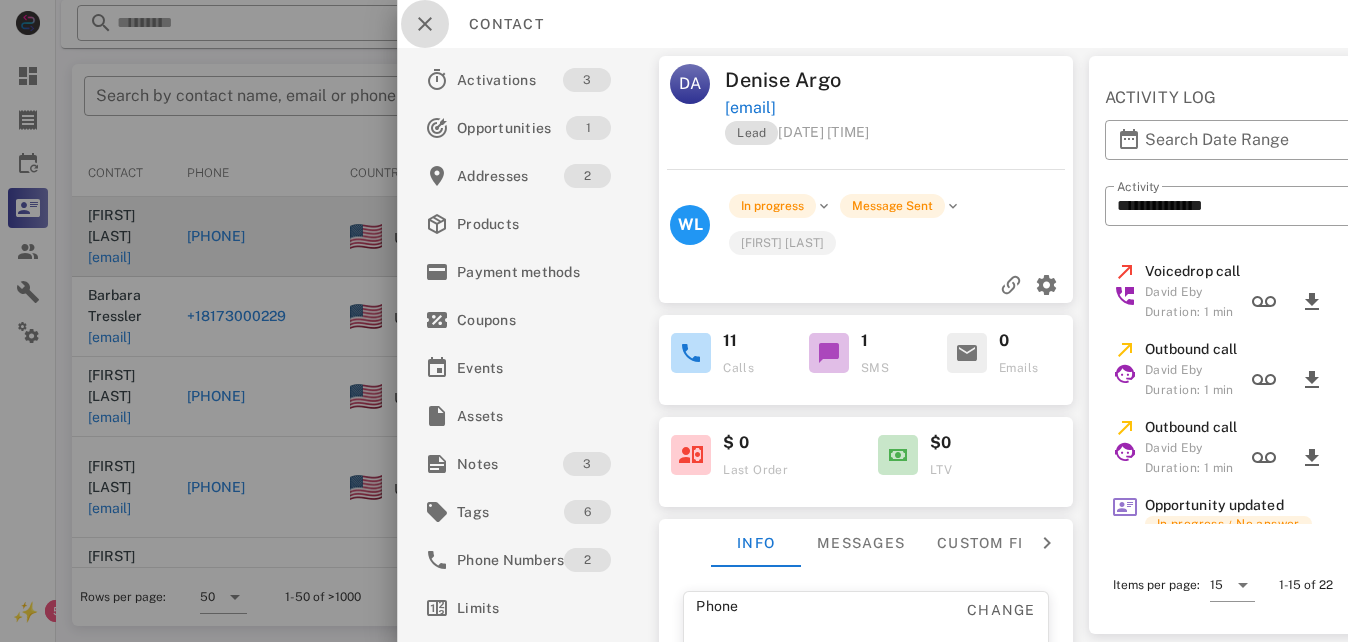 click at bounding box center [425, 24] 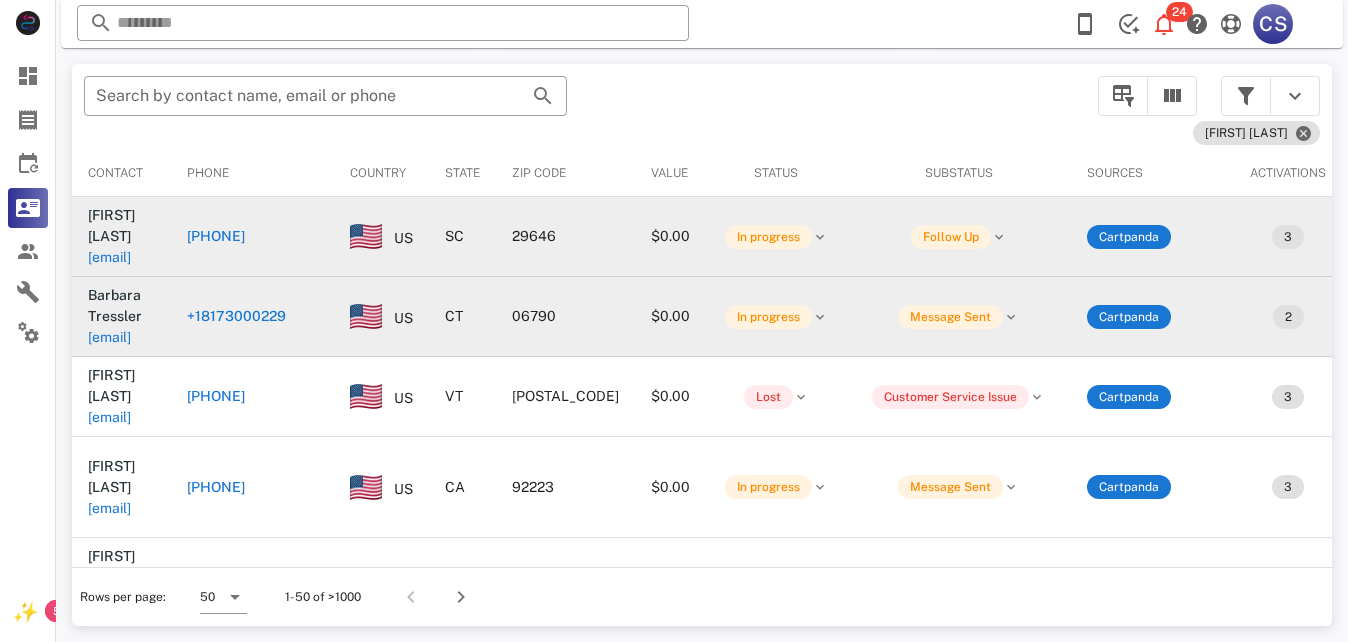 click on "+18173000229" at bounding box center [236, 316] 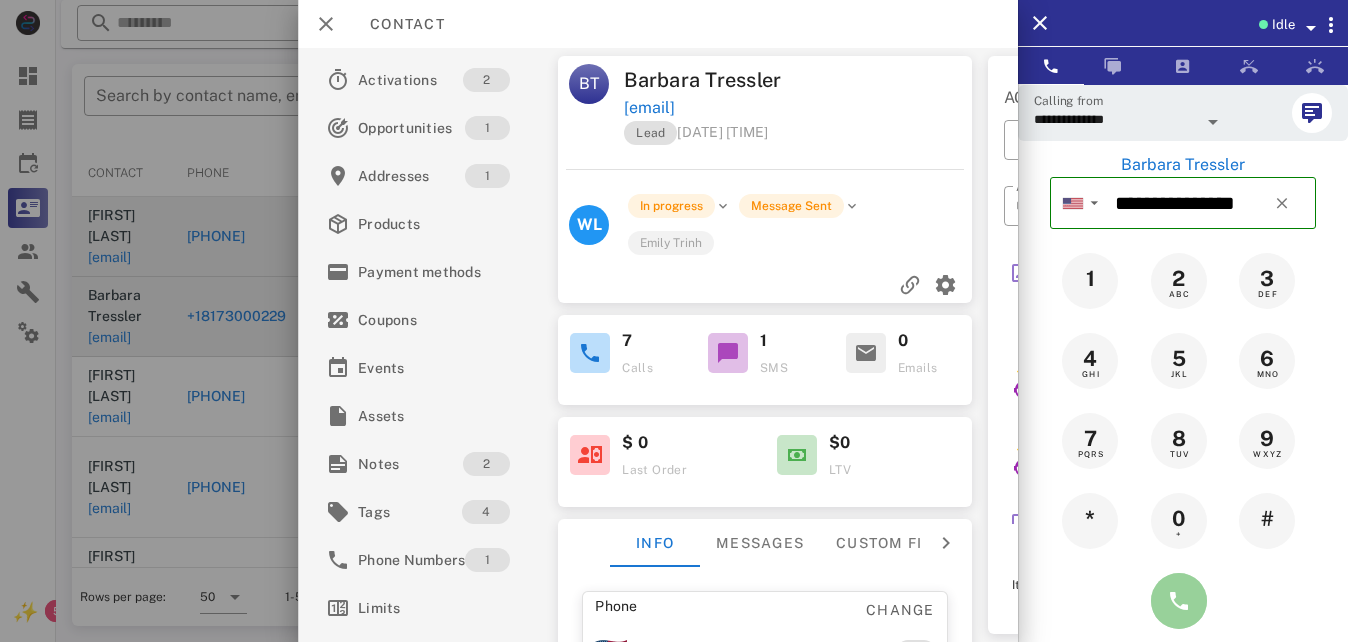 click at bounding box center (1179, 601) 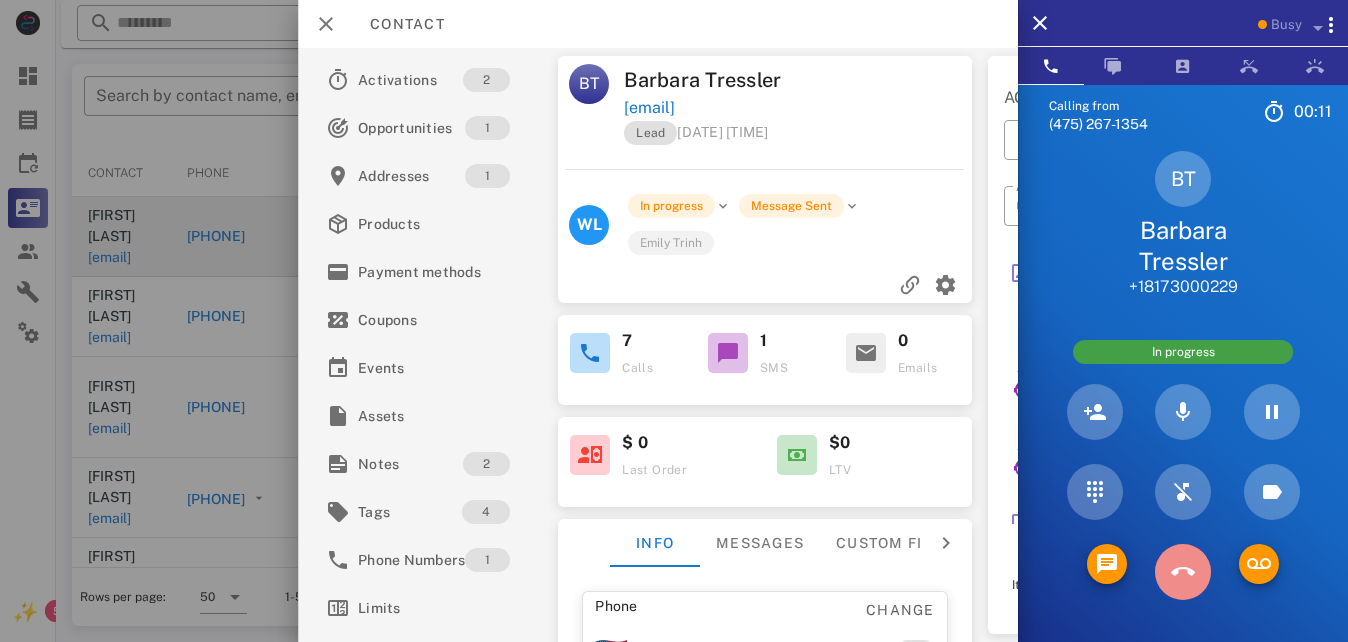 click at bounding box center (1183, 572) 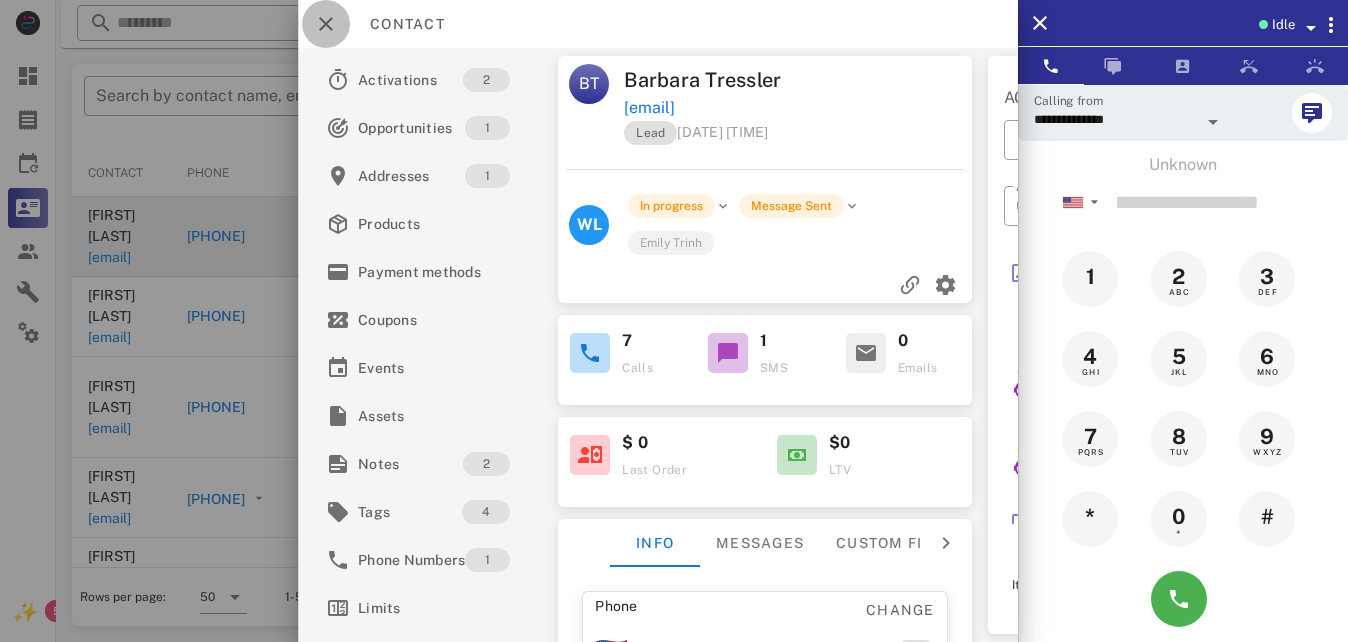 click at bounding box center [326, 24] 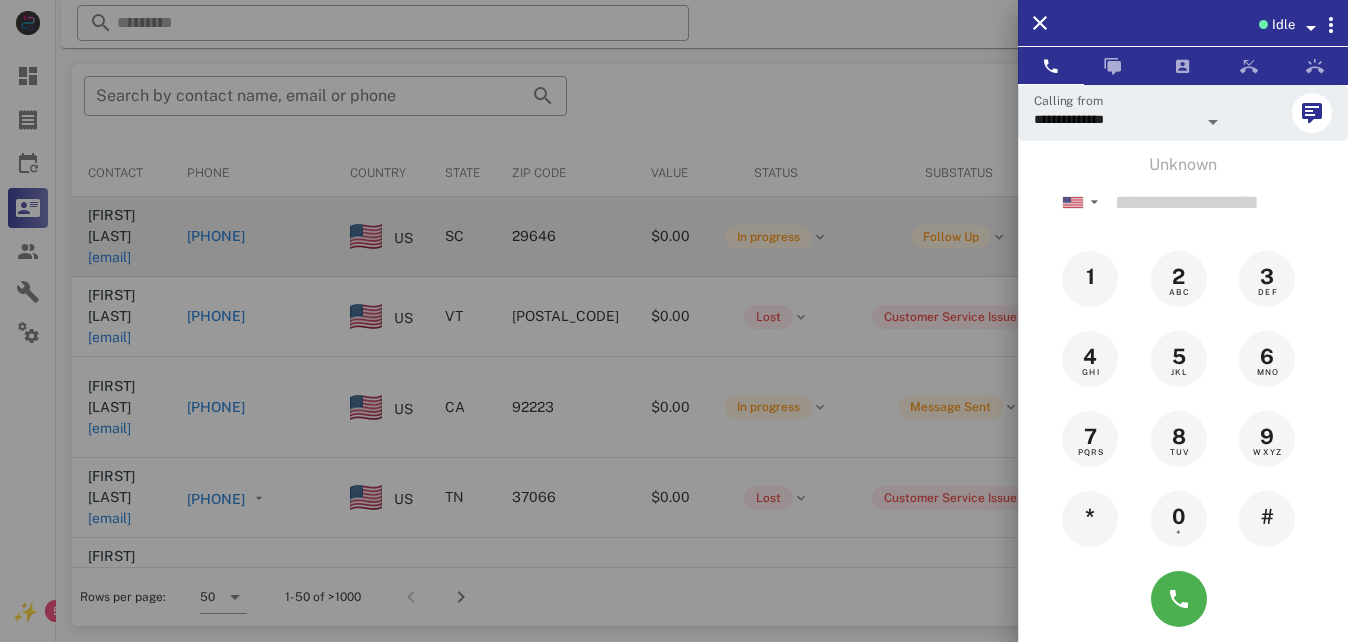 click at bounding box center [674, 321] 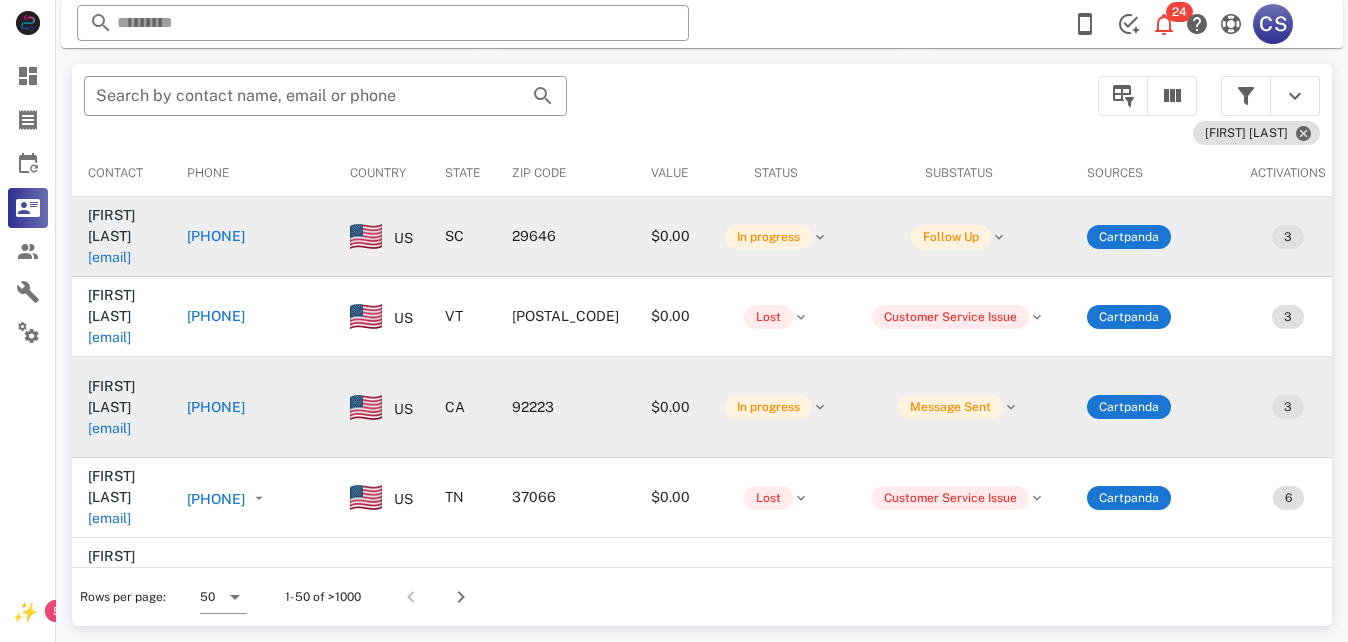 click on "[PHONE]" at bounding box center (216, 407) 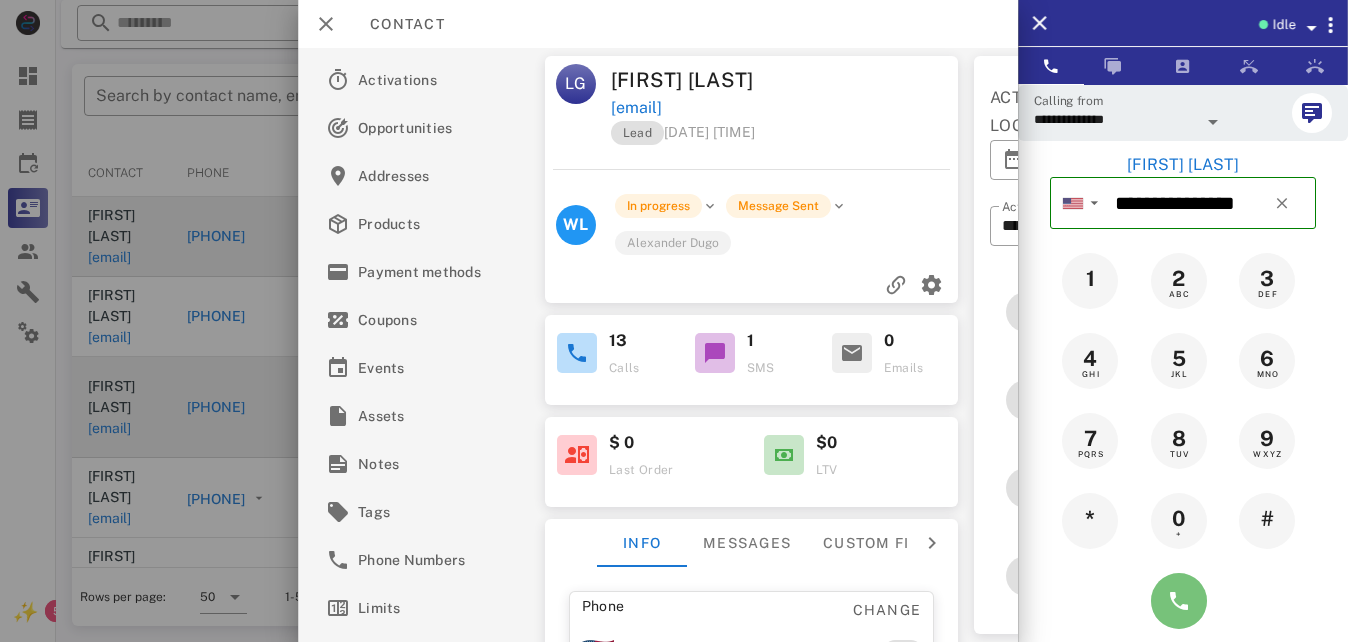 click at bounding box center (1179, 601) 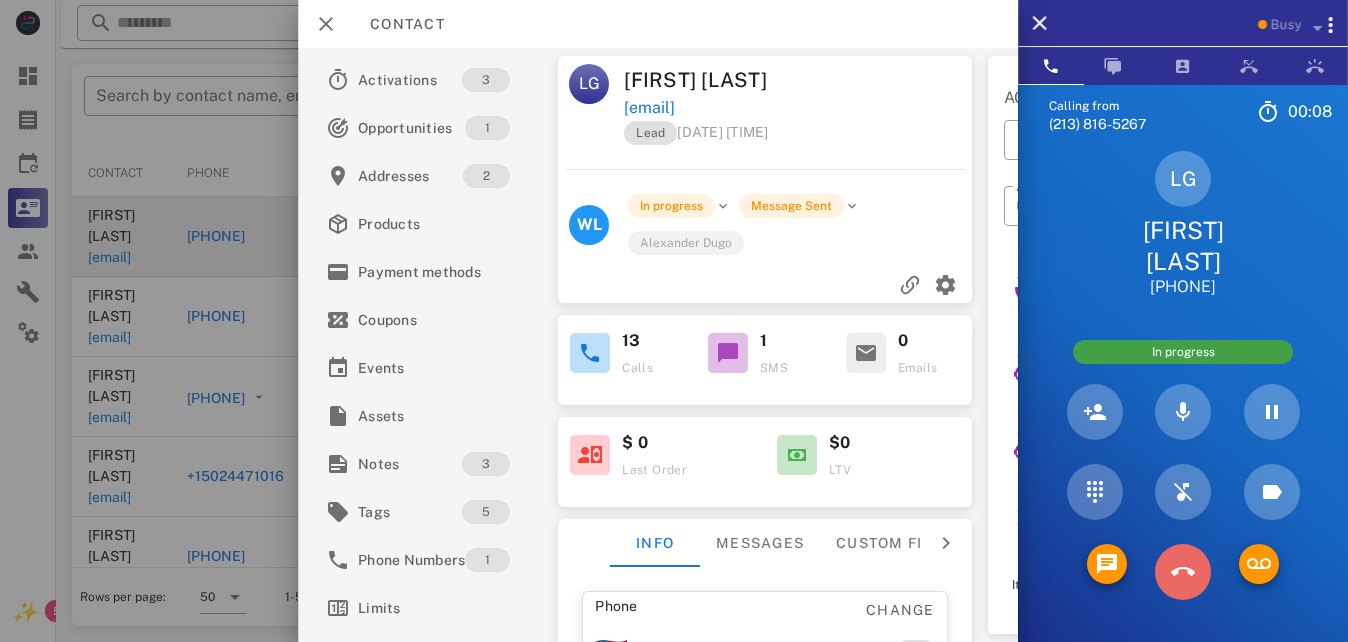 click at bounding box center [1183, 572] 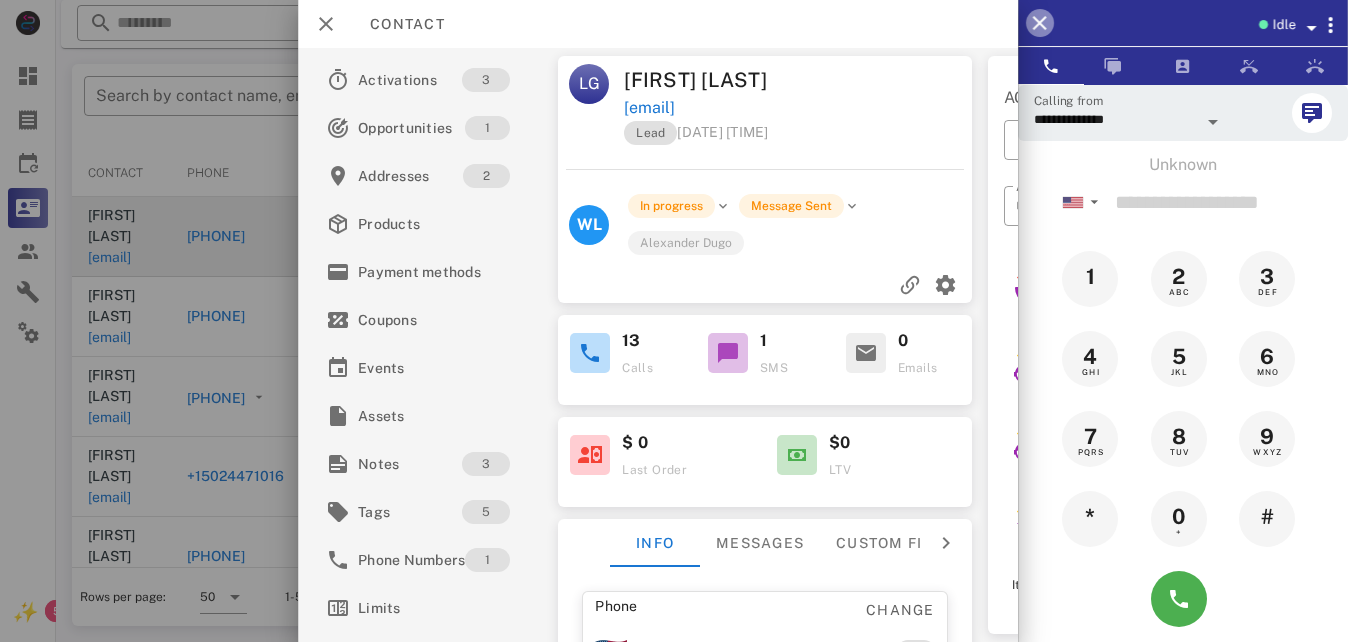 click at bounding box center [1040, 23] 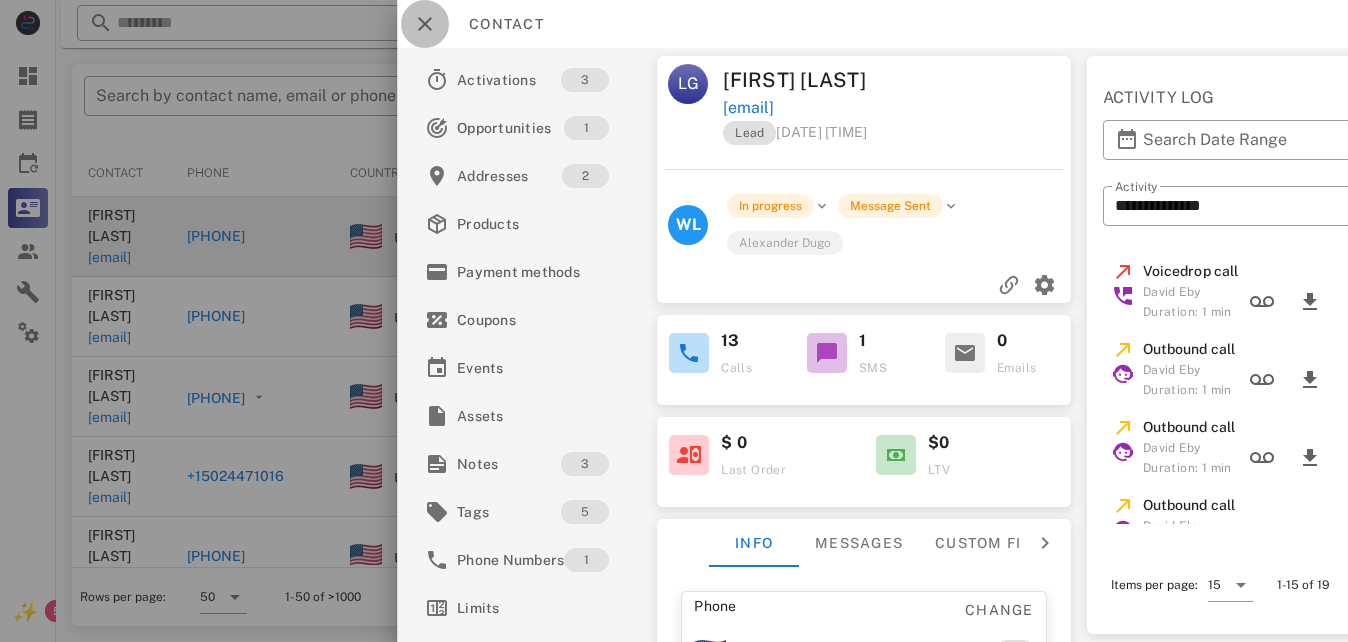 click at bounding box center [425, 24] 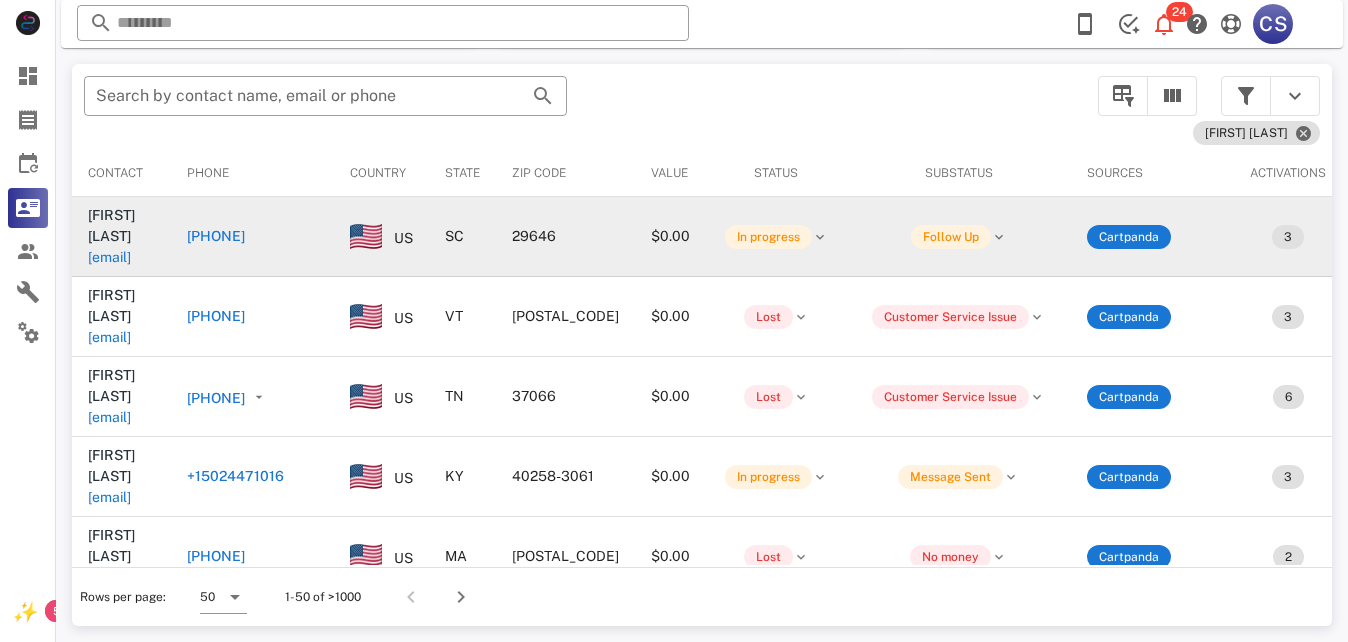scroll, scrollTop: 18, scrollLeft: 0, axis: vertical 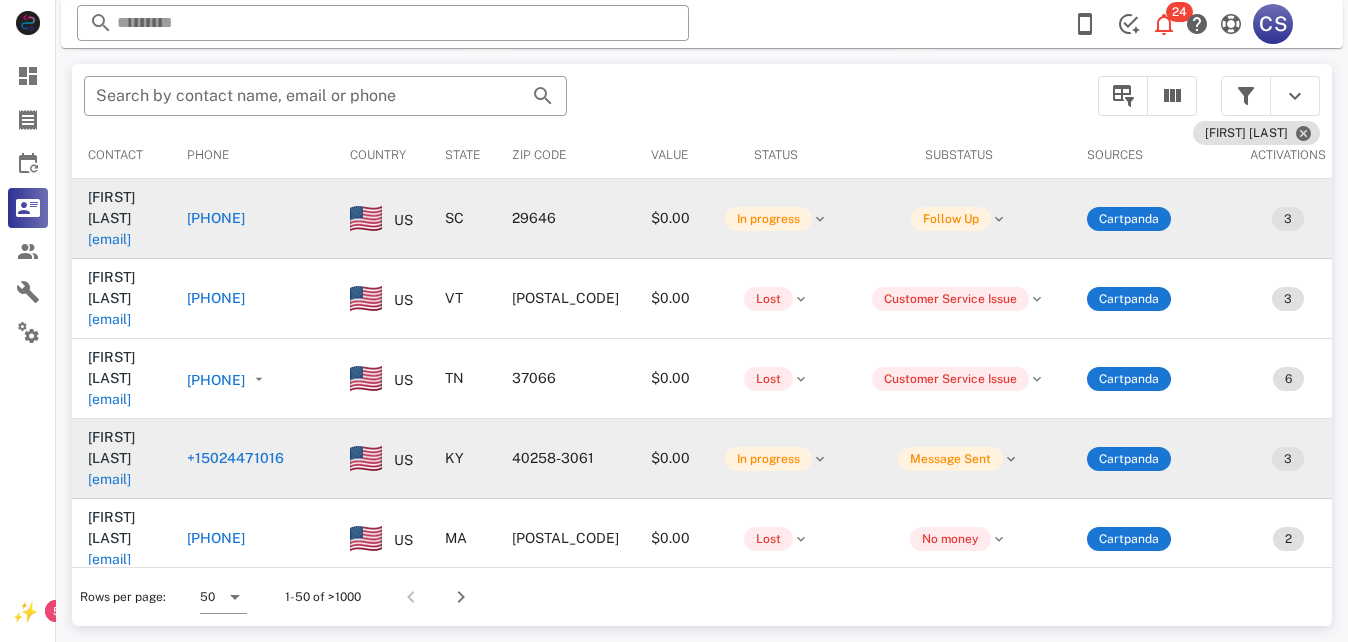 click on "+15024471016" at bounding box center (235, 458) 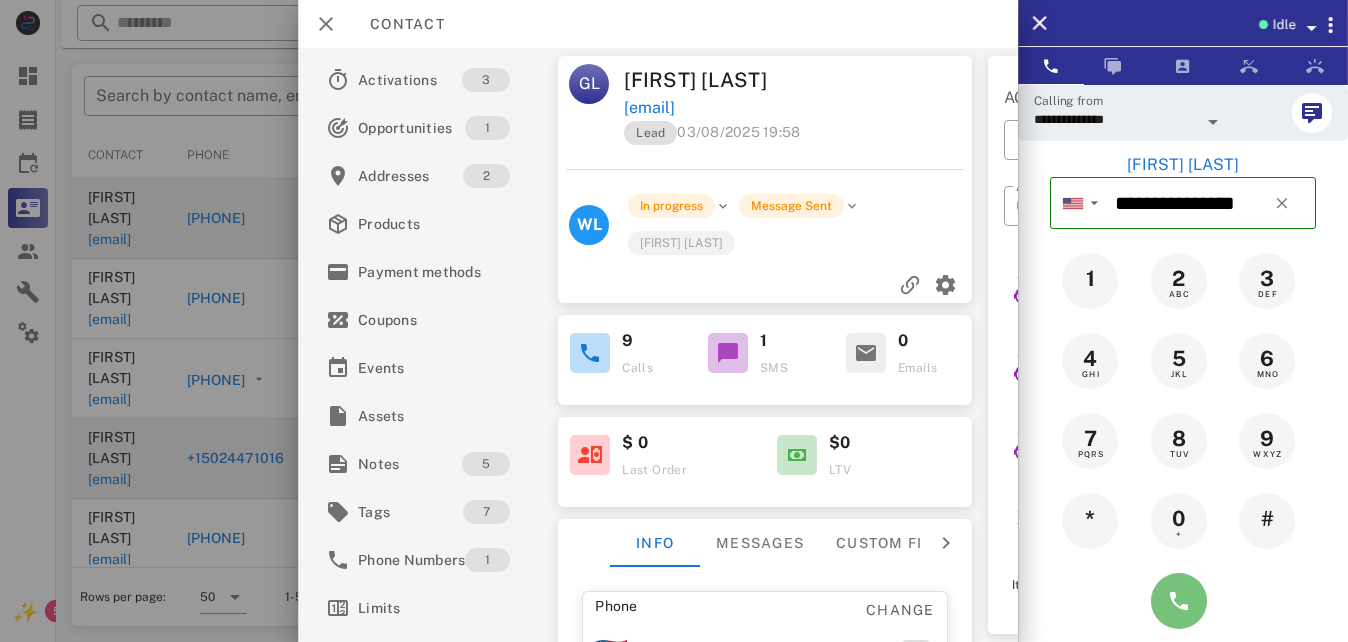 click at bounding box center (1179, 601) 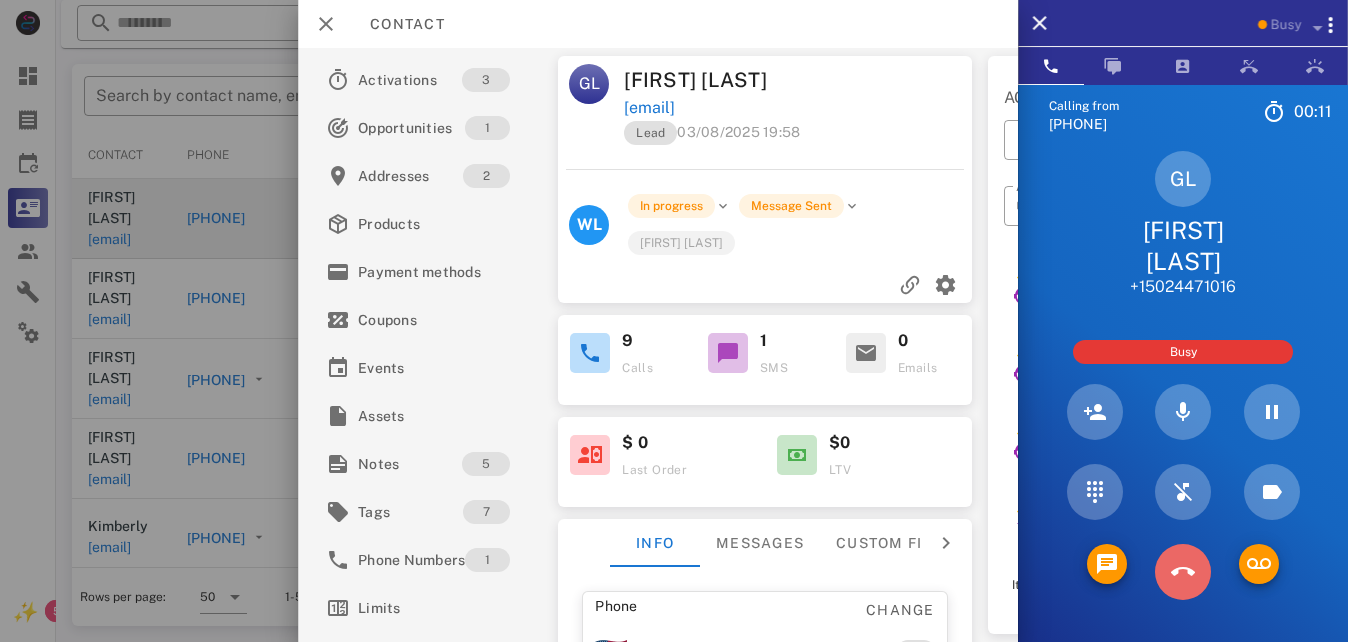click at bounding box center (1183, 572) 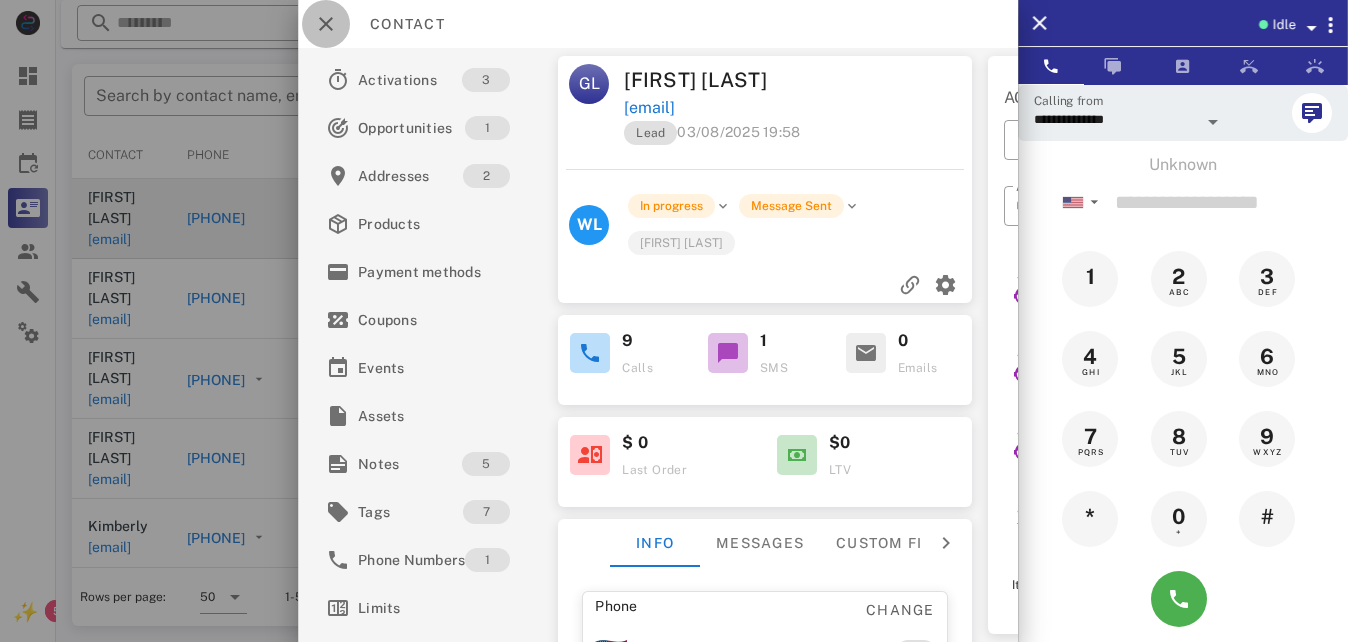 click at bounding box center (326, 24) 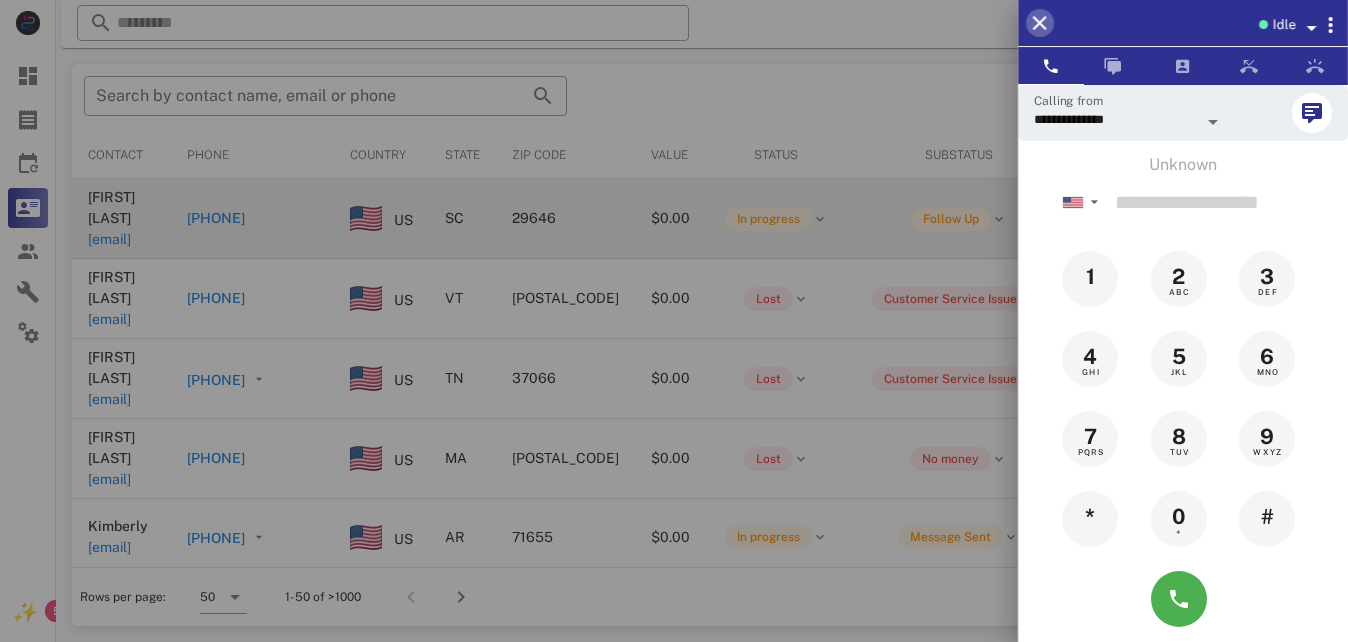 click at bounding box center (1040, 23) 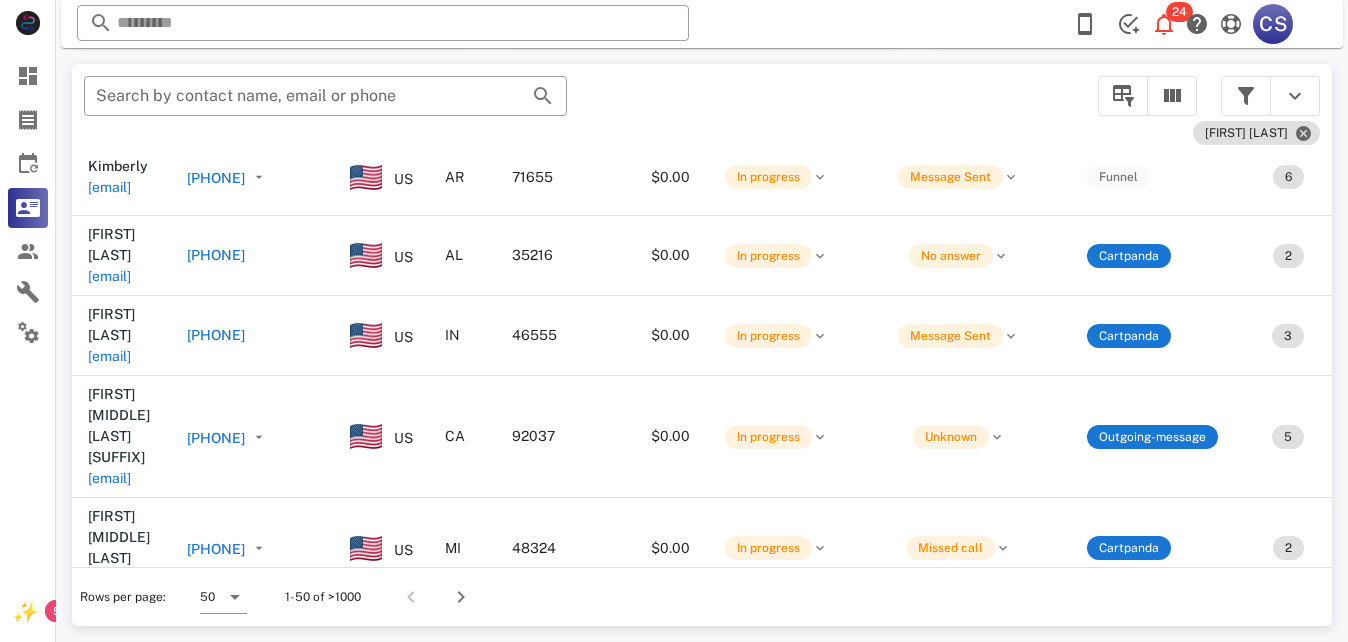 scroll, scrollTop: 338, scrollLeft: 0, axis: vertical 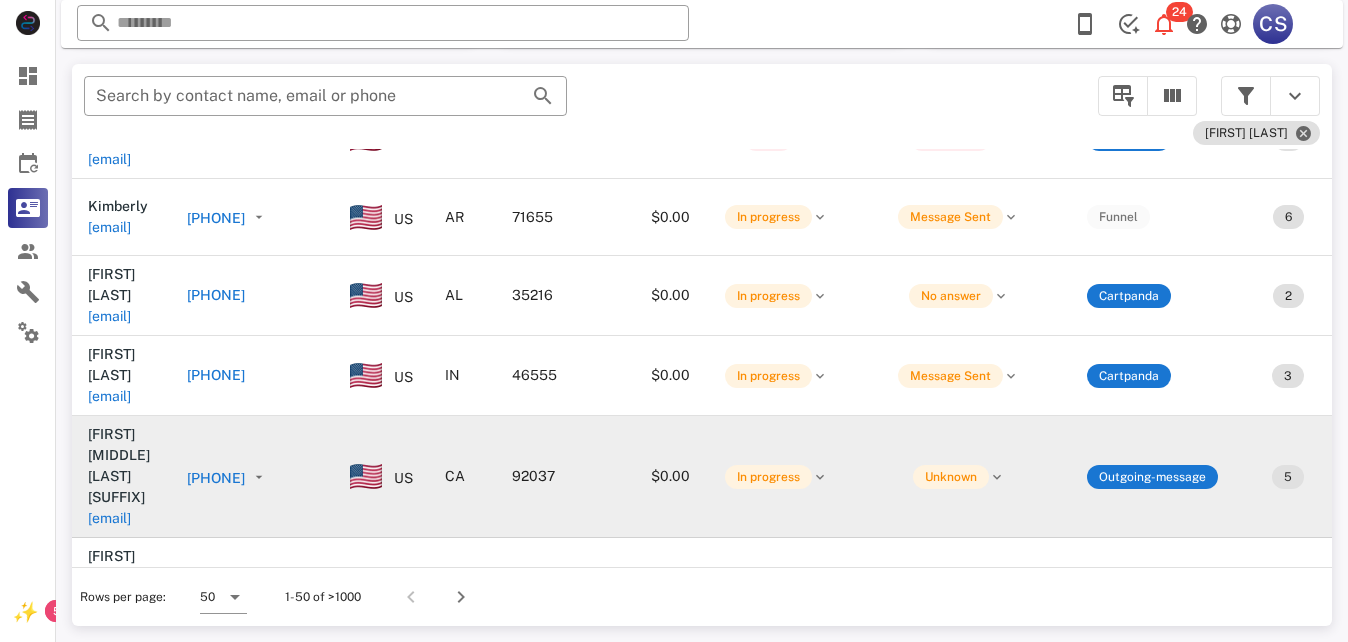 click on "[PHONE]" at bounding box center (216, 478) 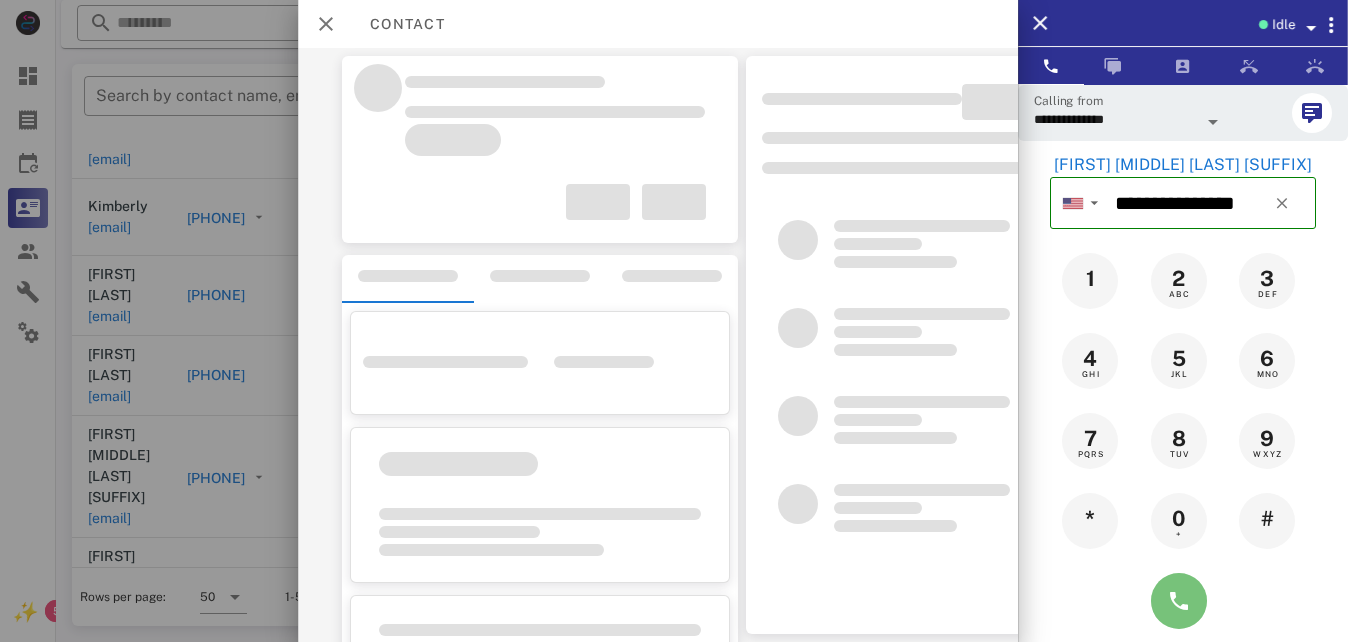 click at bounding box center (1179, 601) 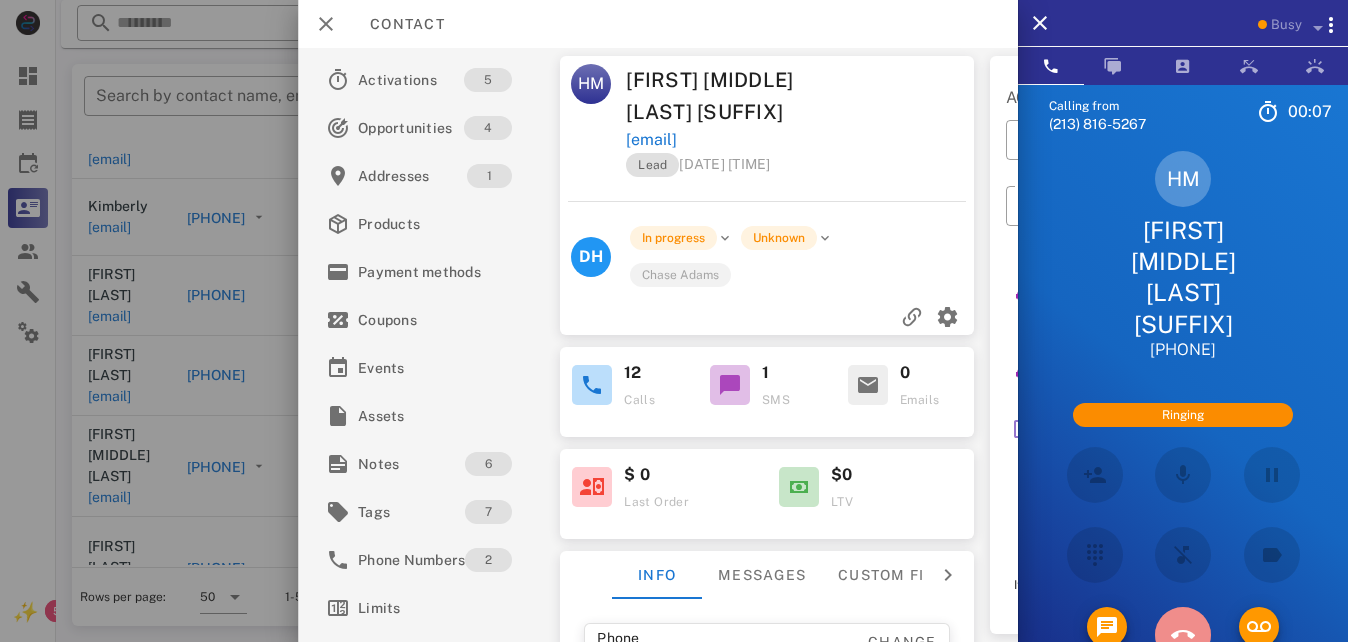 click at bounding box center (1183, 634) 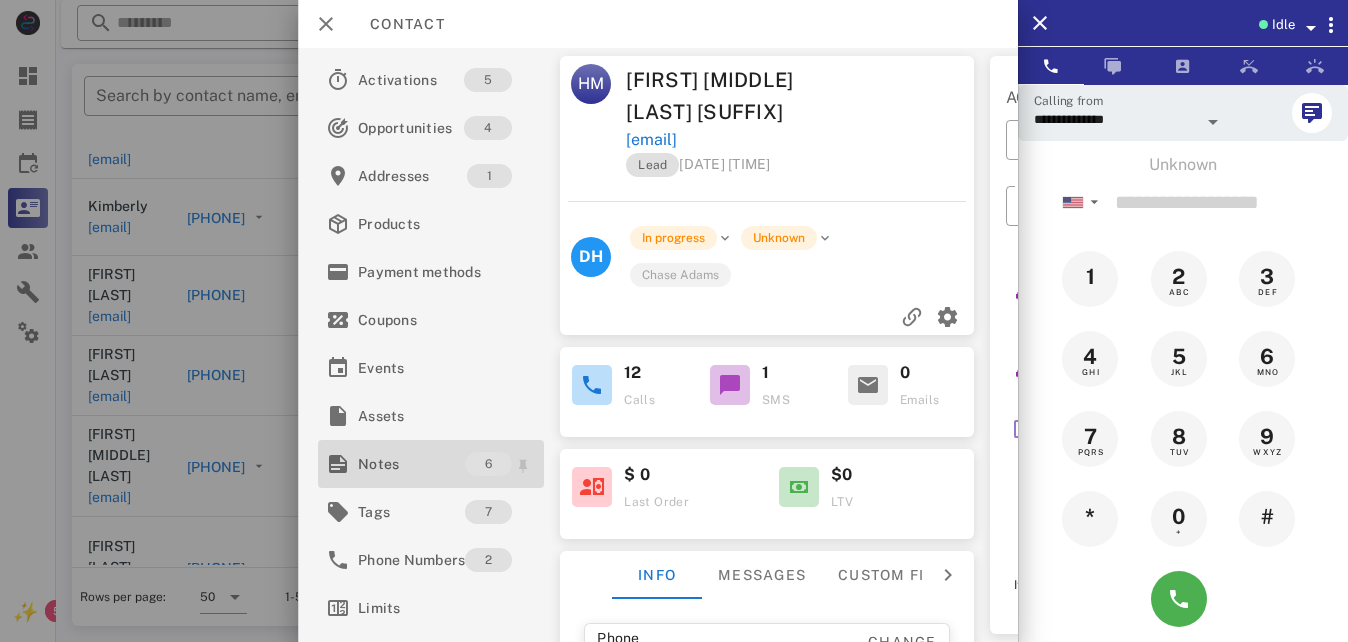 click on "Notes" at bounding box center (411, 464) 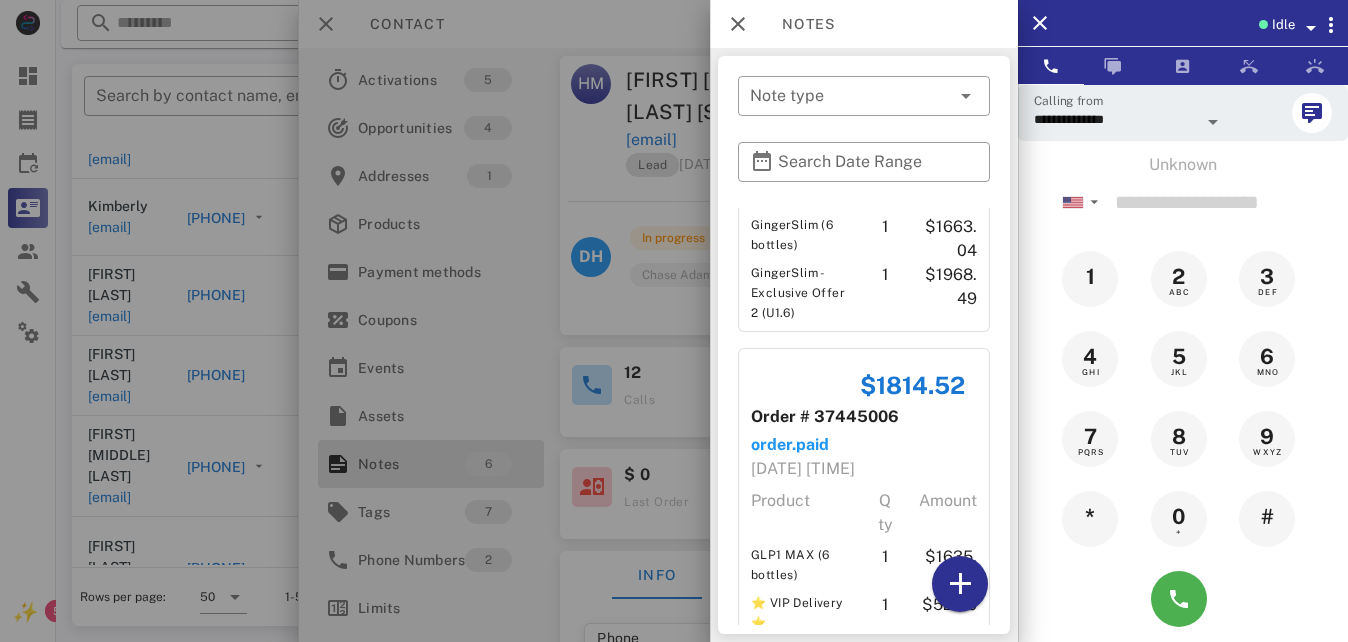 scroll, scrollTop: 411, scrollLeft: 0, axis: vertical 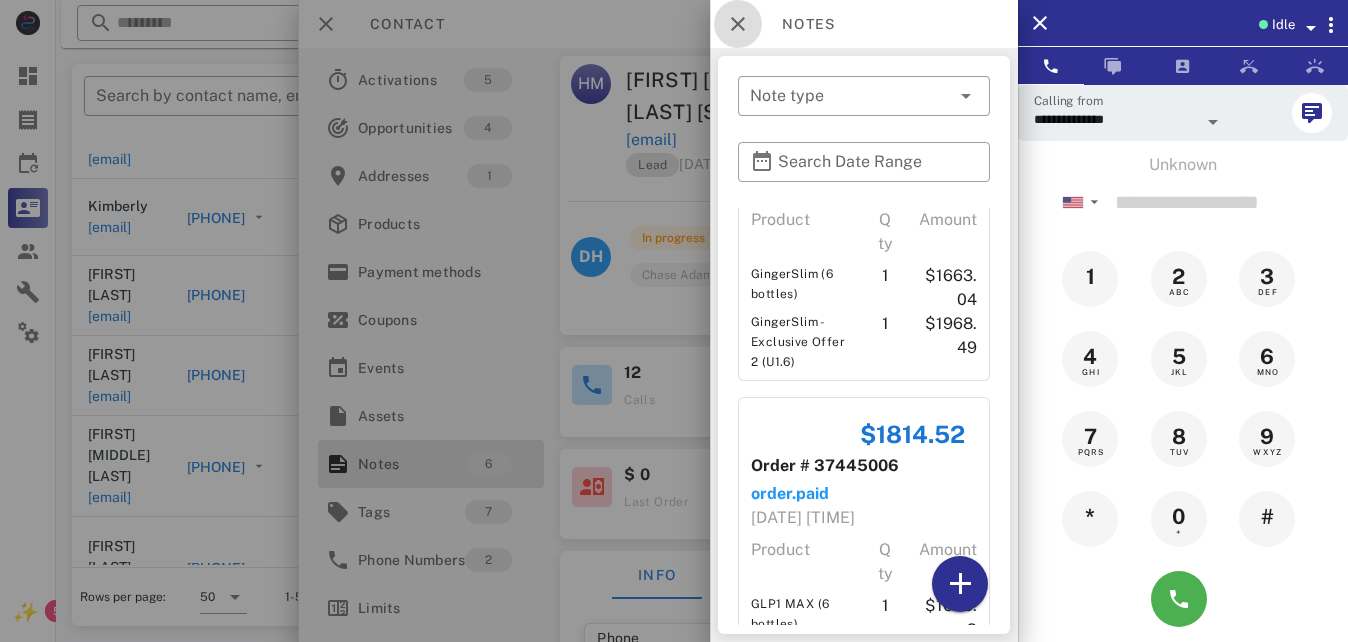 click at bounding box center (738, 24) 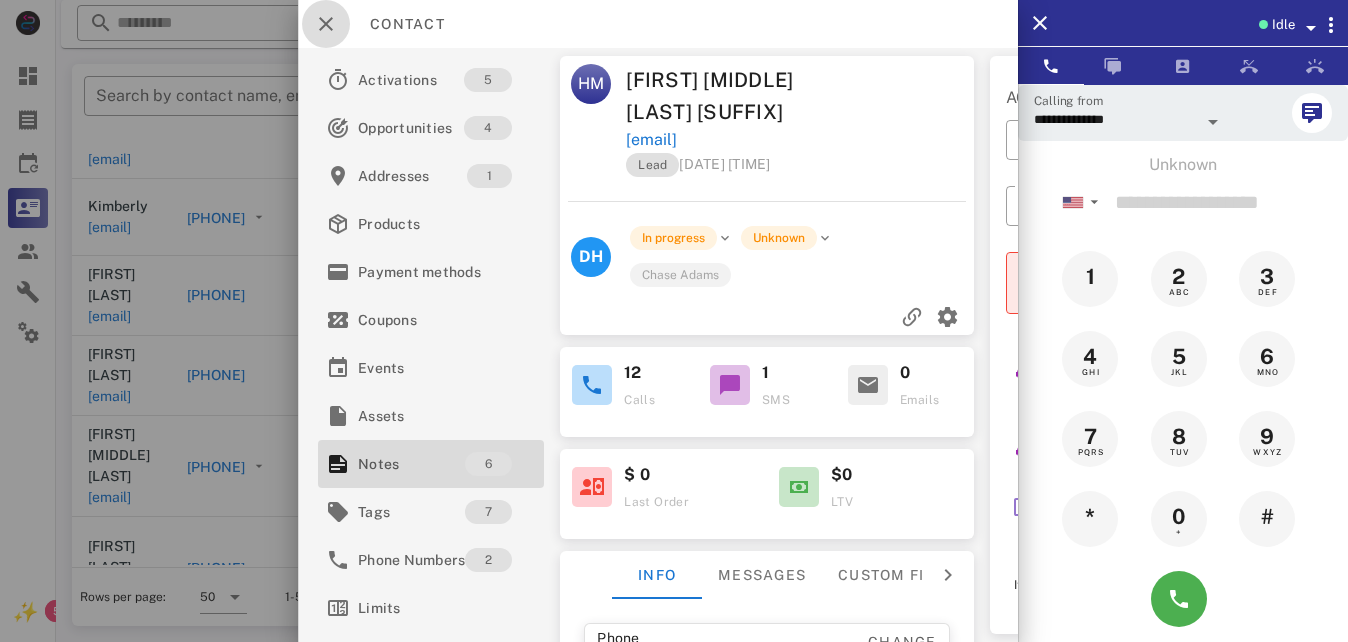 click at bounding box center (326, 24) 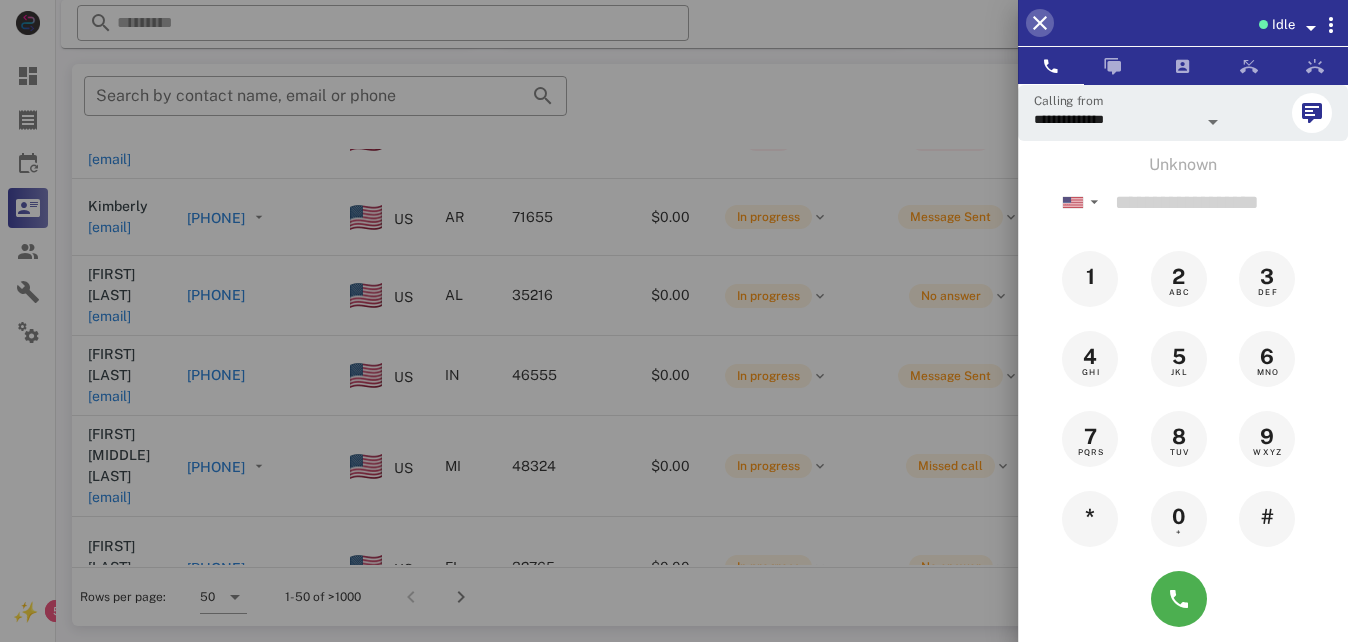 click at bounding box center (1040, 23) 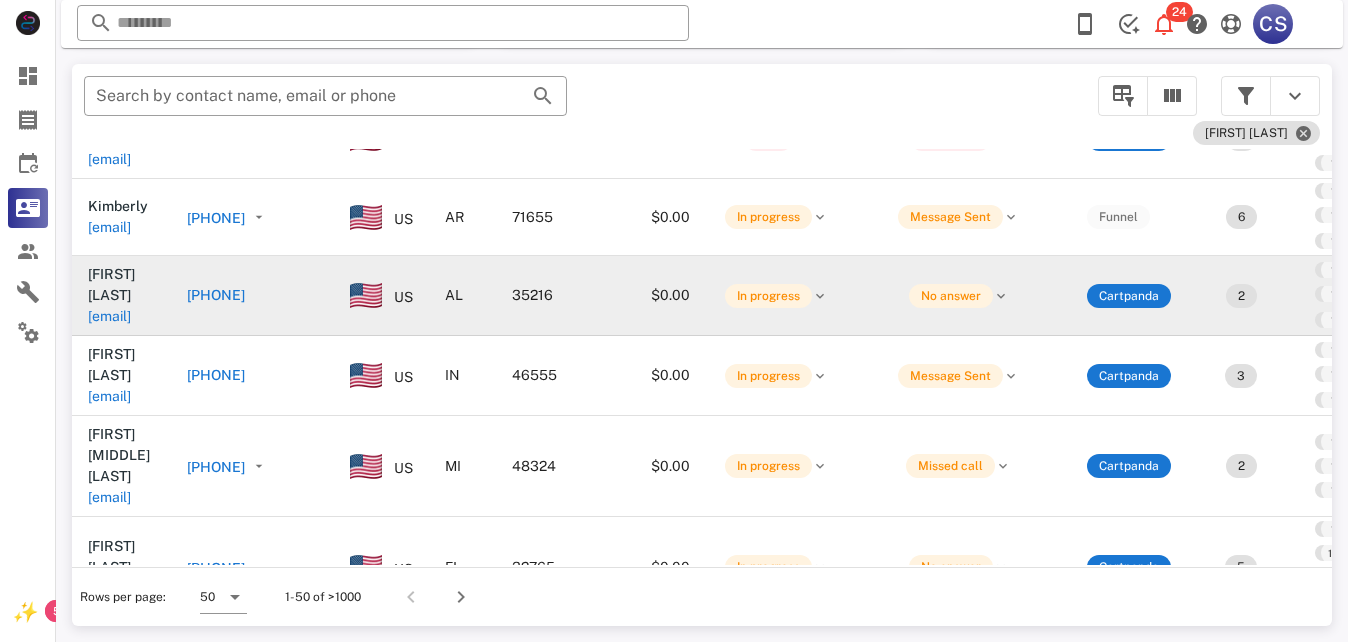 click on "[PHONE]" at bounding box center (216, 295) 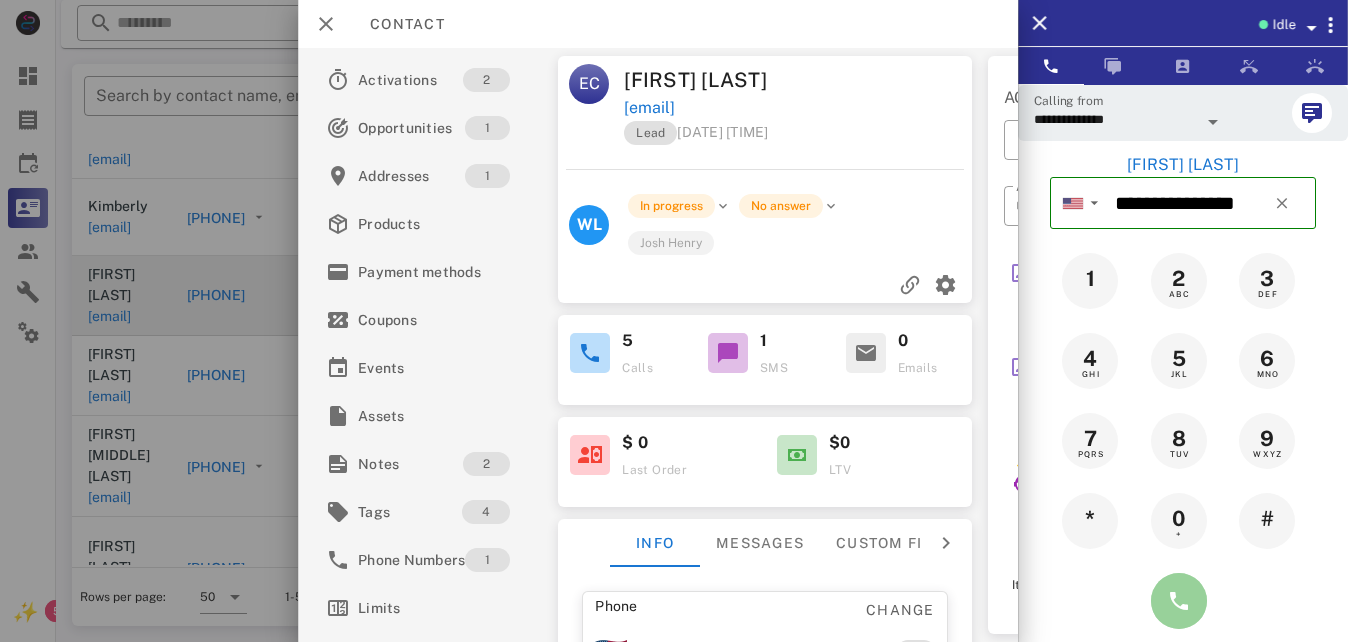click at bounding box center [1179, 601] 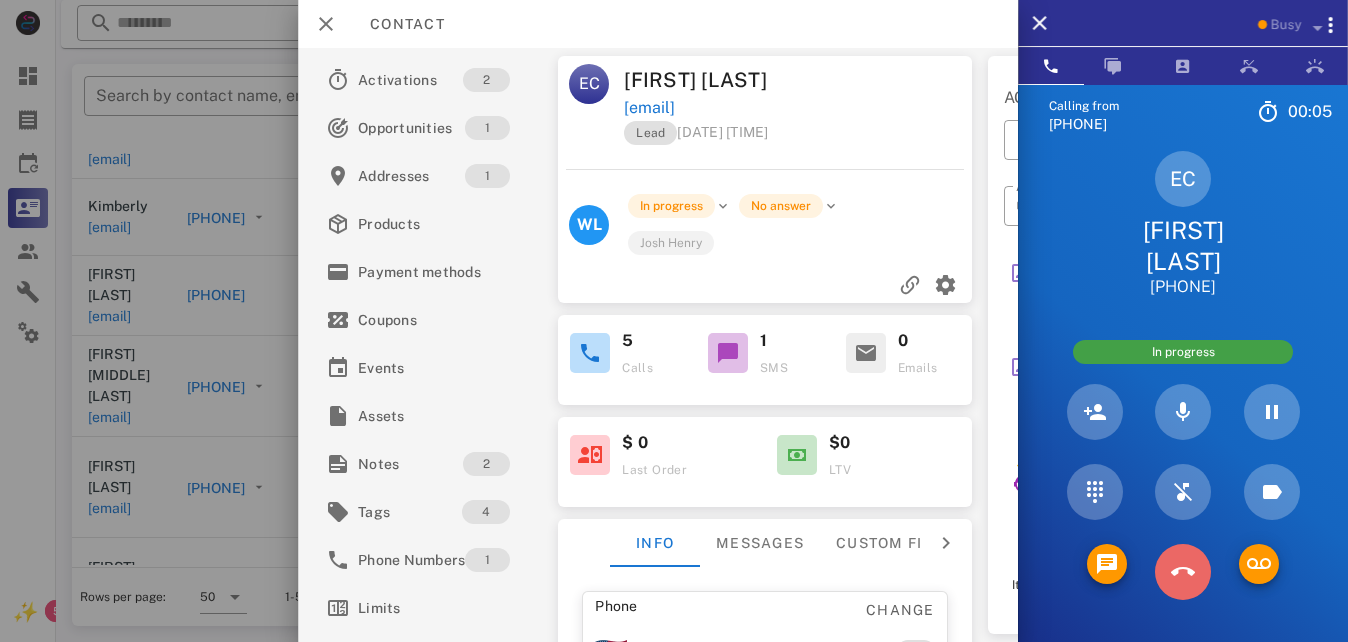 click at bounding box center (1183, 572) 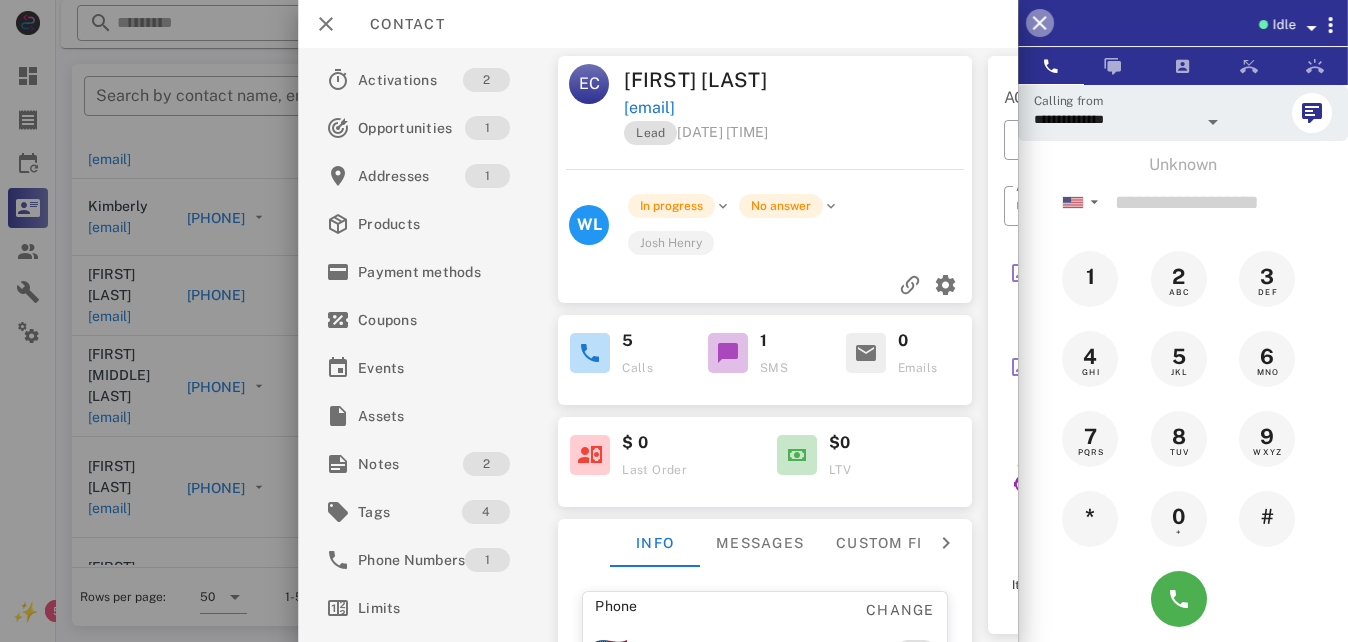 click at bounding box center (1040, 23) 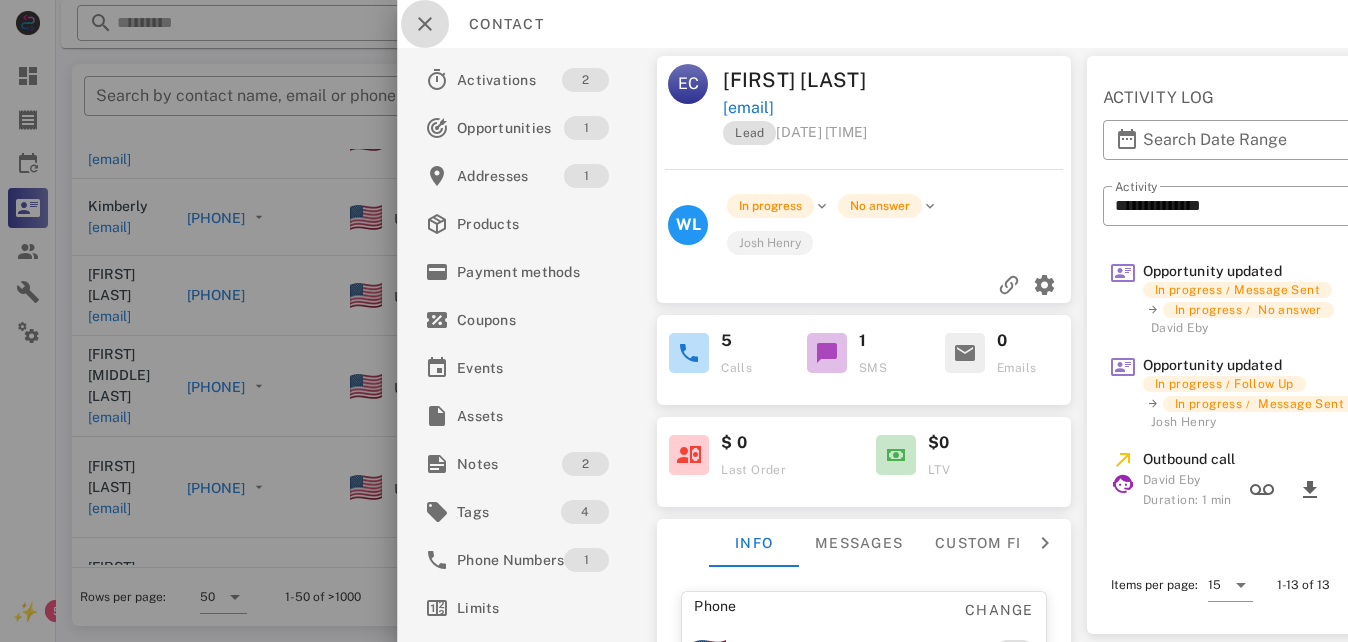click at bounding box center [425, 24] 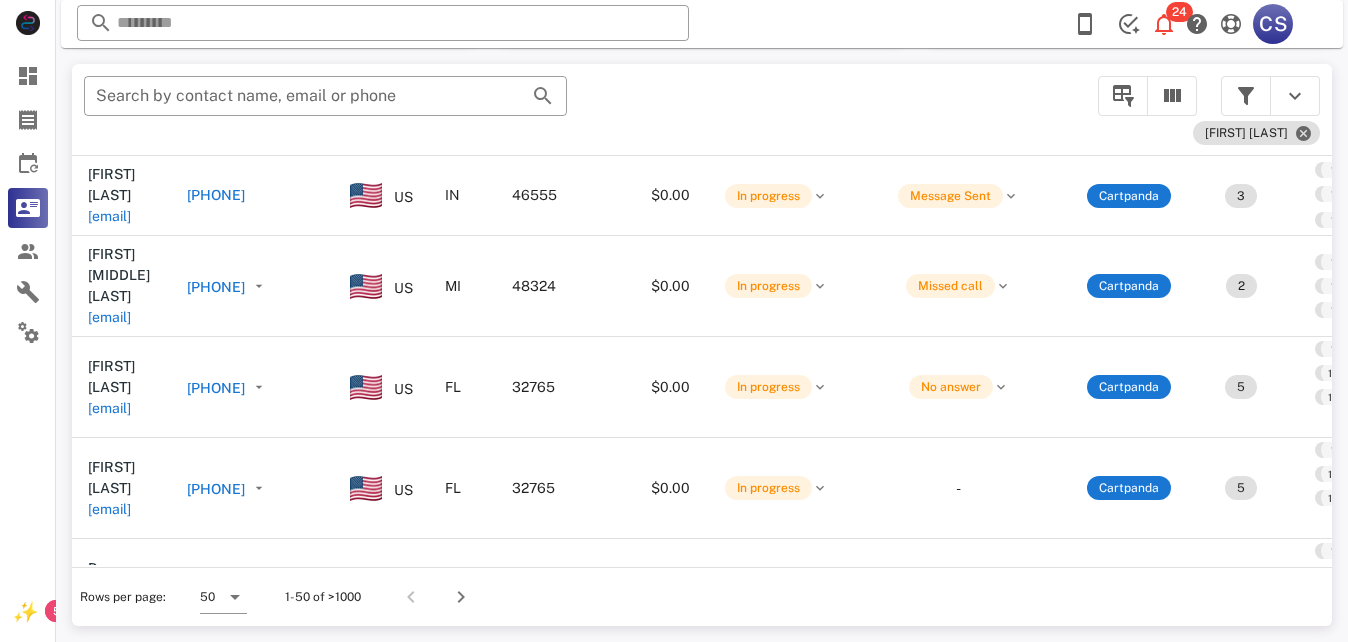 scroll, scrollTop: 445, scrollLeft: 0, axis: vertical 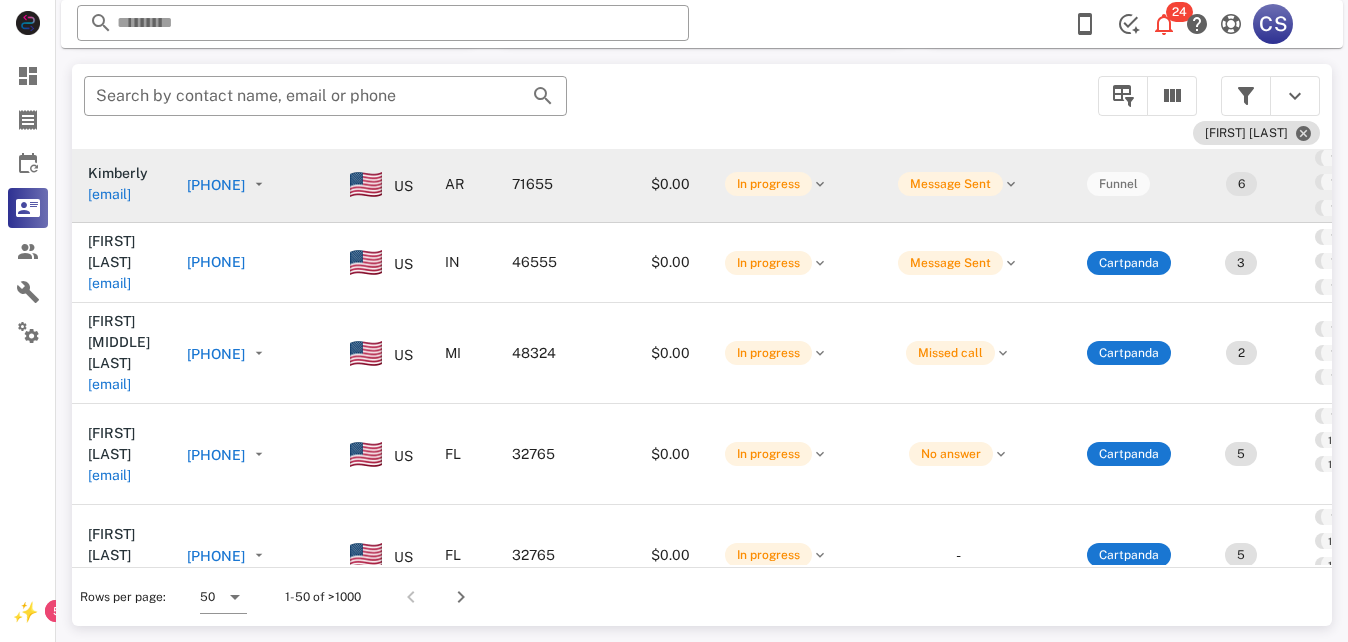 click on "[PHONE]" at bounding box center (216, 185) 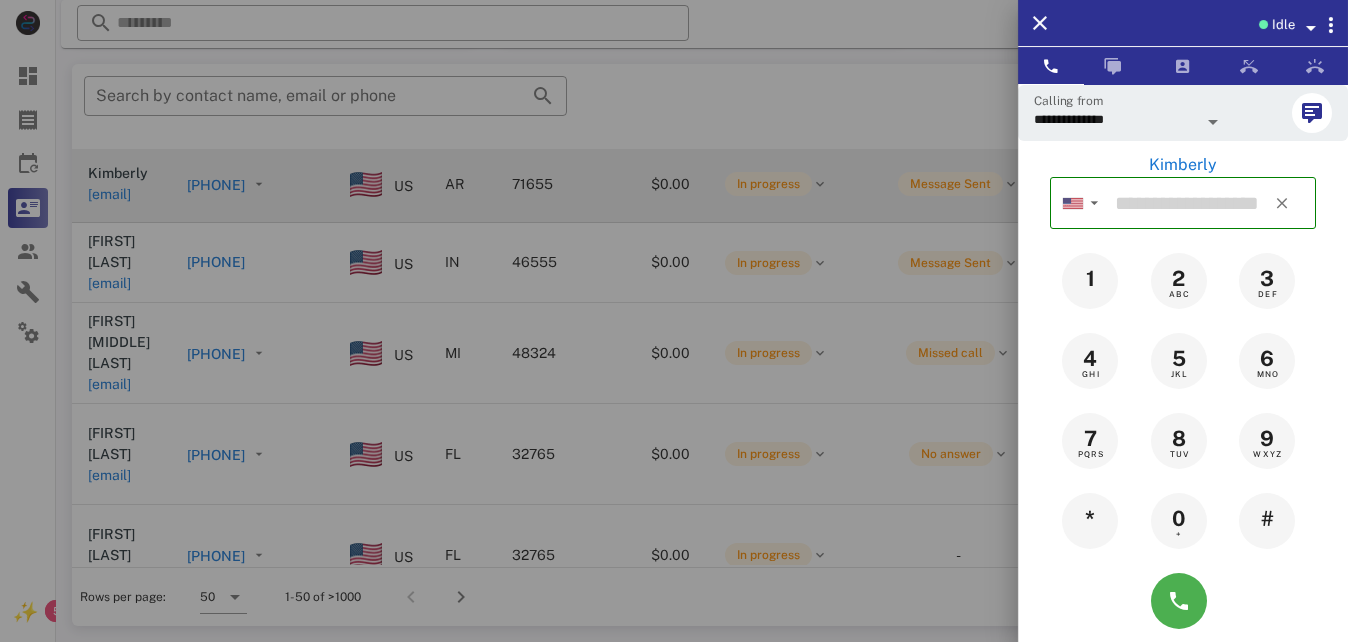 type on "**********" 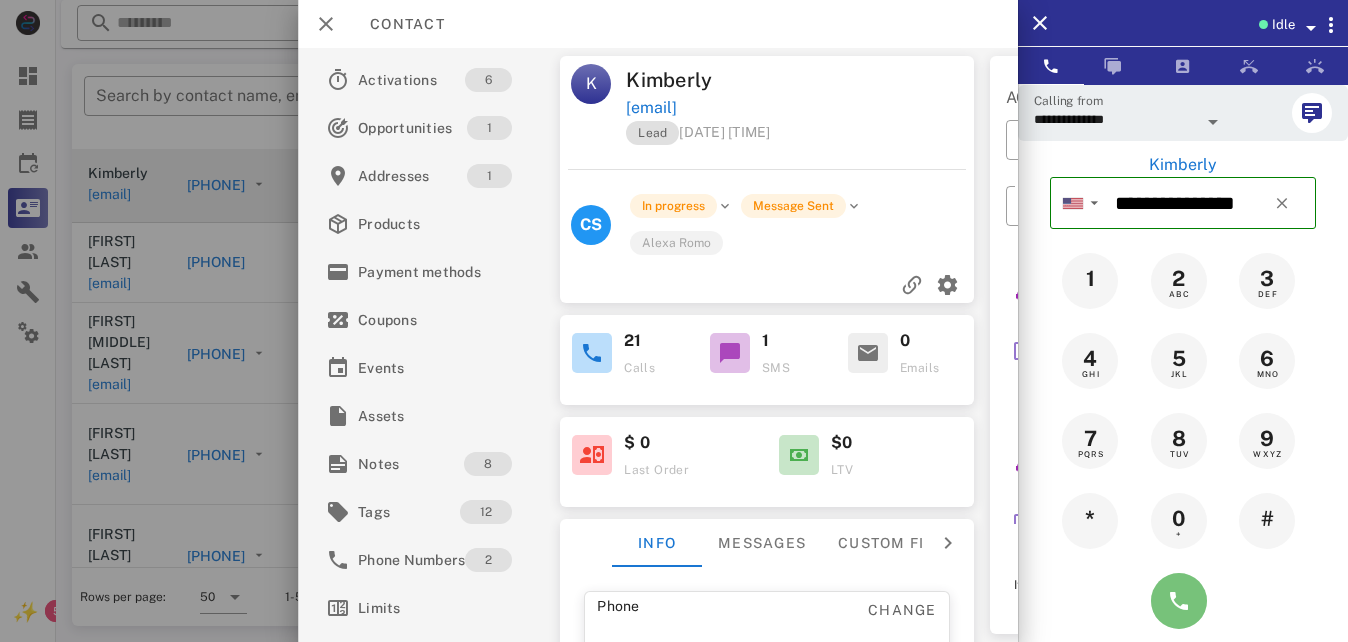 click at bounding box center [1179, 601] 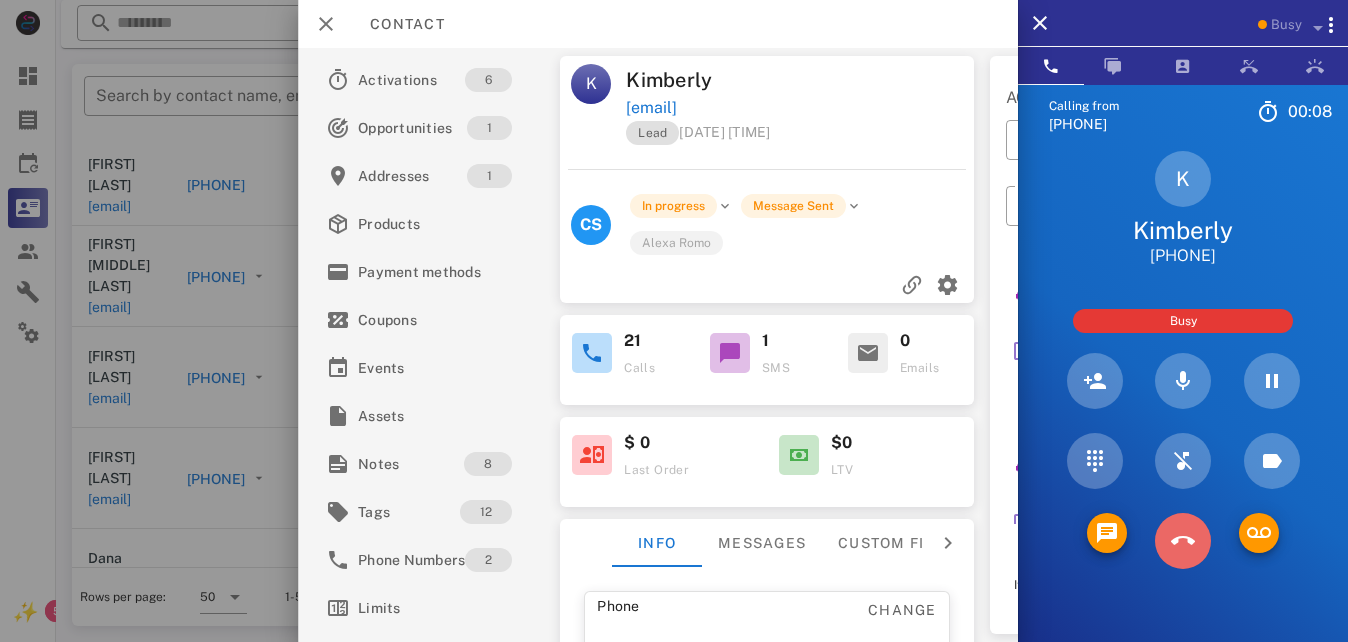 click at bounding box center (1183, 541) 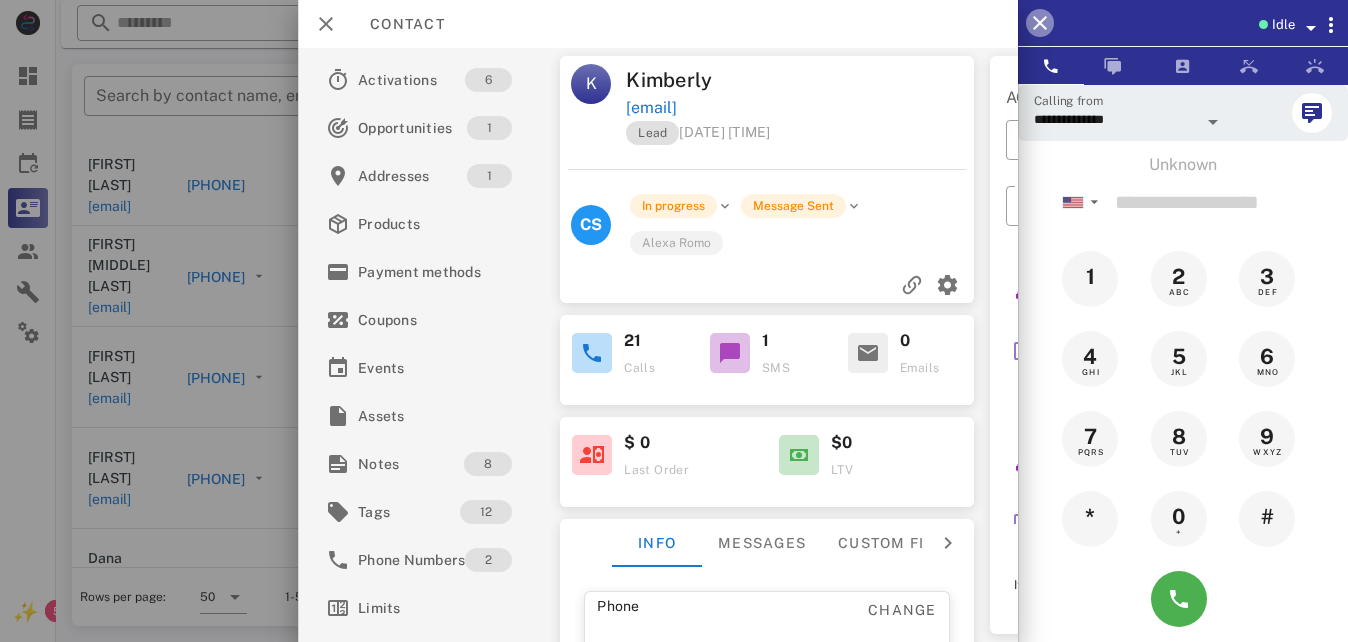 click at bounding box center [1040, 23] 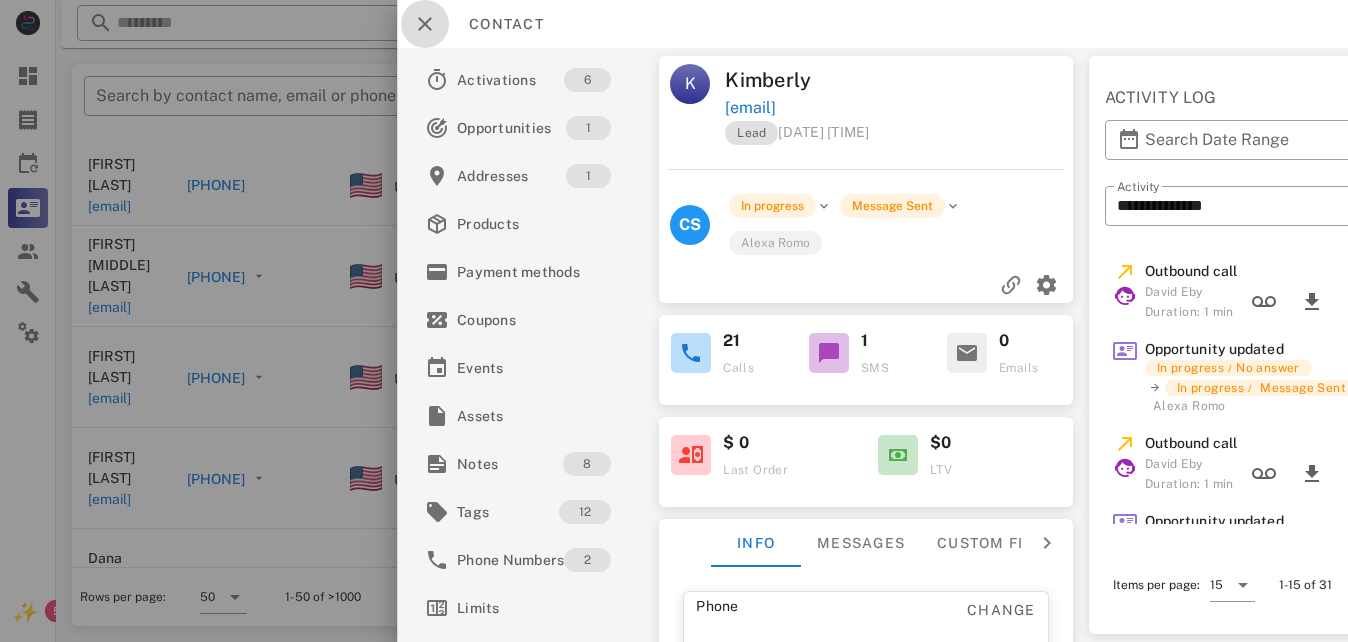 click at bounding box center (425, 24) 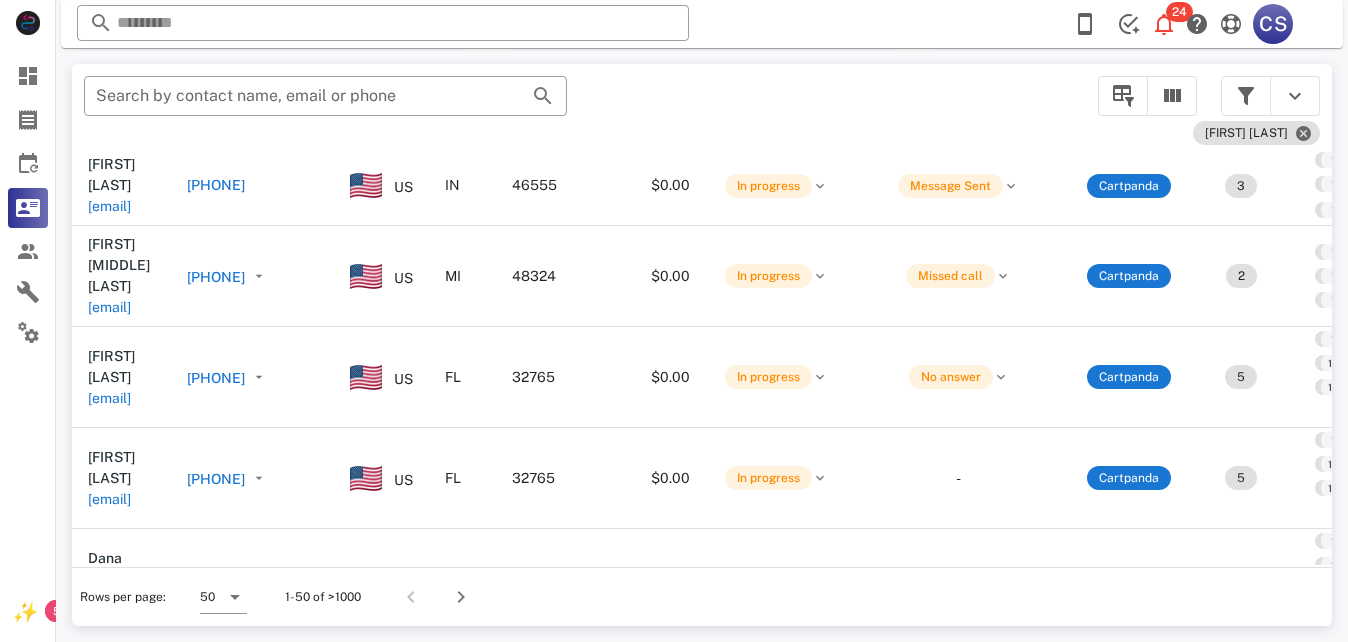 scroll, scrollTop: 377, scrollLeft: 0, axis: vertical 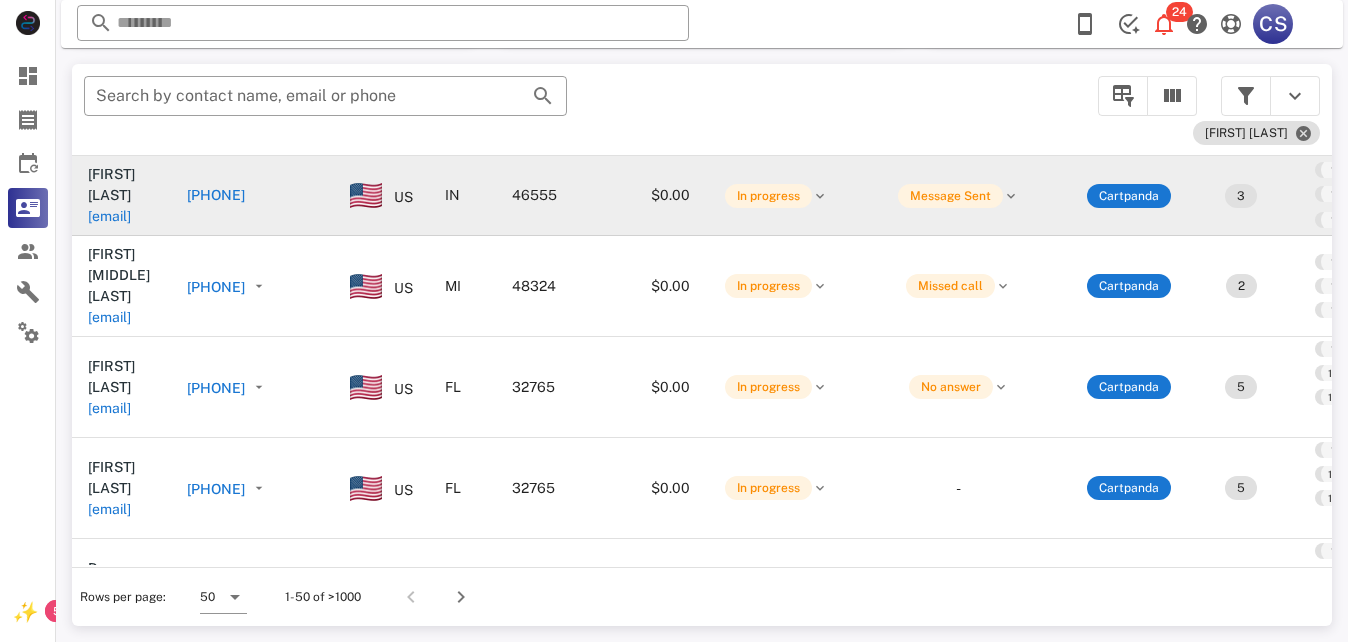 click on "[PHONE]" at bounding box center [216, 195] 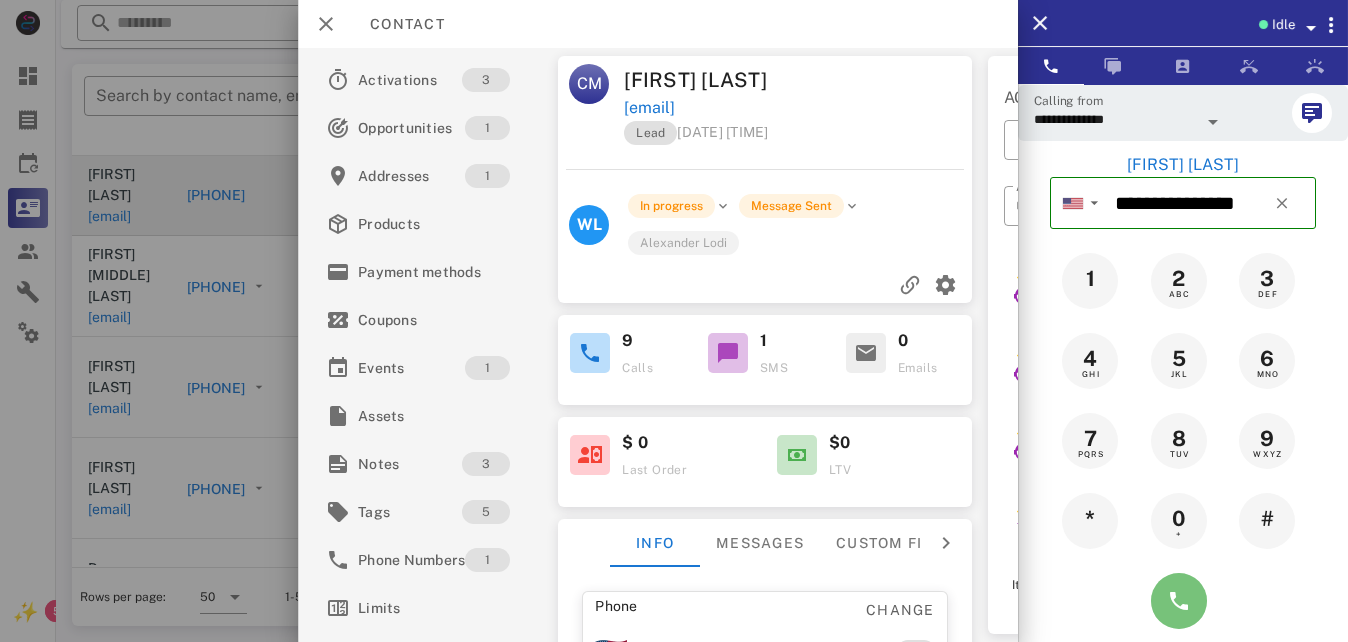 click at bounding box center (1179, 601) 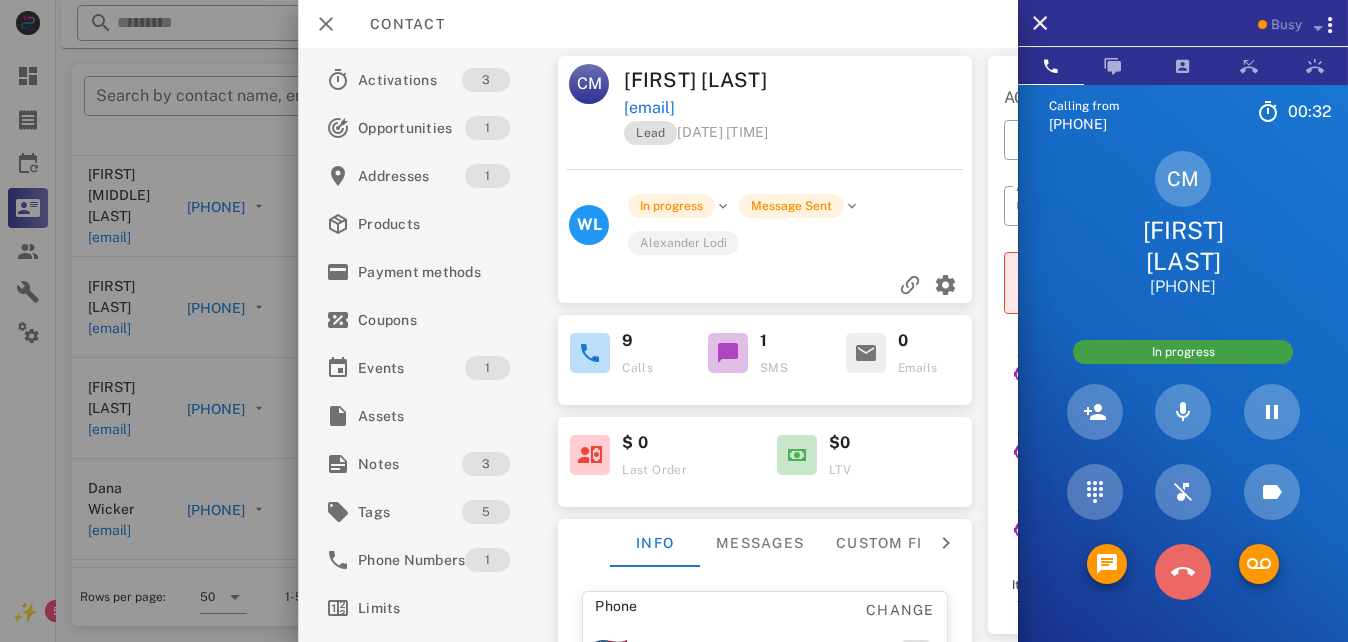 click at bounding box center (1183, 572) 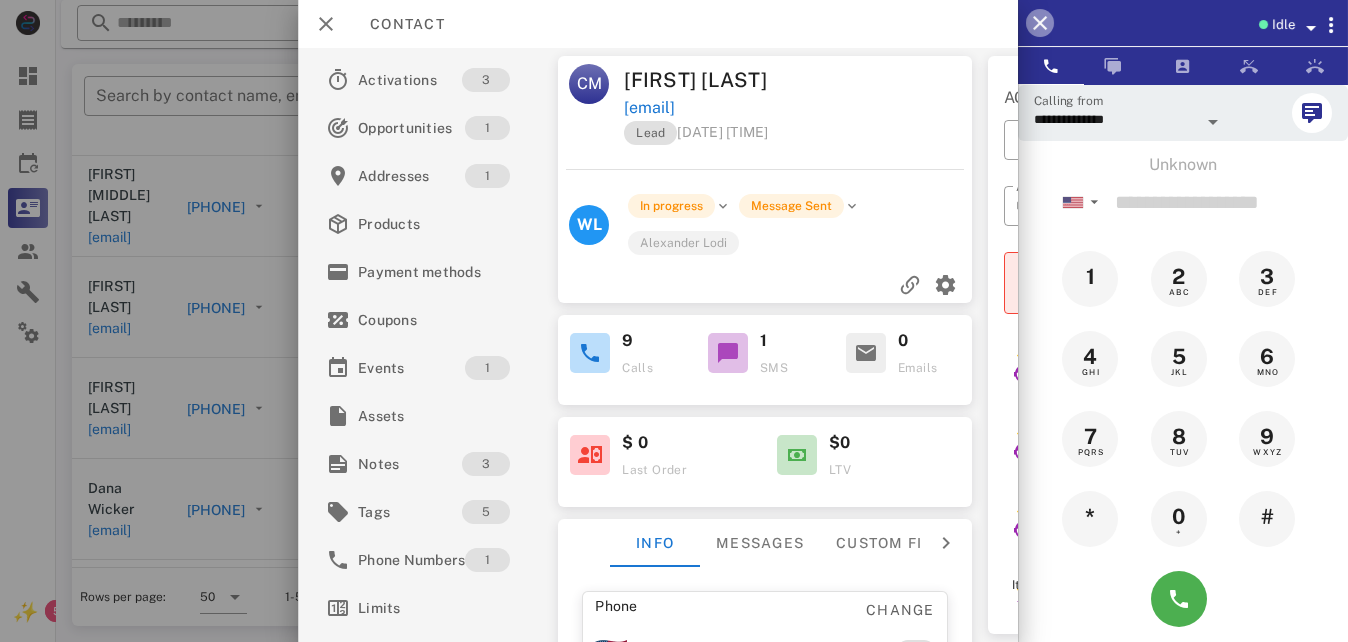 click at bounding box center [1040, 23] 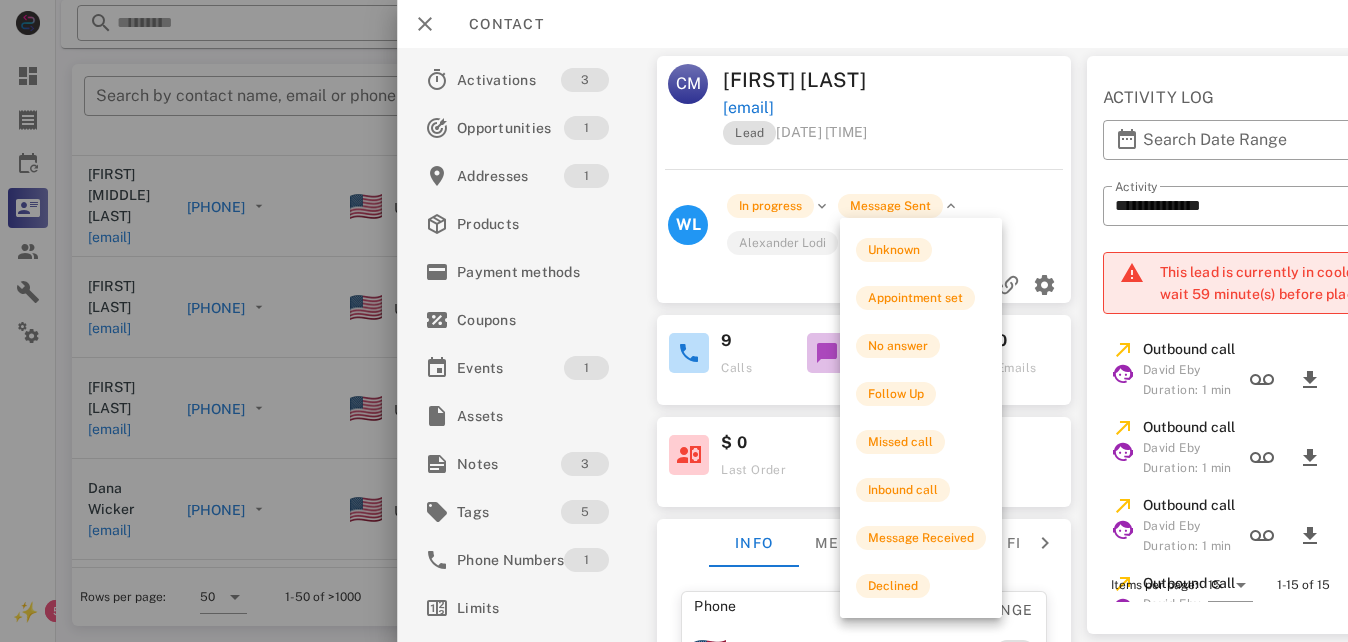 click at bounding box center (952, 206) 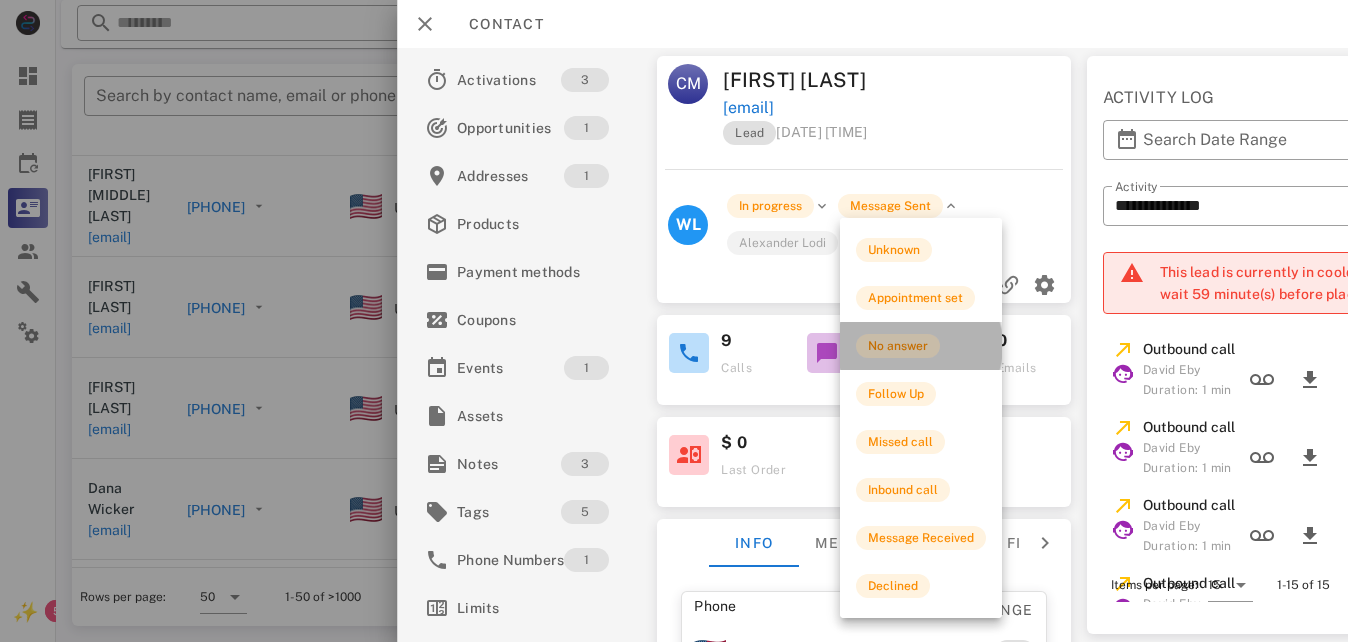 click on "No answer" at bounding box center (898, 346) 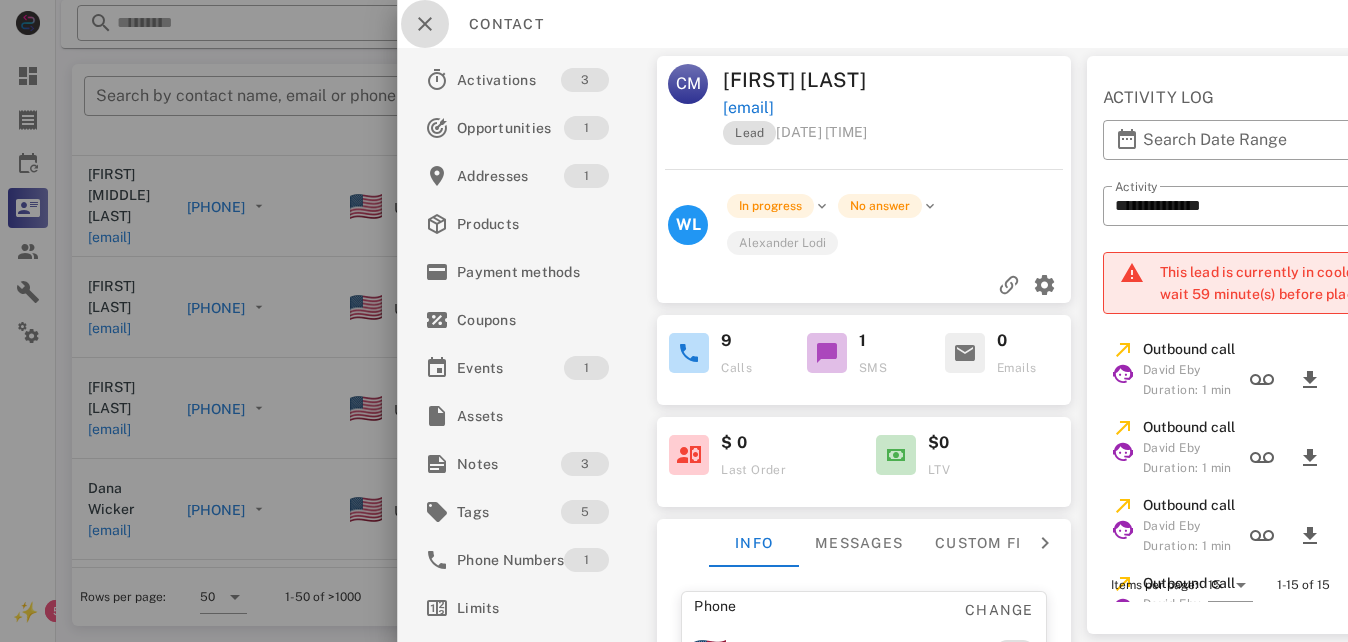 click at bounding box center [425, 24] 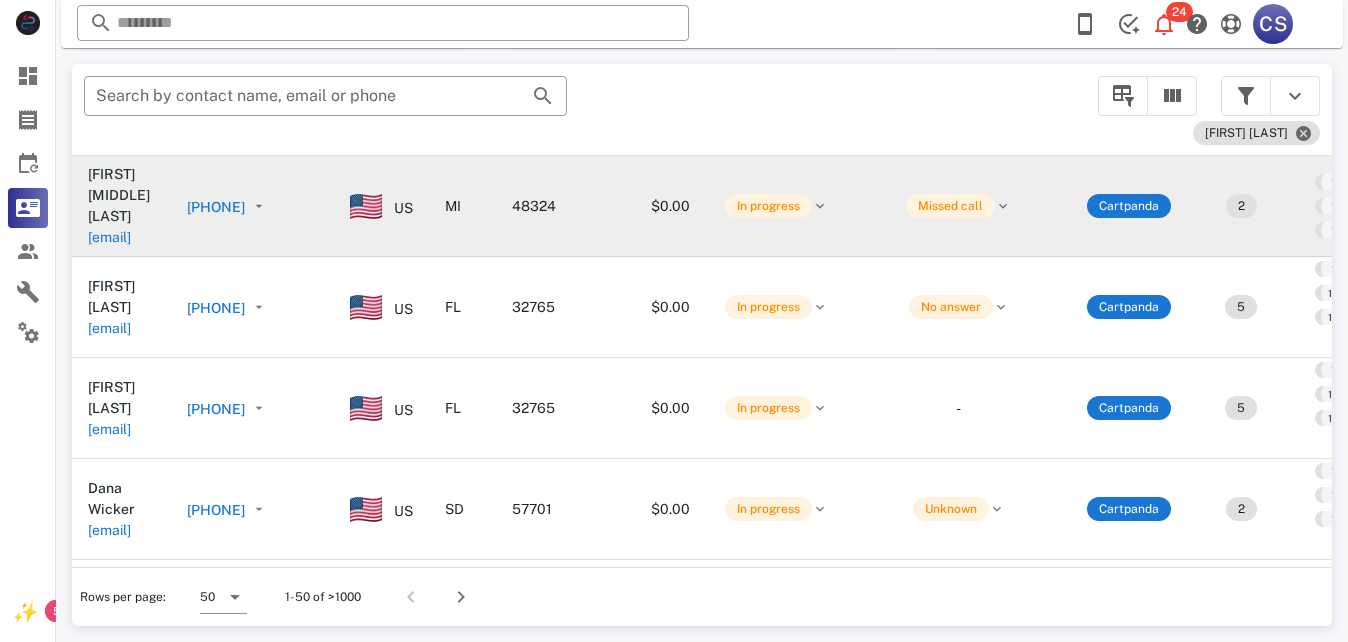 click on "[PHONE]" at bounding box center (216, 207) 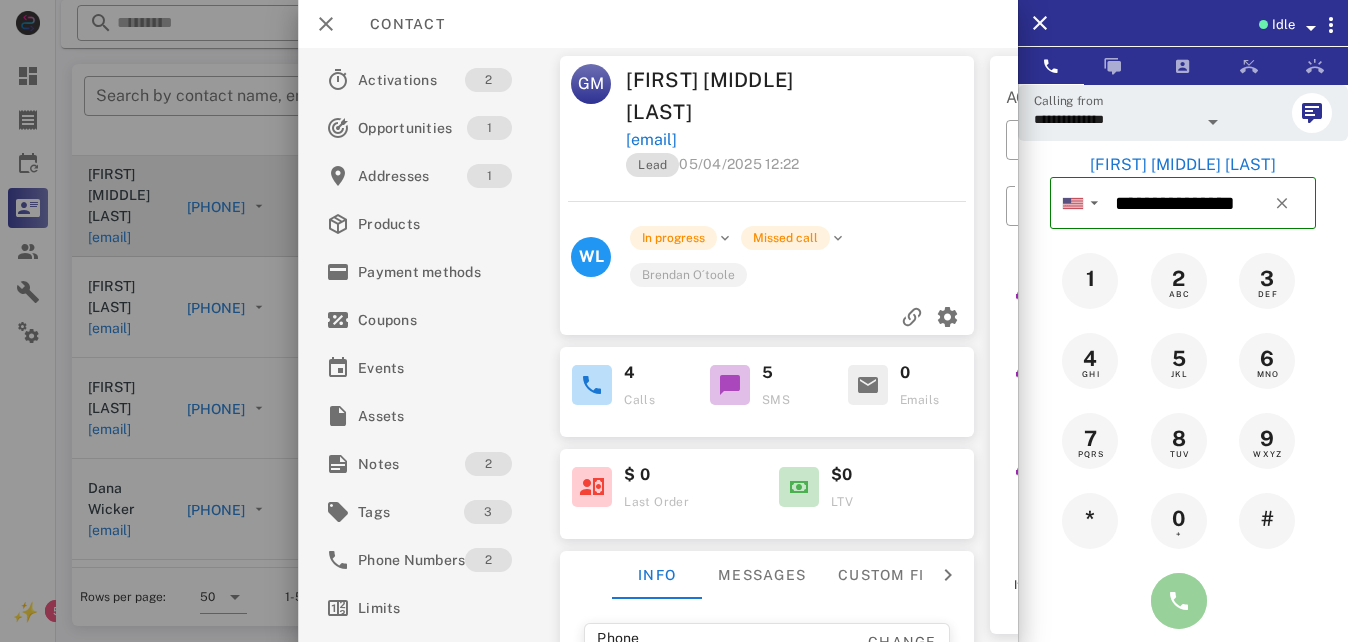 click at bounding box center (1179, 601) 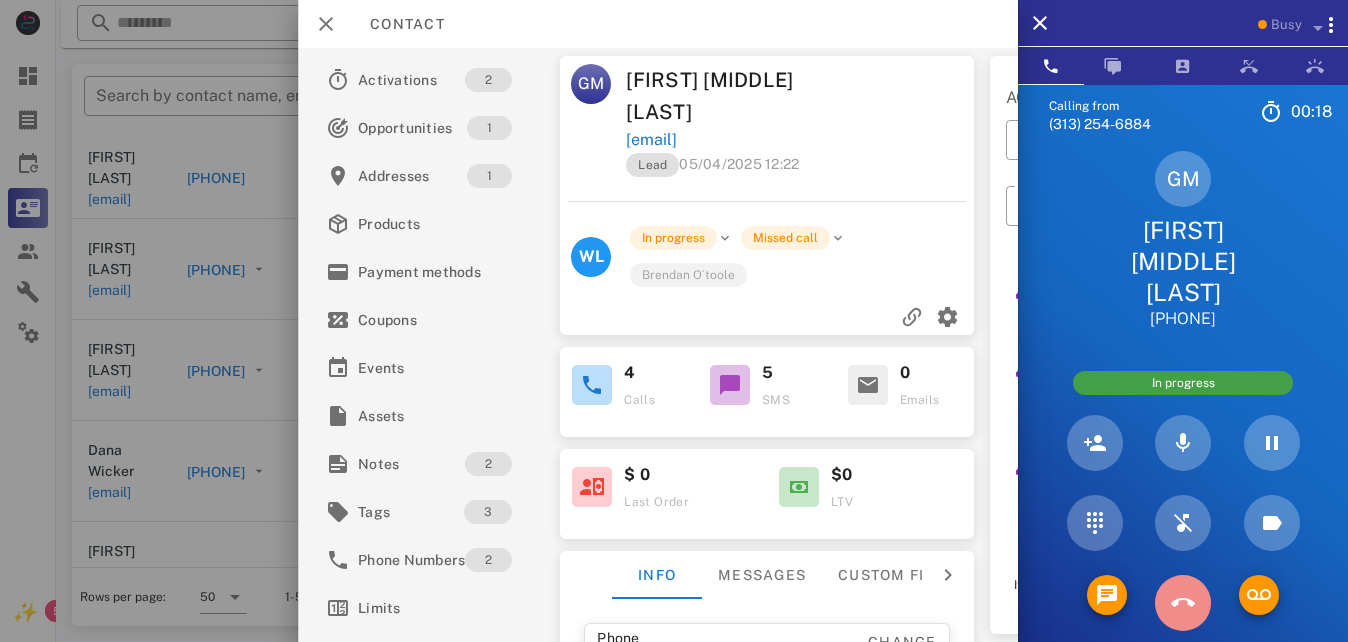 click at bounding box center [1183, 603] 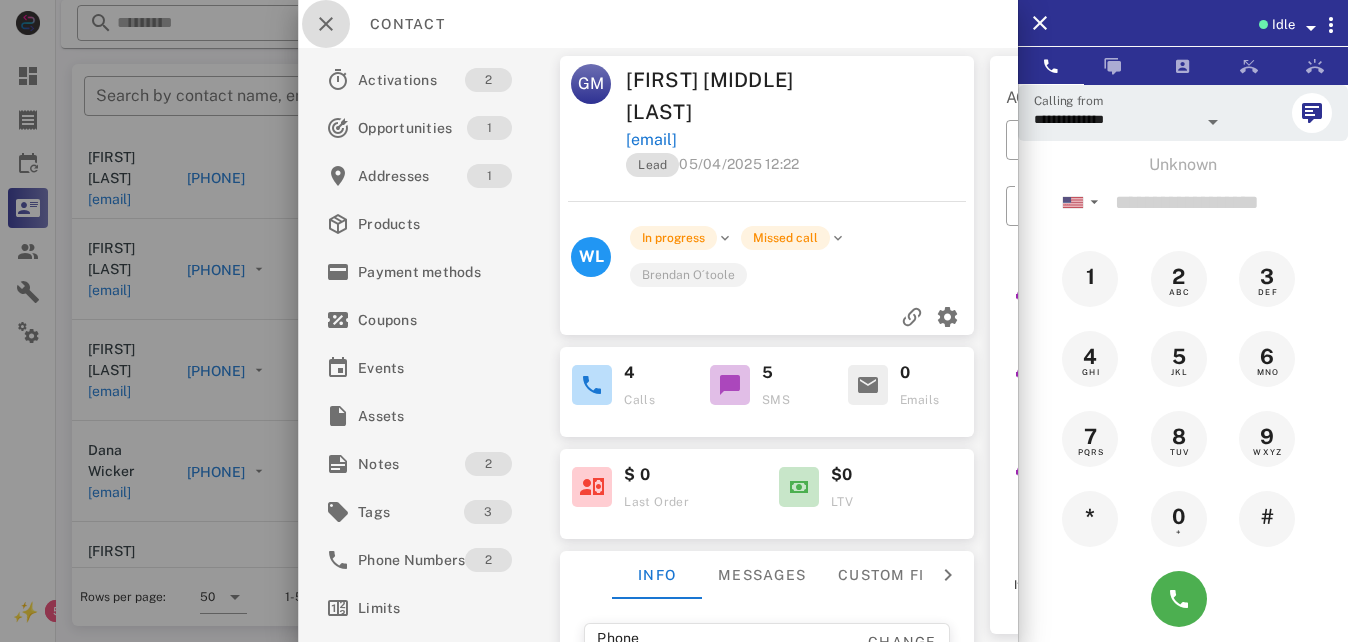 click at bounding box center (326, 24) 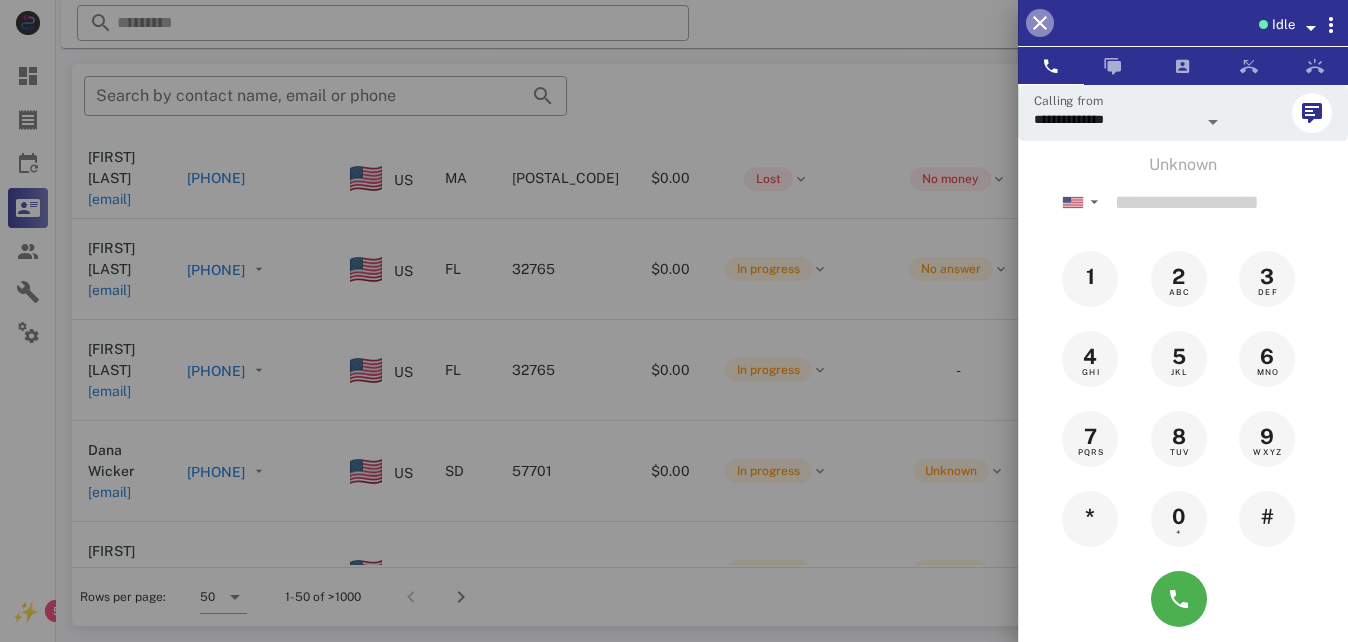 click at bounding box center [1040, 23] 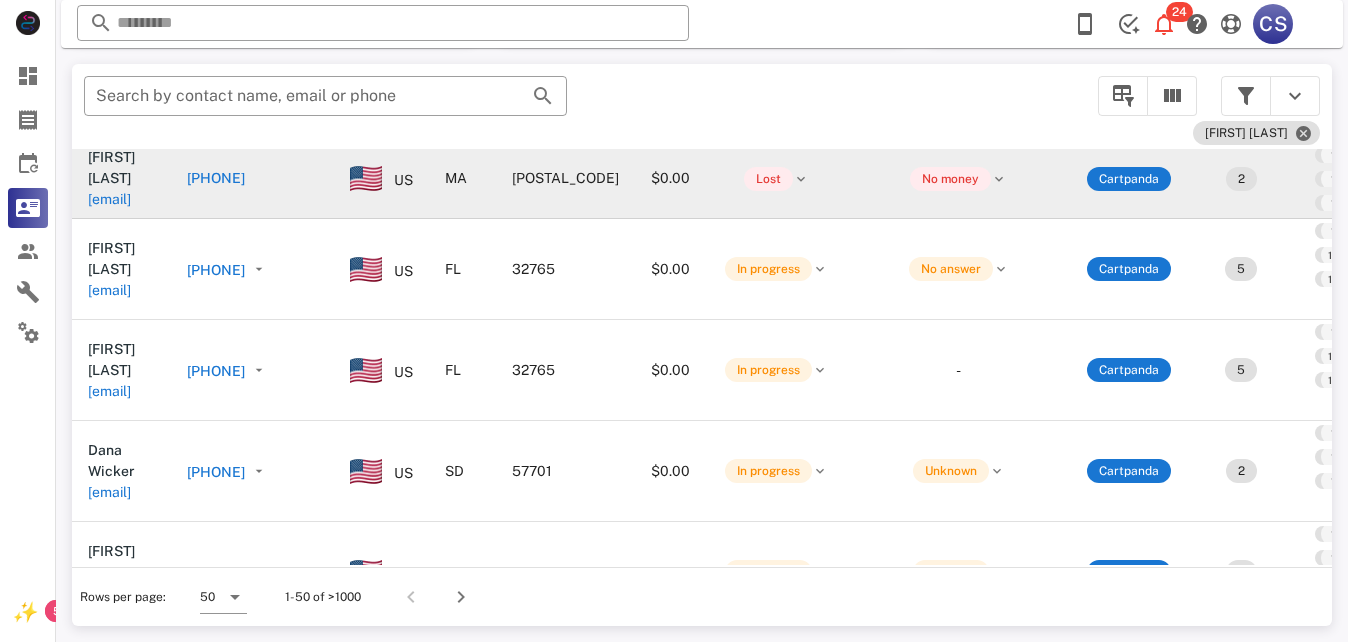 click on "[PHONE]" at bounding box center [216, 178] 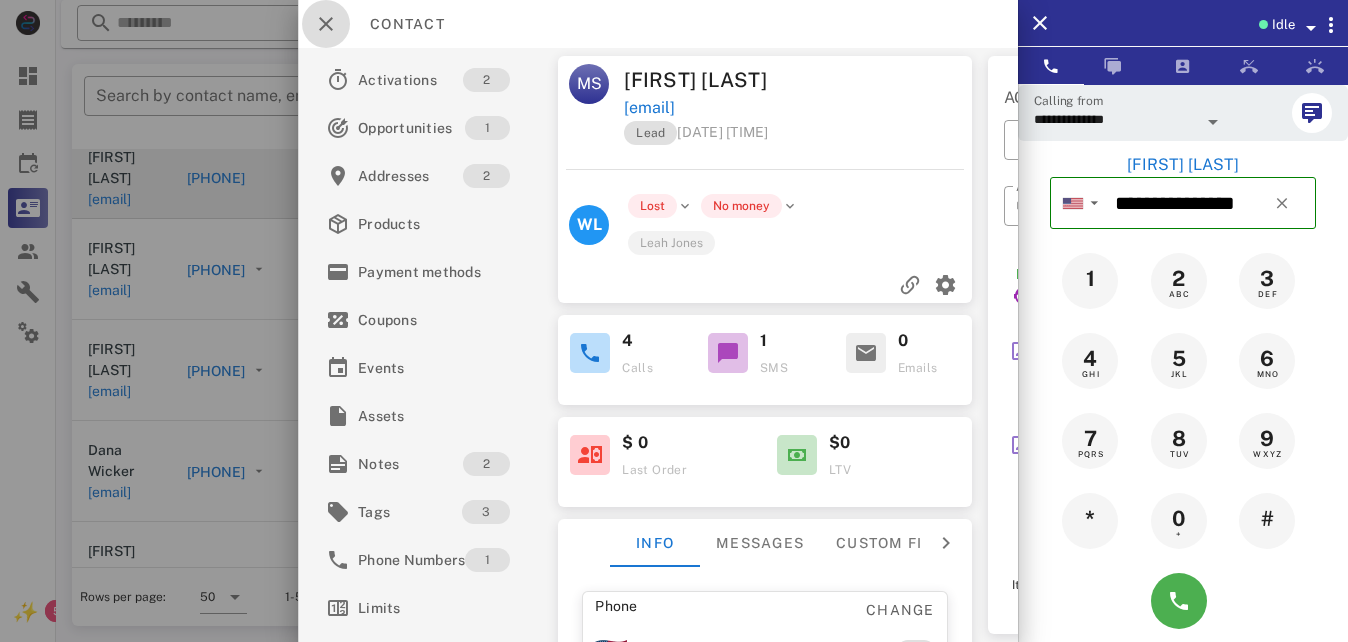 click at bounding box center (326, 24) 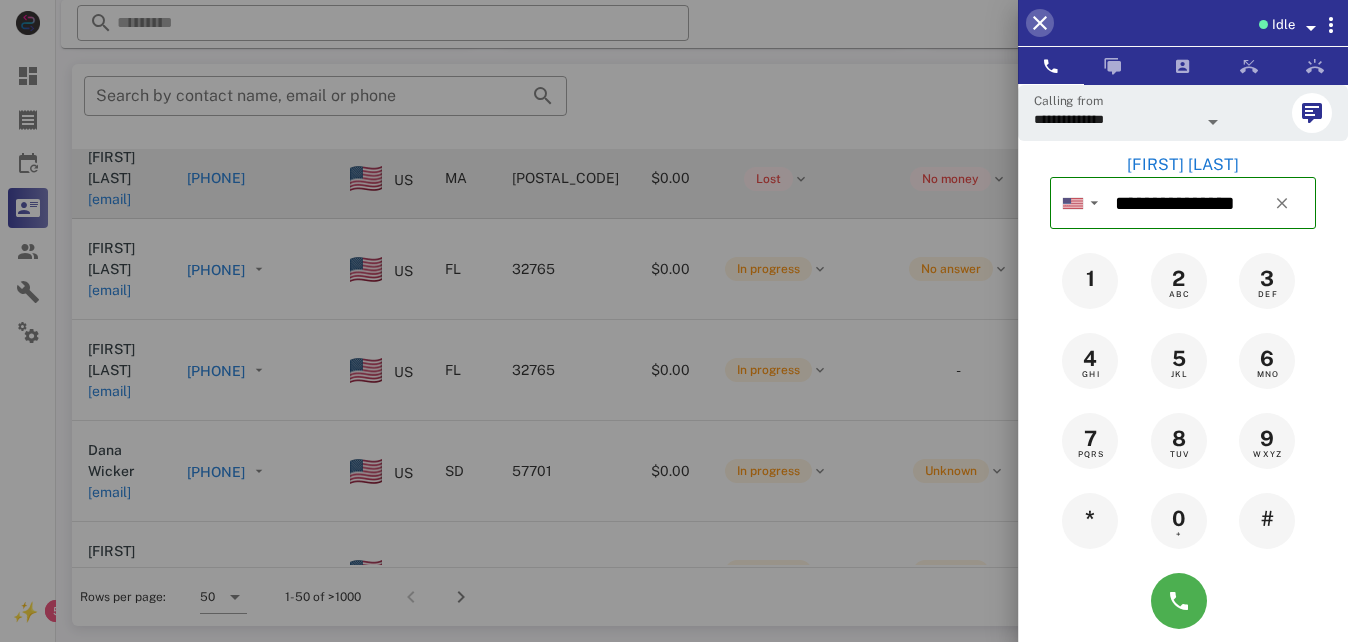 click at bounding box center (1040, 23) 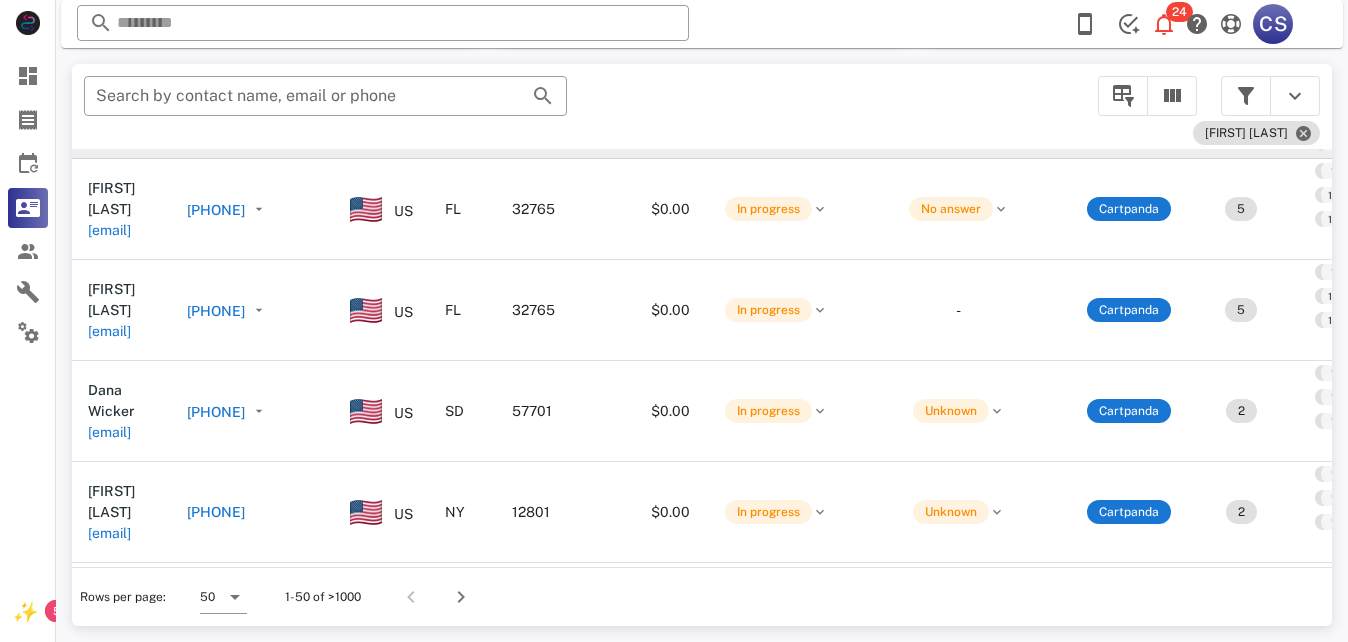 scroll, scrollTop: 431, scrollLeft: 0, axis: vertical 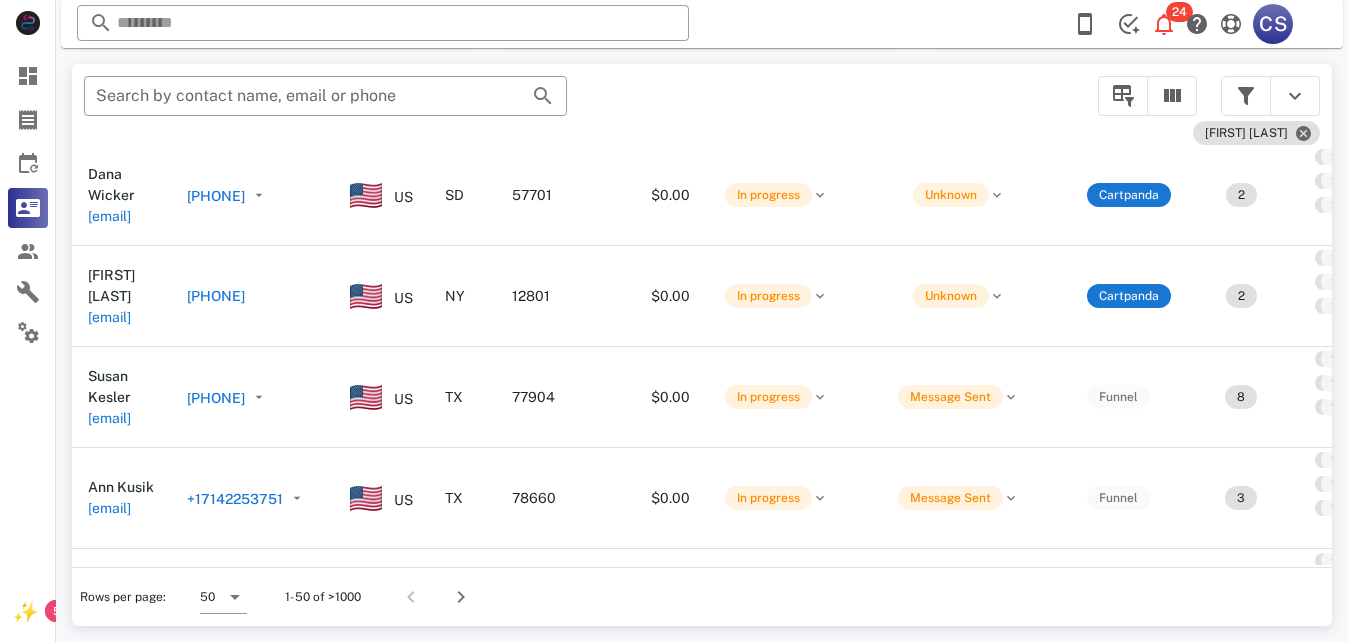click on "[PHONE]" at bounding box center [216, 196] 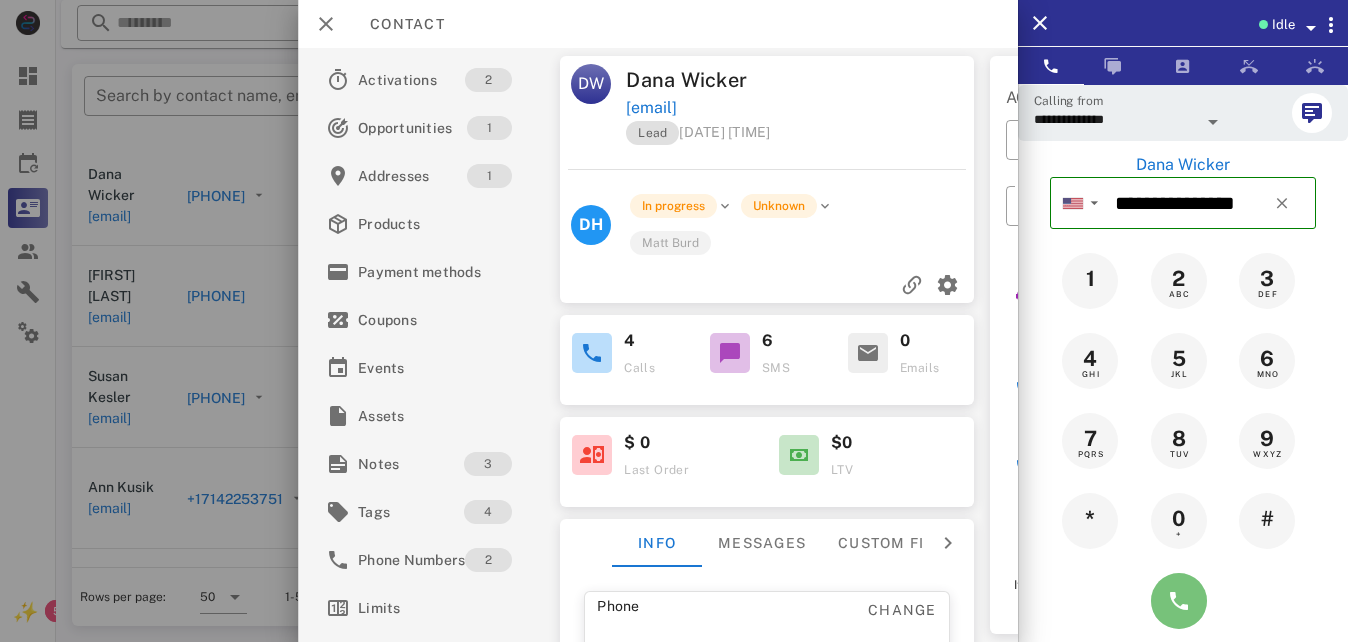 click at bounding box center (1179, 601) 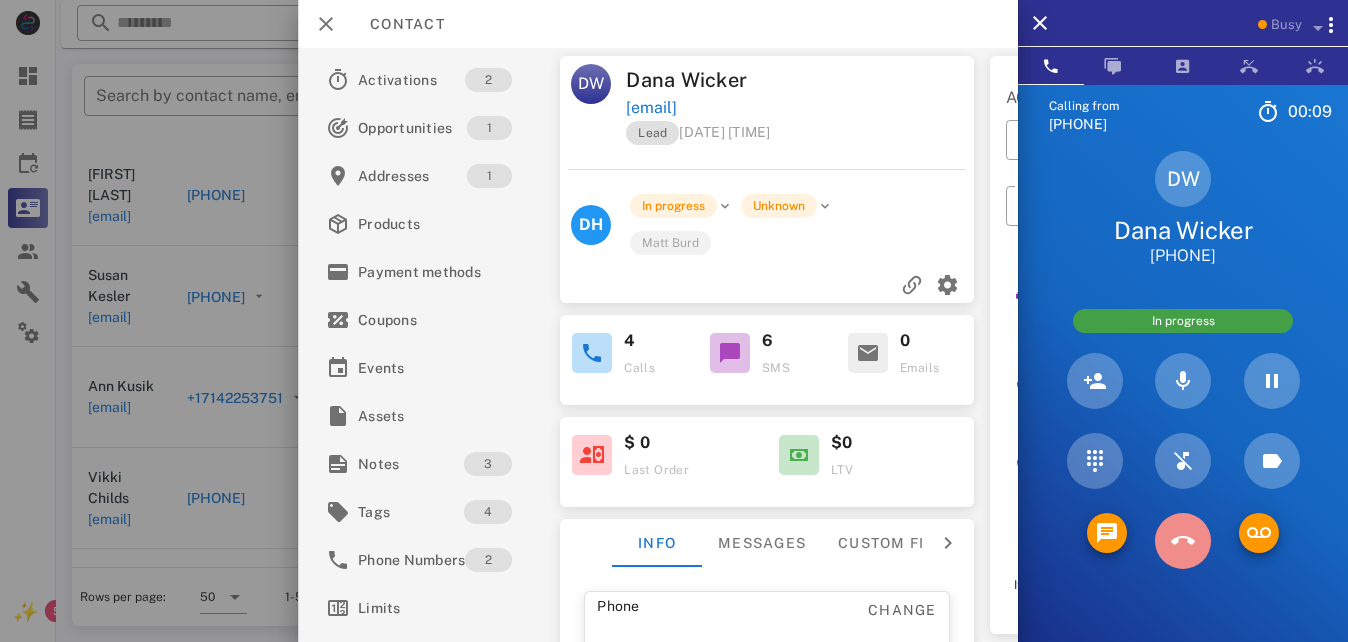 click at bounding box center [1183, 541] 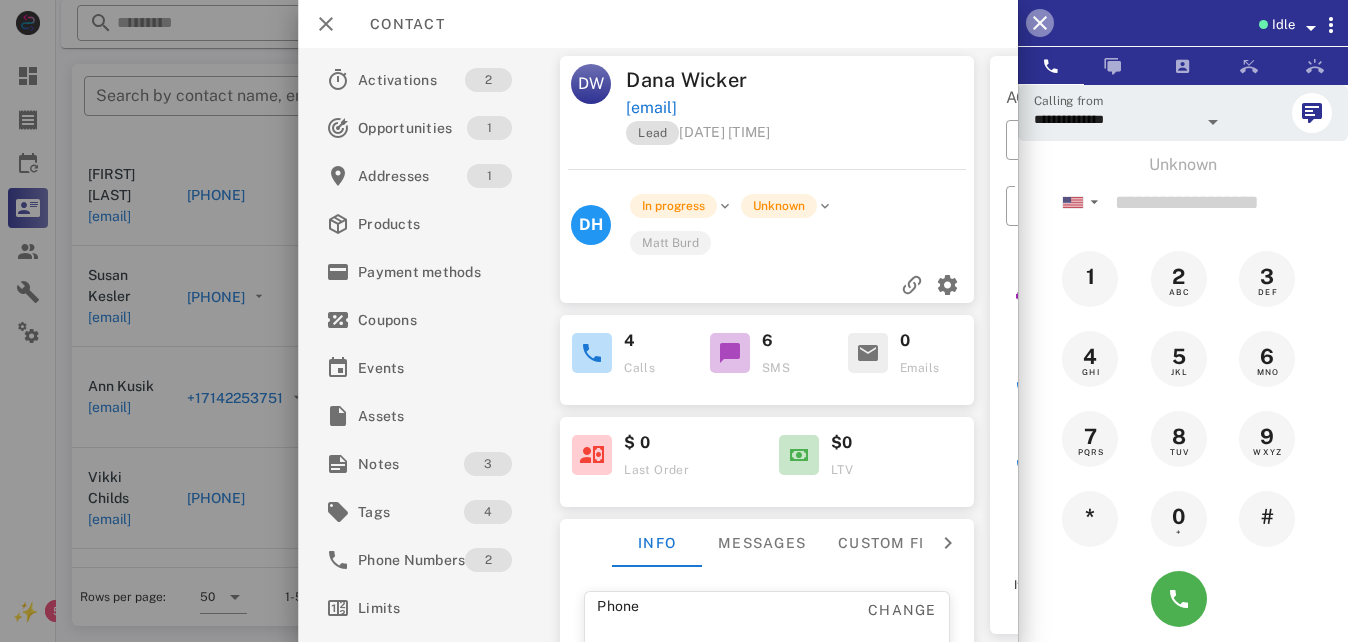 click at bounding box center [1040, 23] 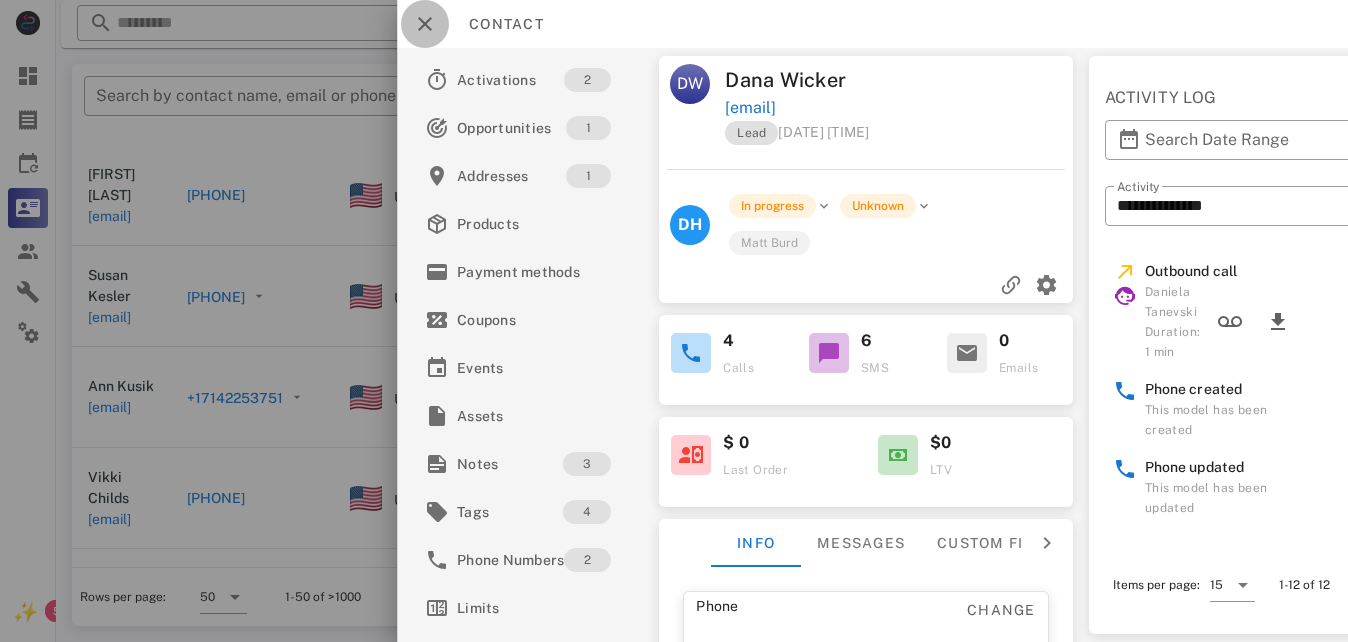 click at bounding box center [425, 24] 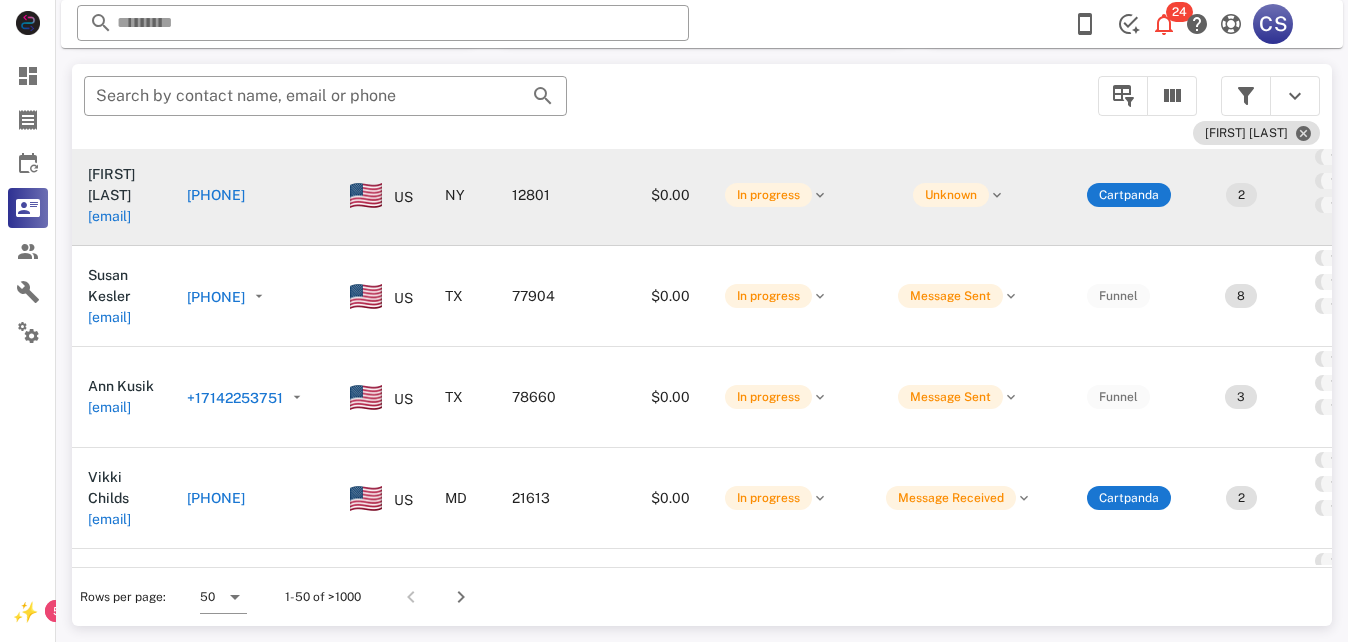 click on "[PHONE]" at bounding box center [216, 195] 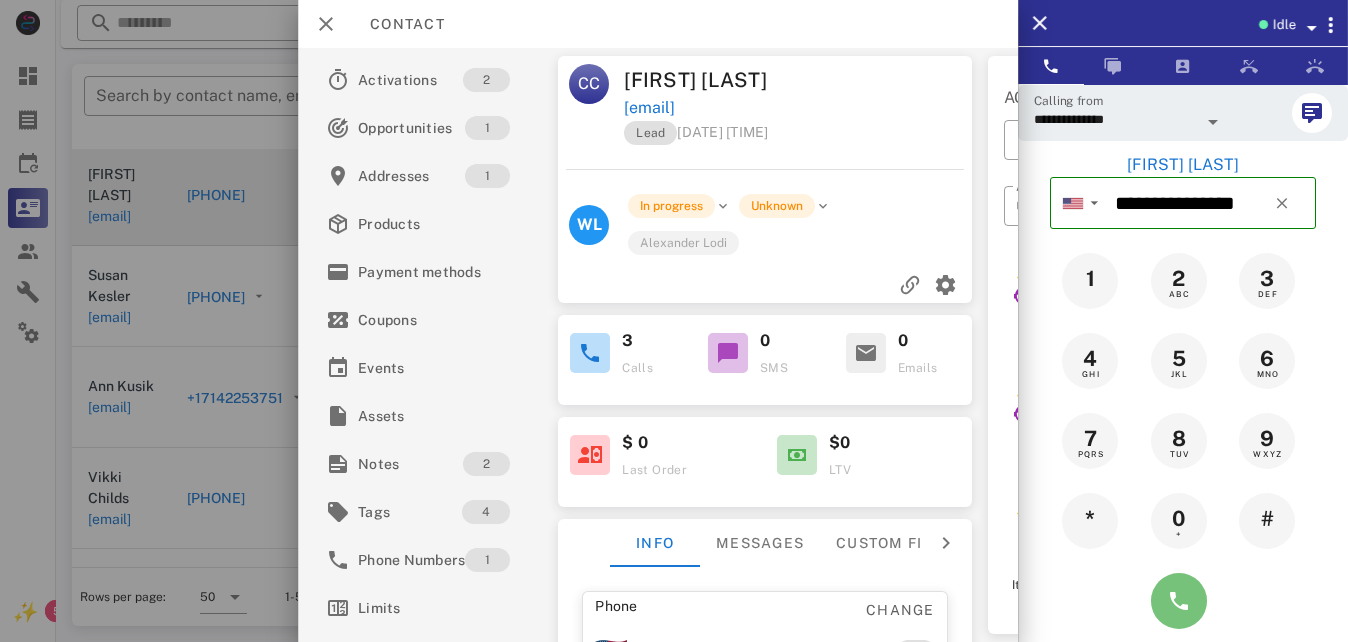 click at bounding box center [1179, 601] 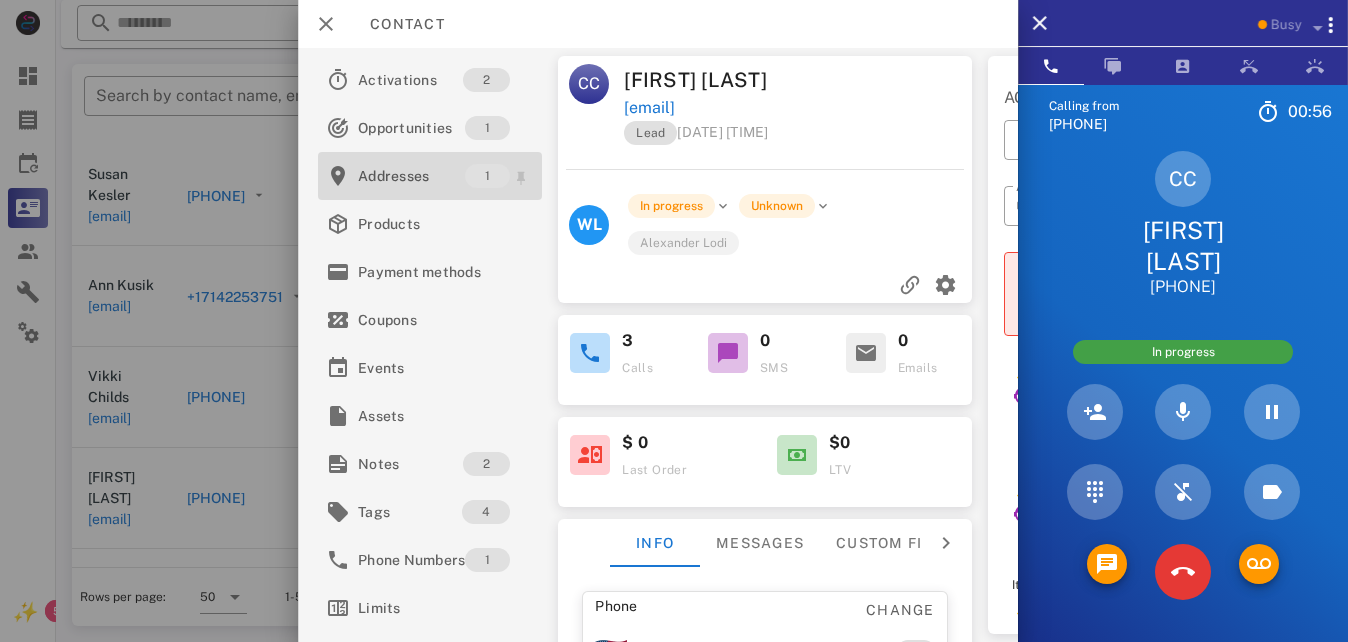 click on "Addresses" at bounding box center (411, 176) 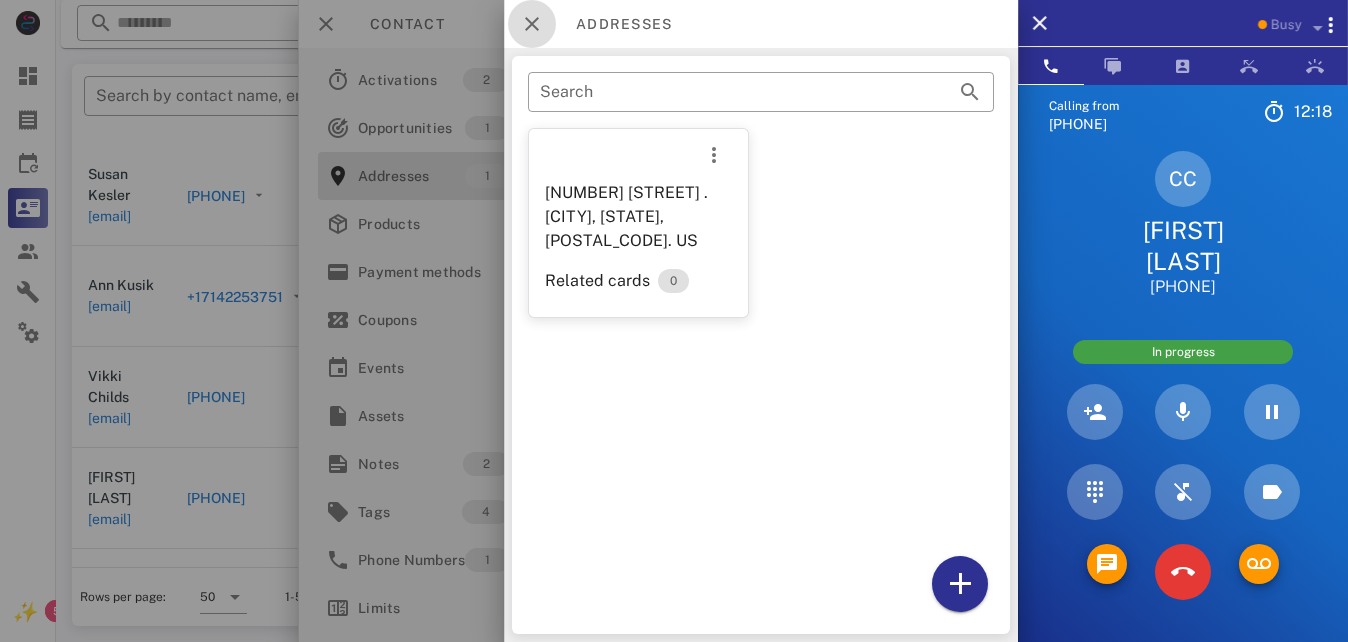 click at bounding box center (532, 24) 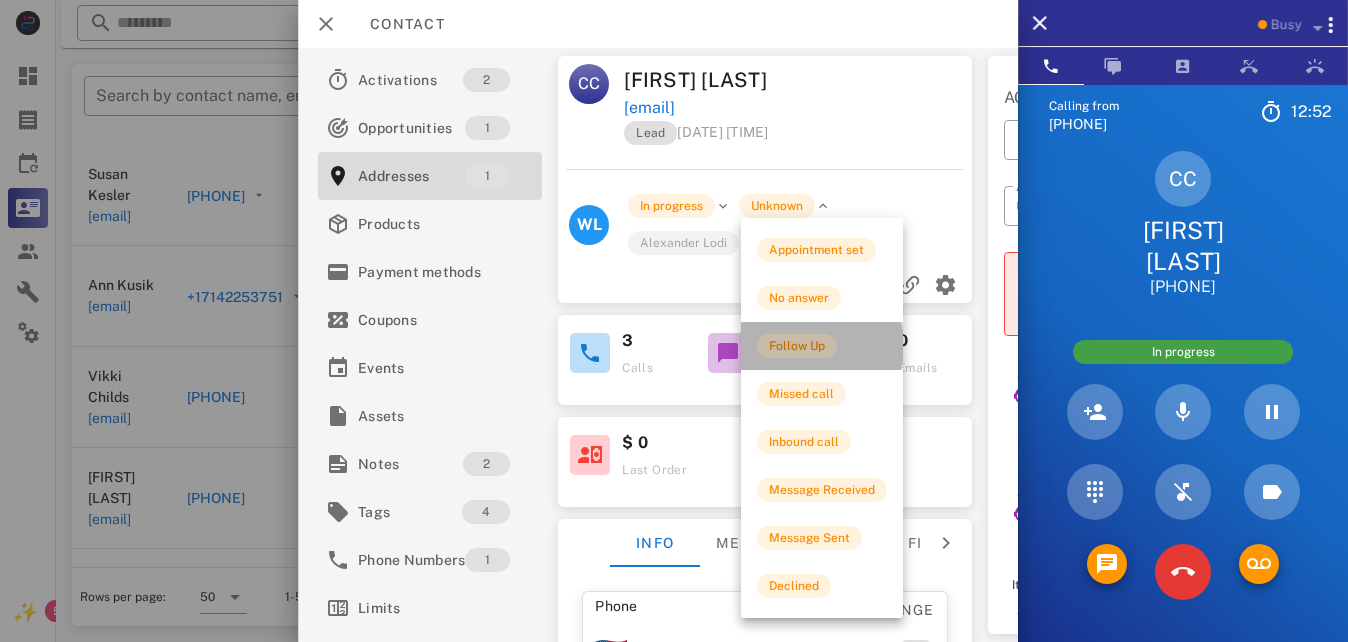 click on "Follow Up" at bounding box center (797, 346) 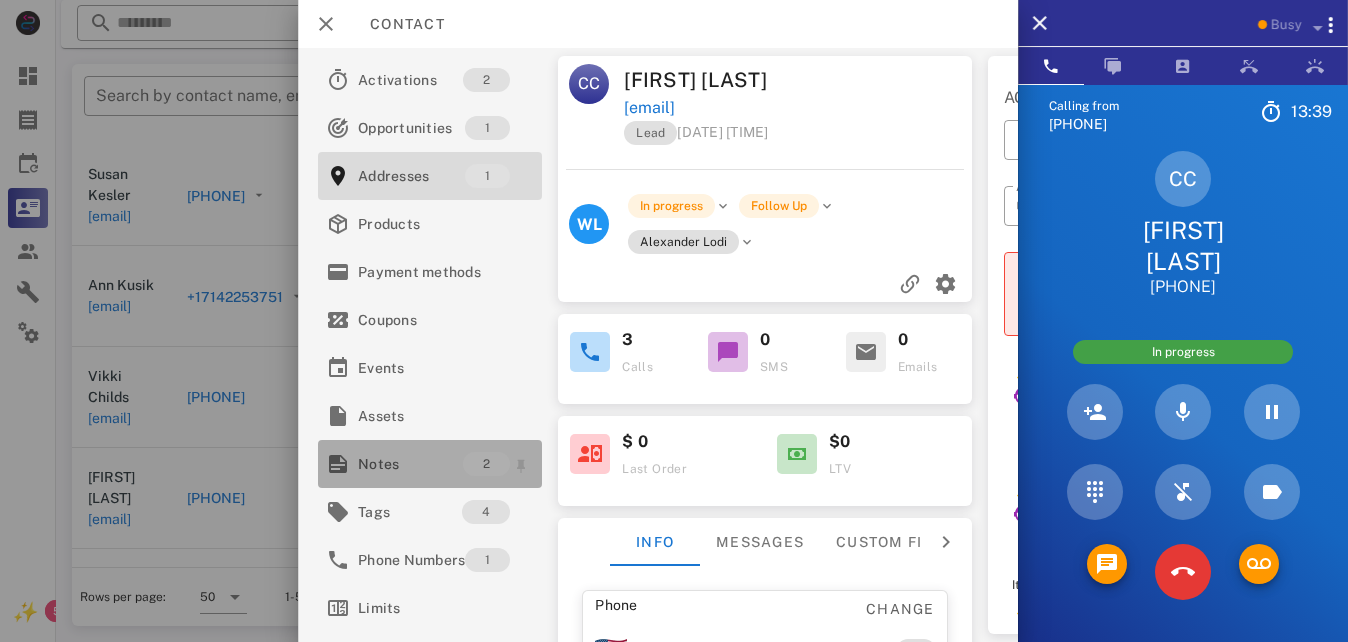 click on "Notes" at bounding box center [410, 464] 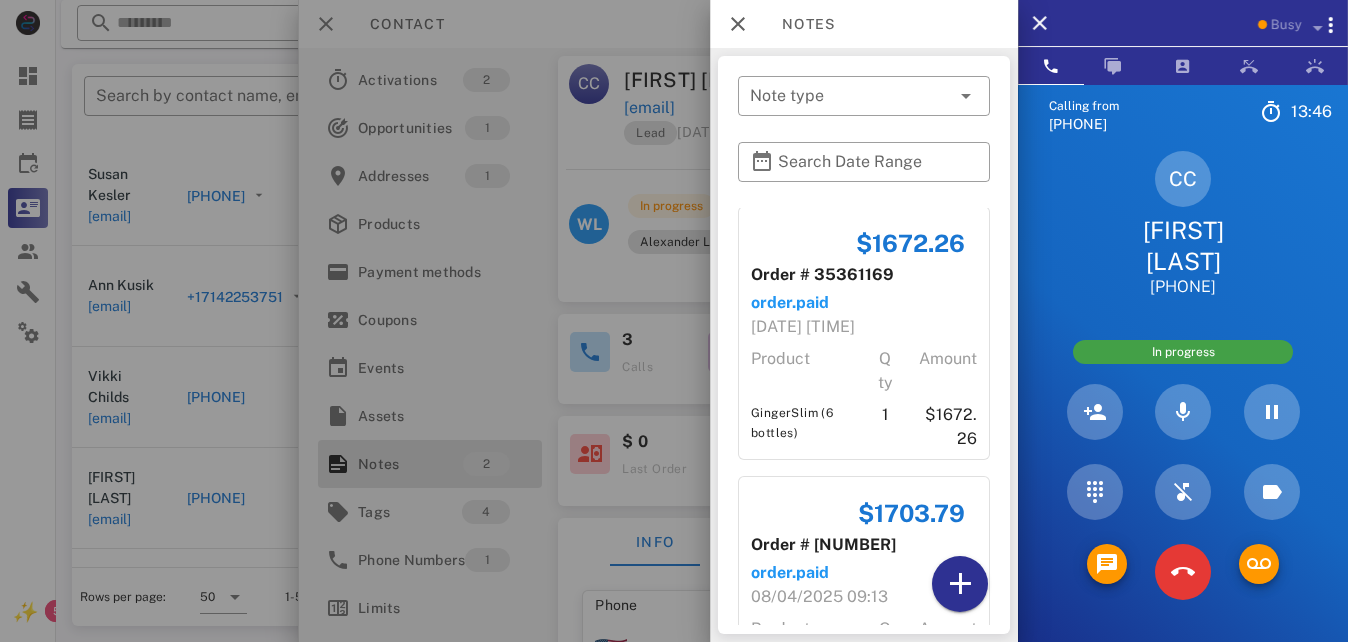 scroll, scrollTop: 0, scrollLeft: 0, axis: both 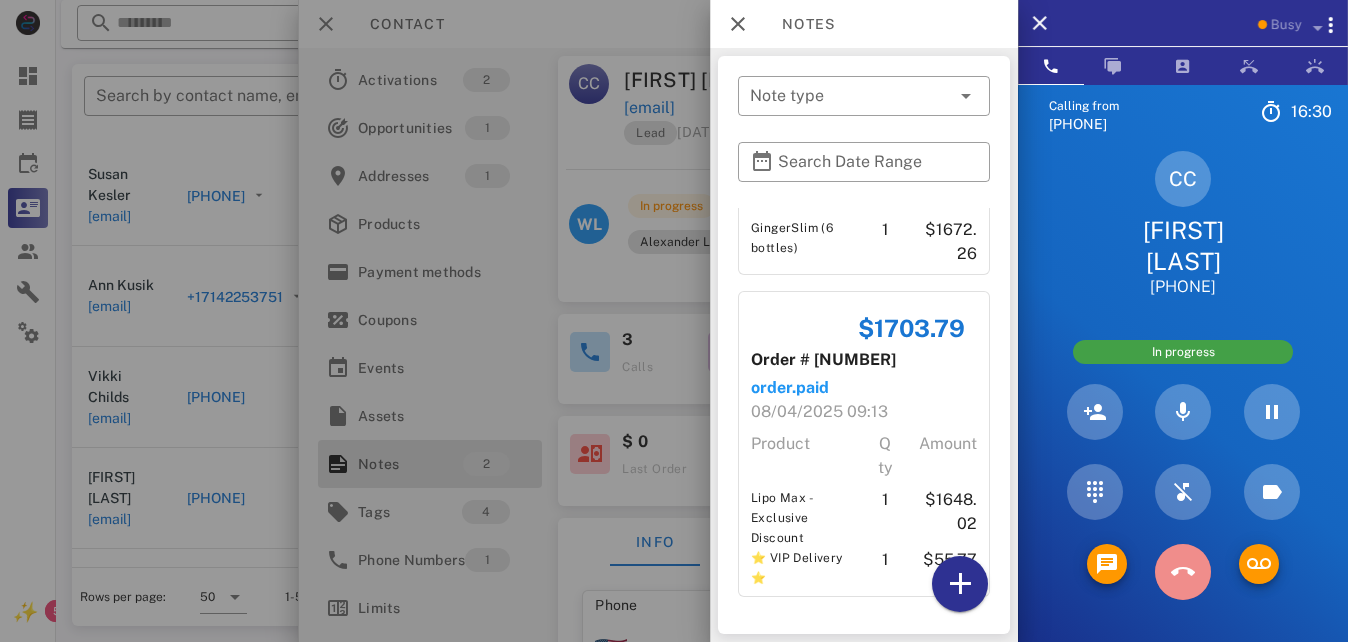 click at bounding box center [1183, 572] 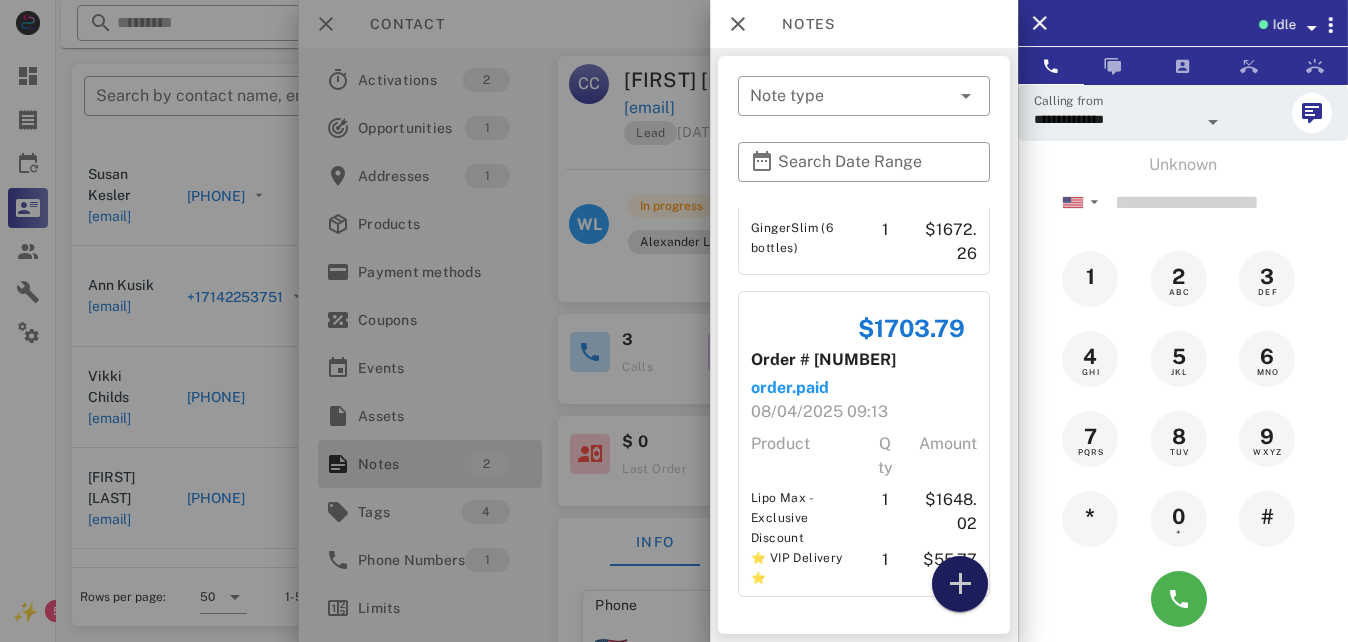 click at bounding box center [960, 584] 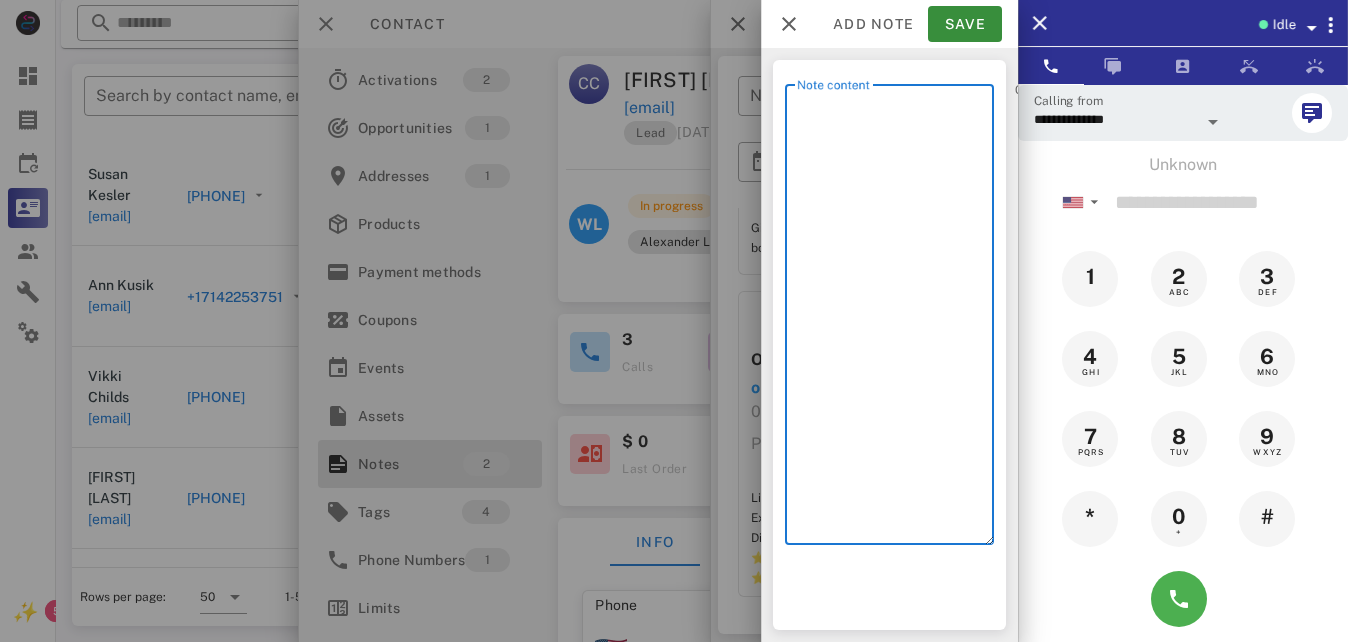 click on "Note content" at bounding box center [895, 319] 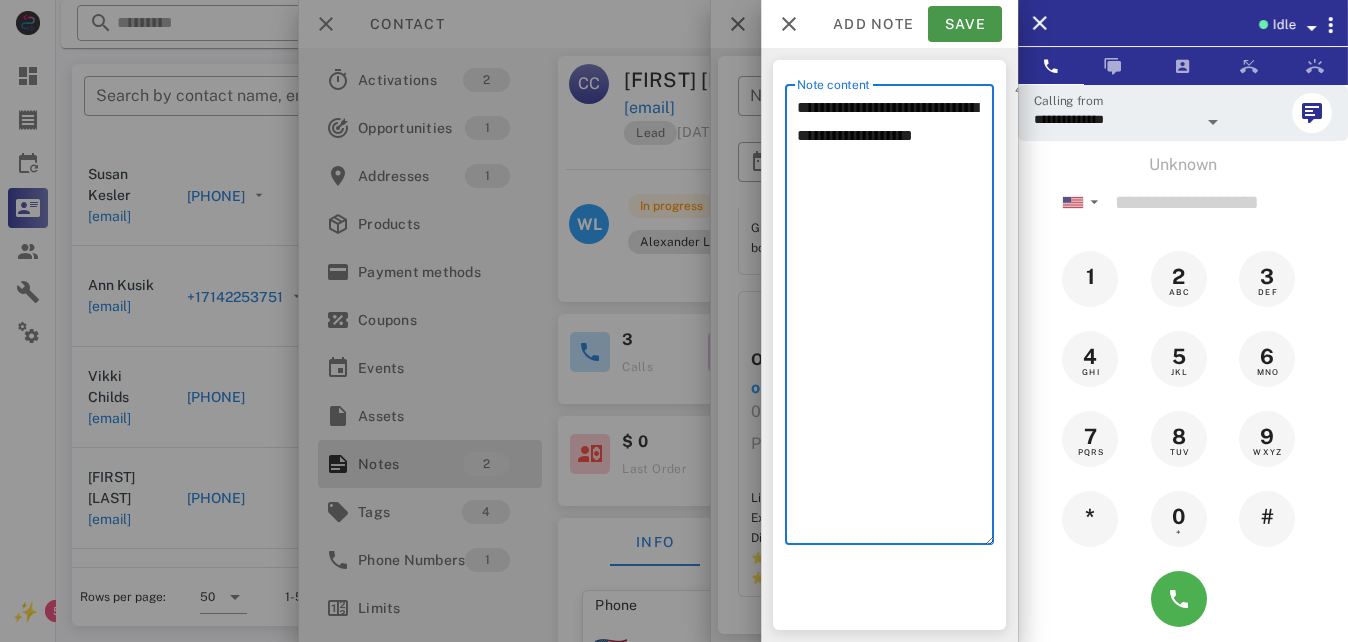 type on "**********" 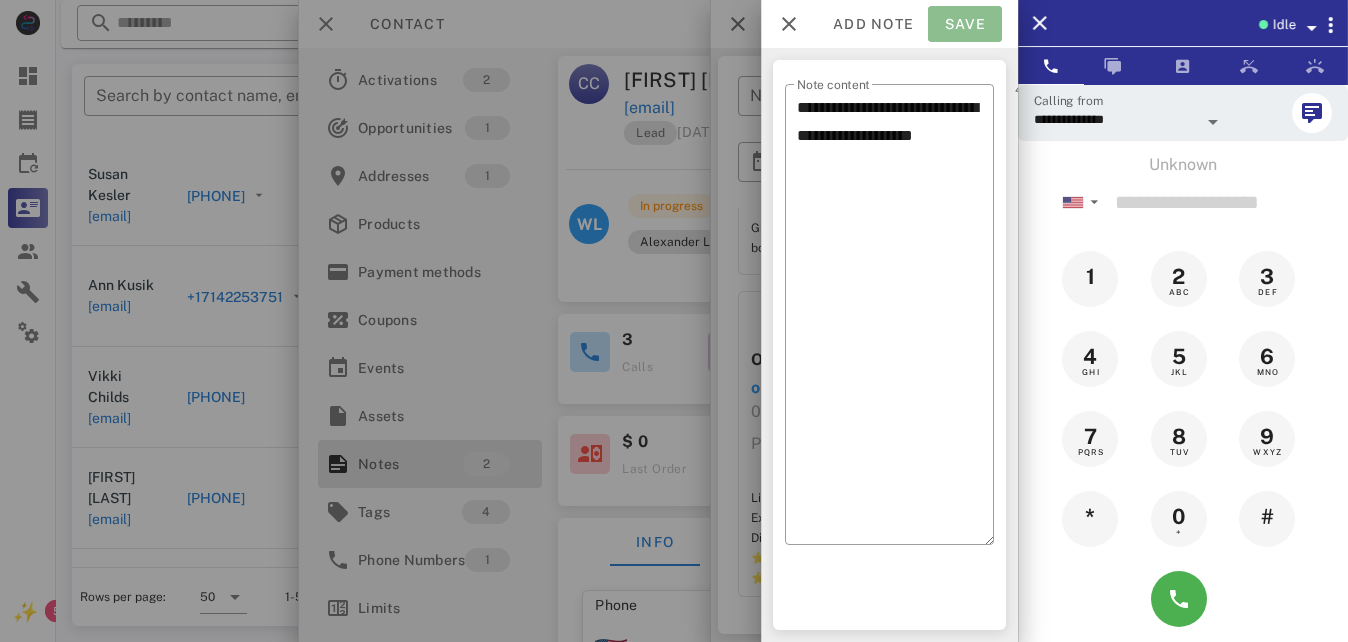 click on "Save" at bounding box center (965, 24) 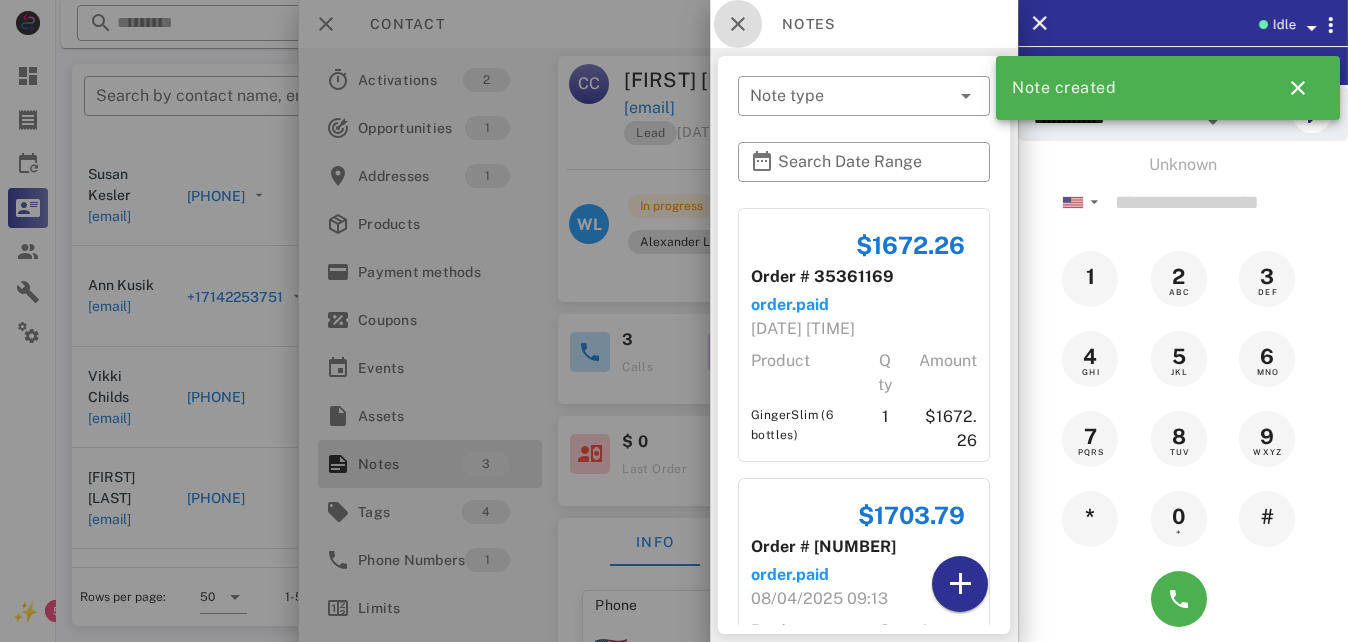 click at bounding box center (738, 24) 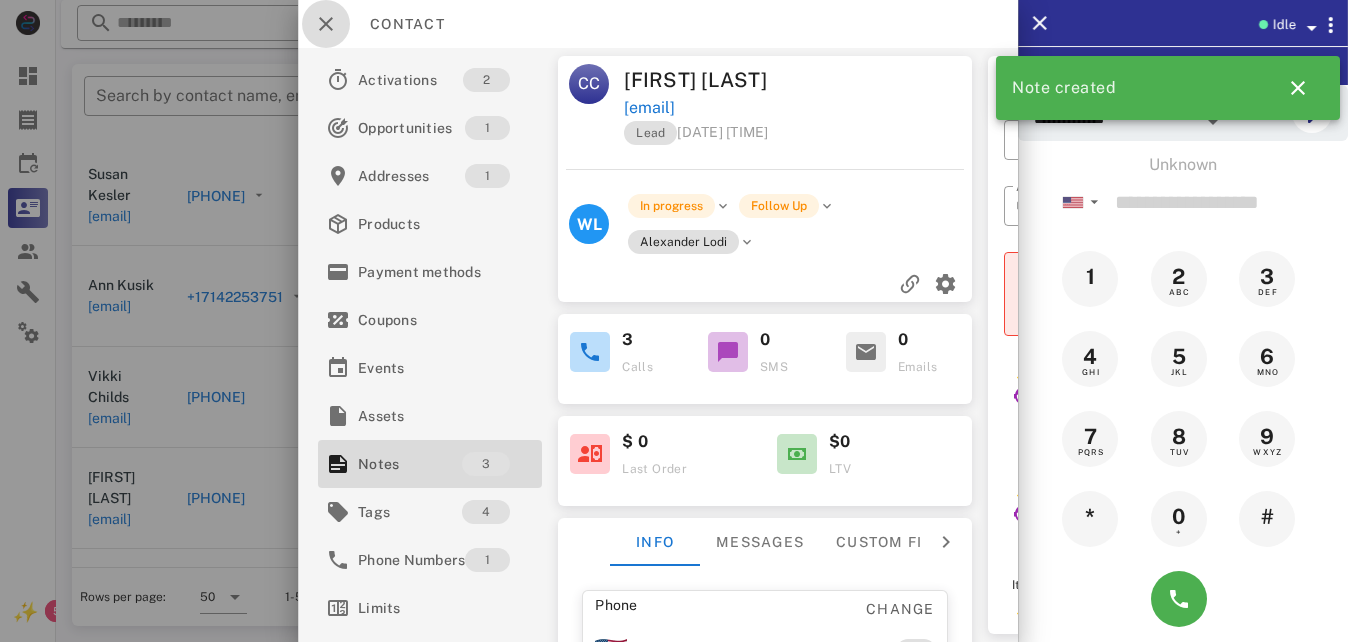 click at bounding box center [326, 24] 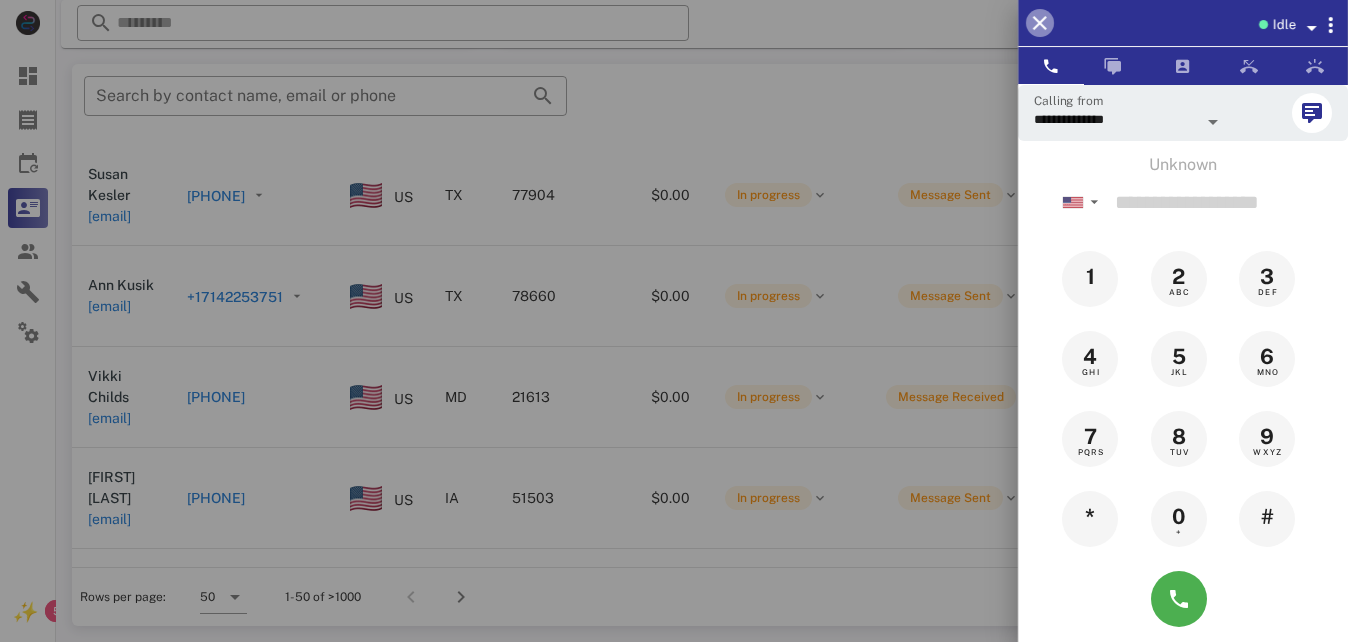 click at bounding box center [1040, 23] 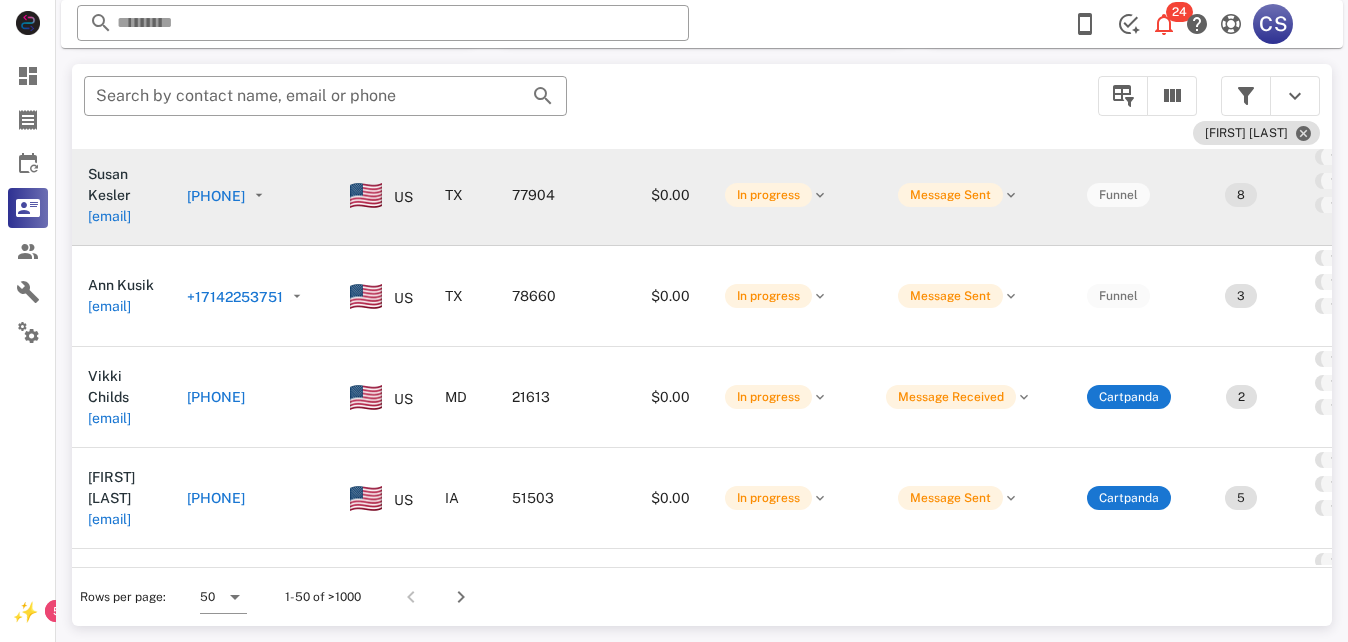 click on "[PHONE]" at bounding box center [216, 196] 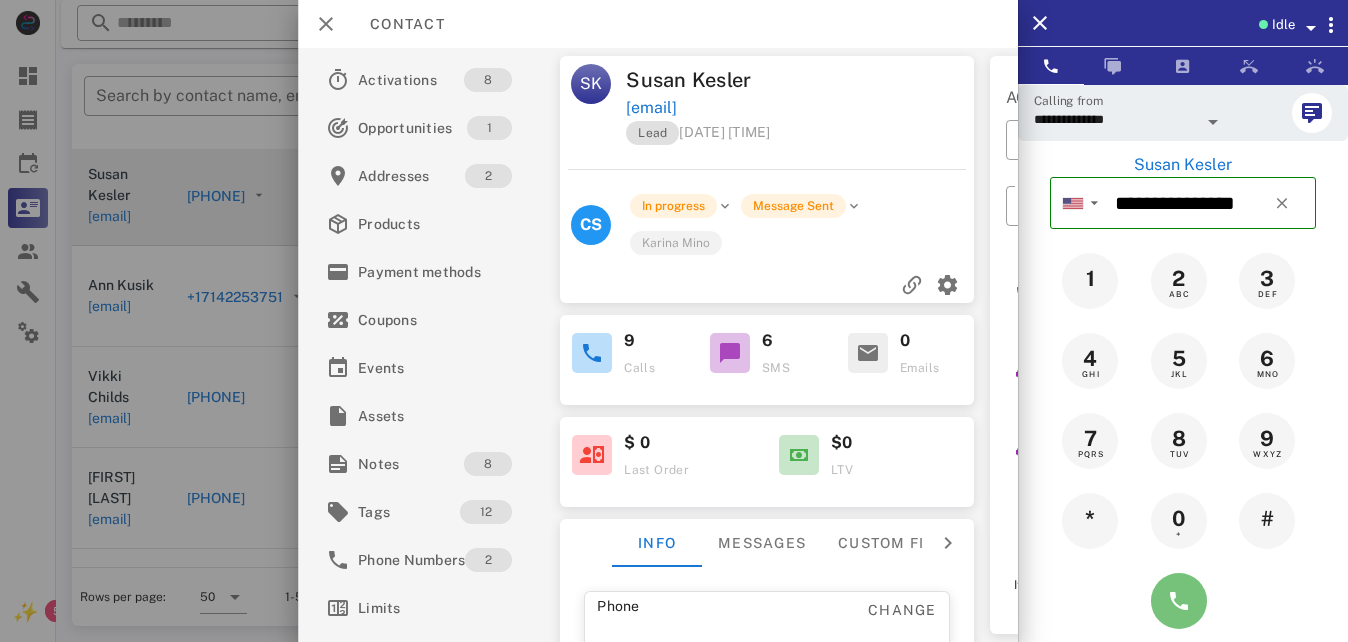 click at bounding box center [1179, 601] 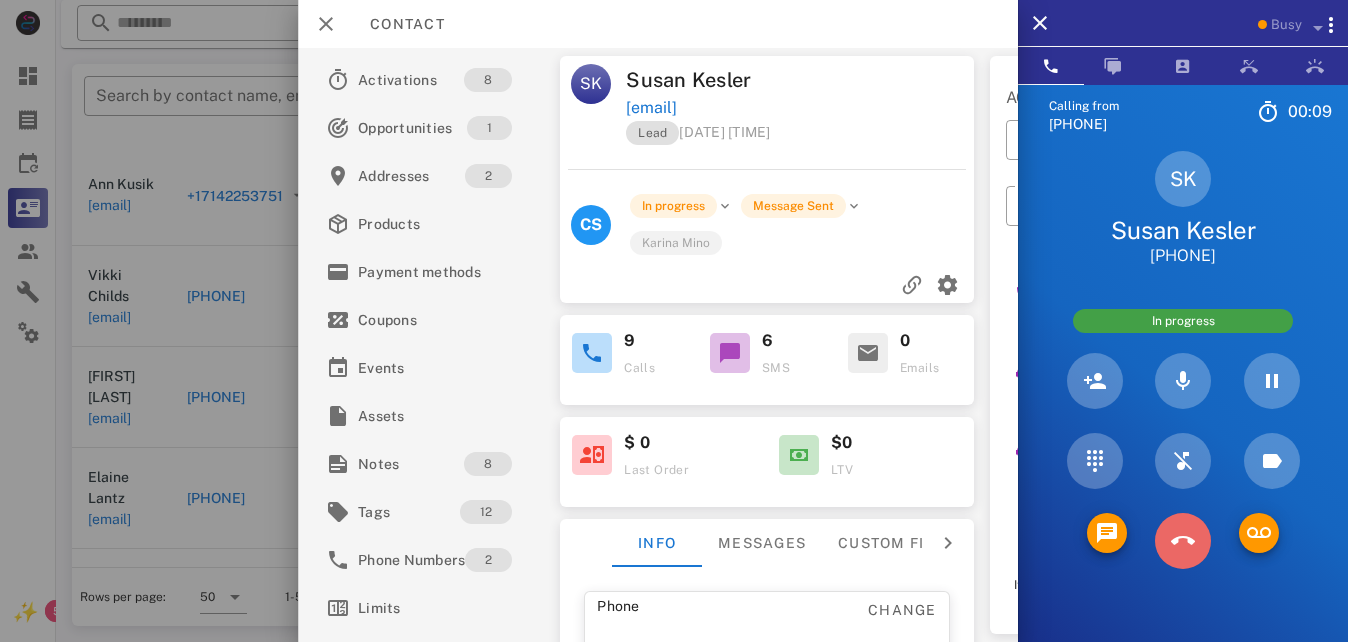 click at bounding box center [1183, 541] 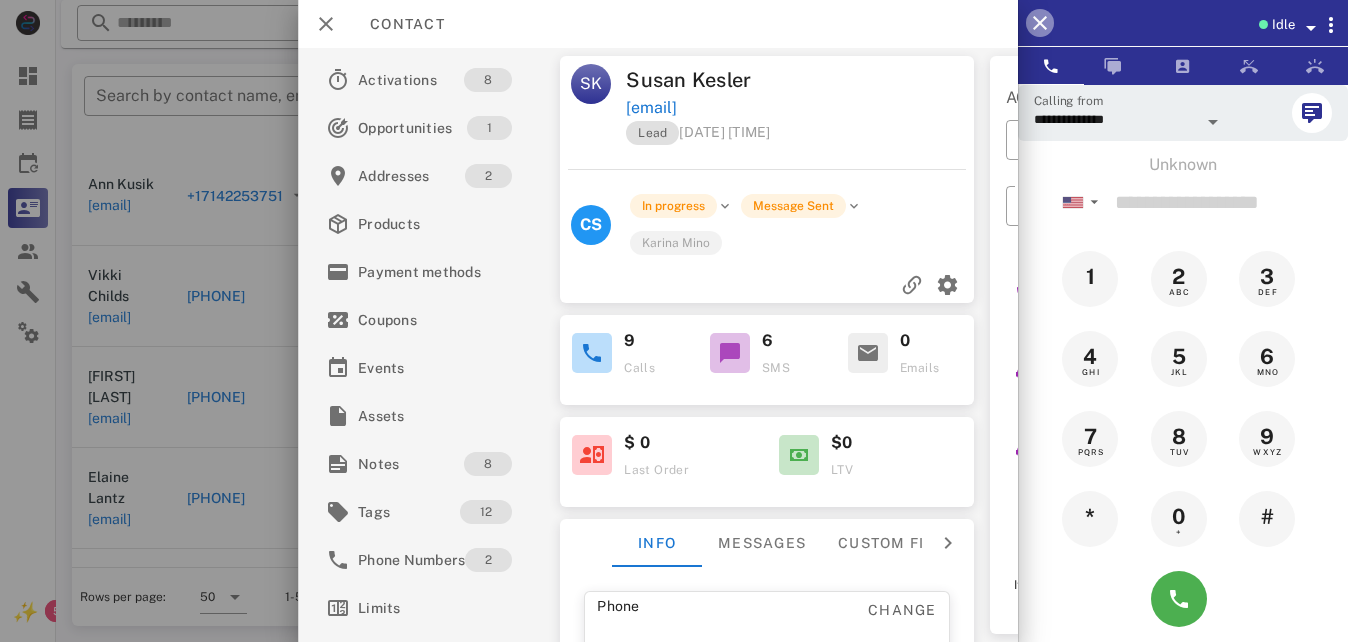 click at bounding box center [1040, 23] 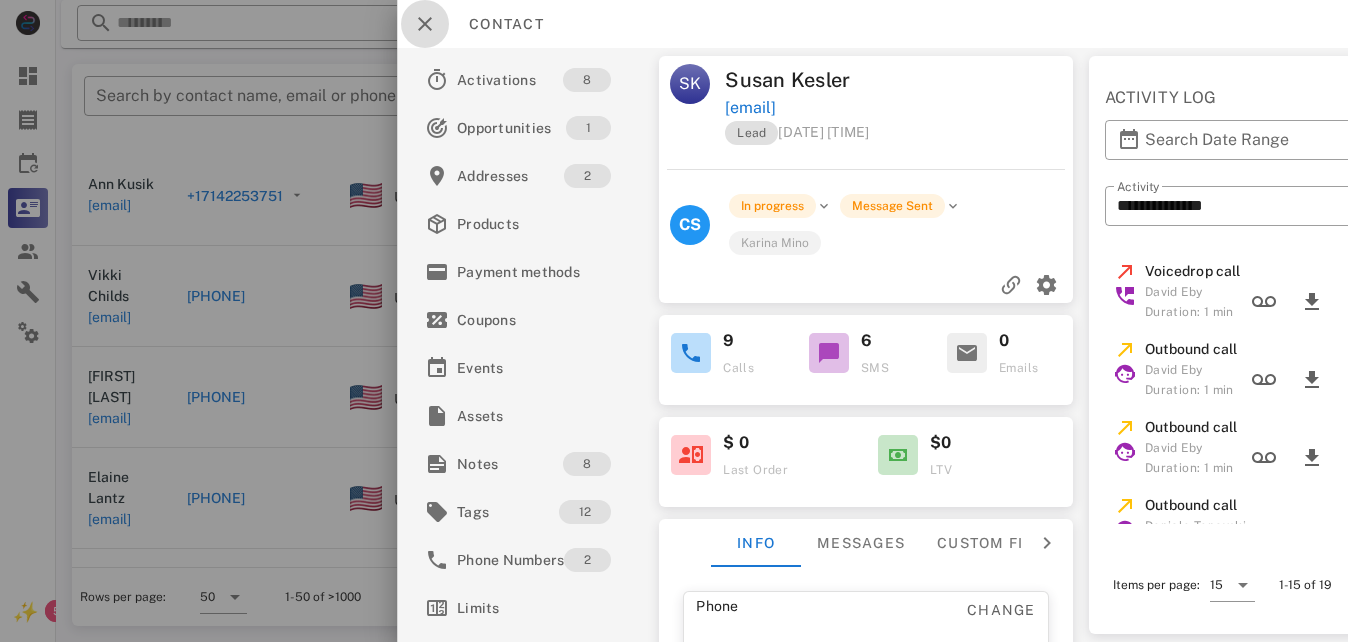 click at bounding box center [425, 24] 